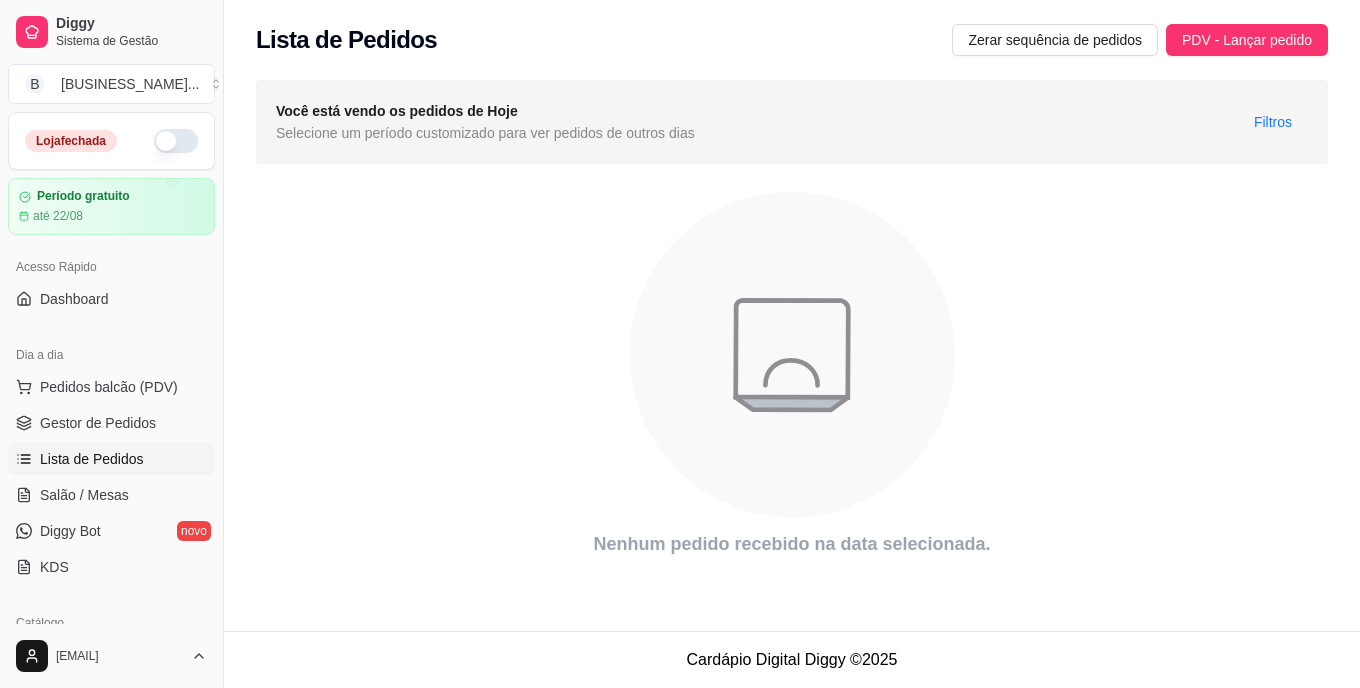 scroll, scrollTop: 0, scrollLeft: 0, axis: both 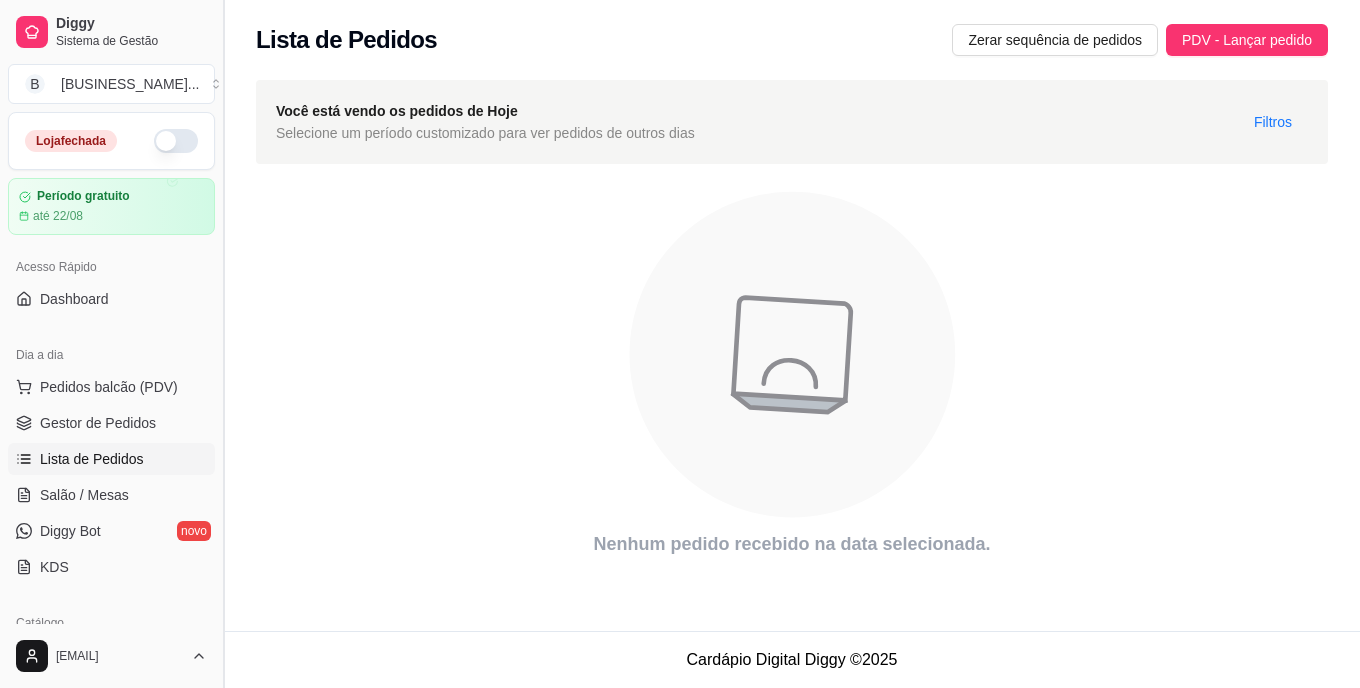 drag, startPoint x: 194, startPoint y: 463, endPoint x: 217, endPoint y: 410, distance: 57.77543 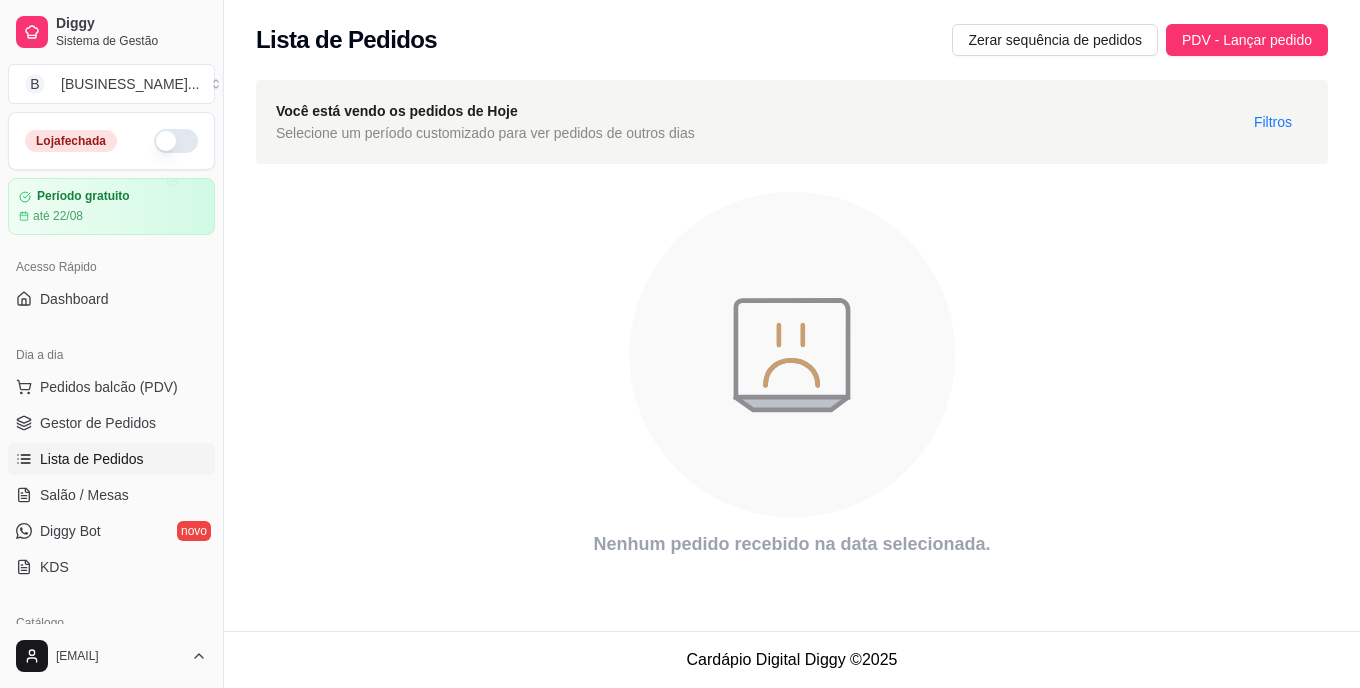 drag, startPoint x: 217, startPoint y: 410, endPoint x: 231, endPoint y: 444, distance: 36.769554 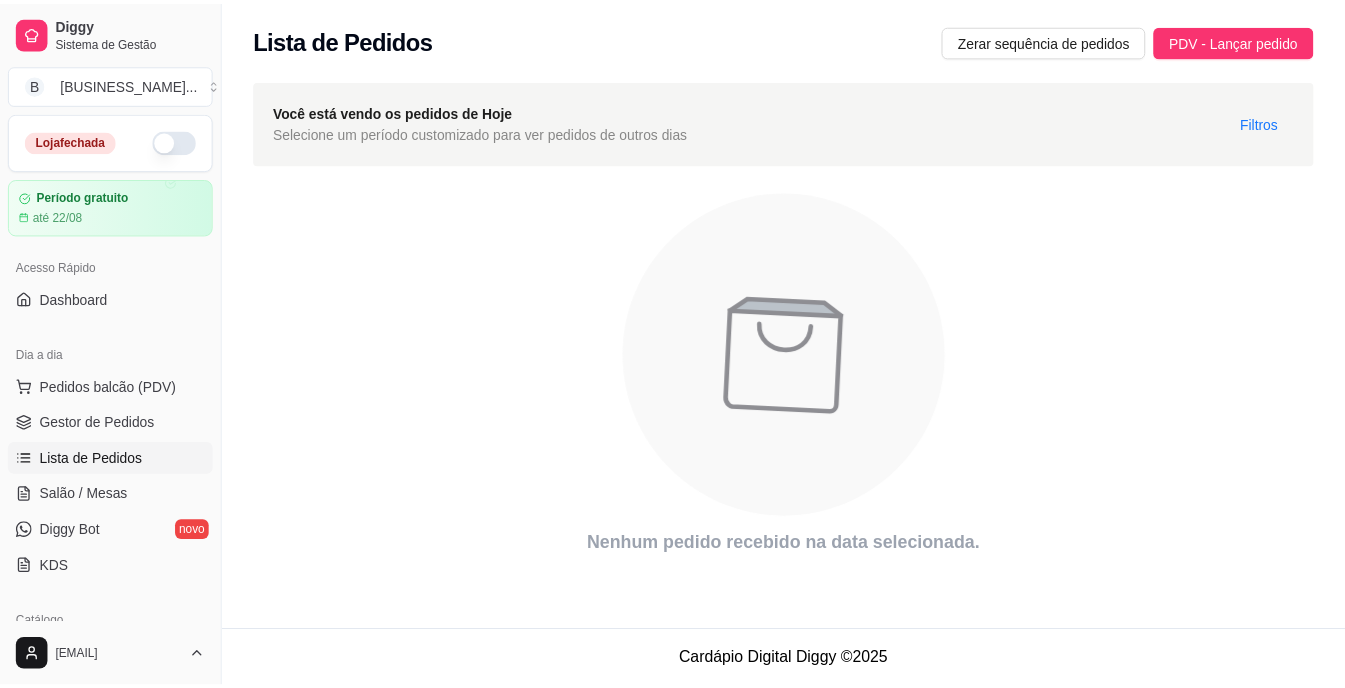scroll, scrollTop: 40, scrollLeft: 0, axis: vertical 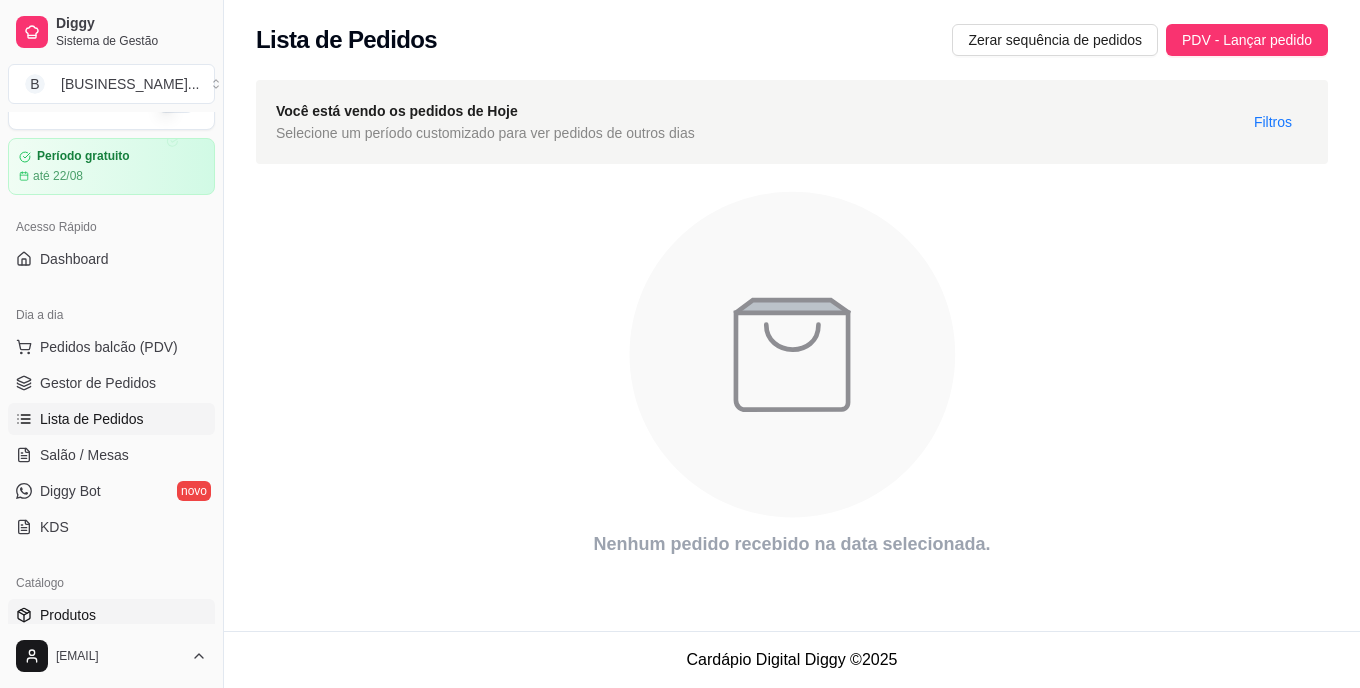 click on "Produtos" at bounding box center [111, 615] 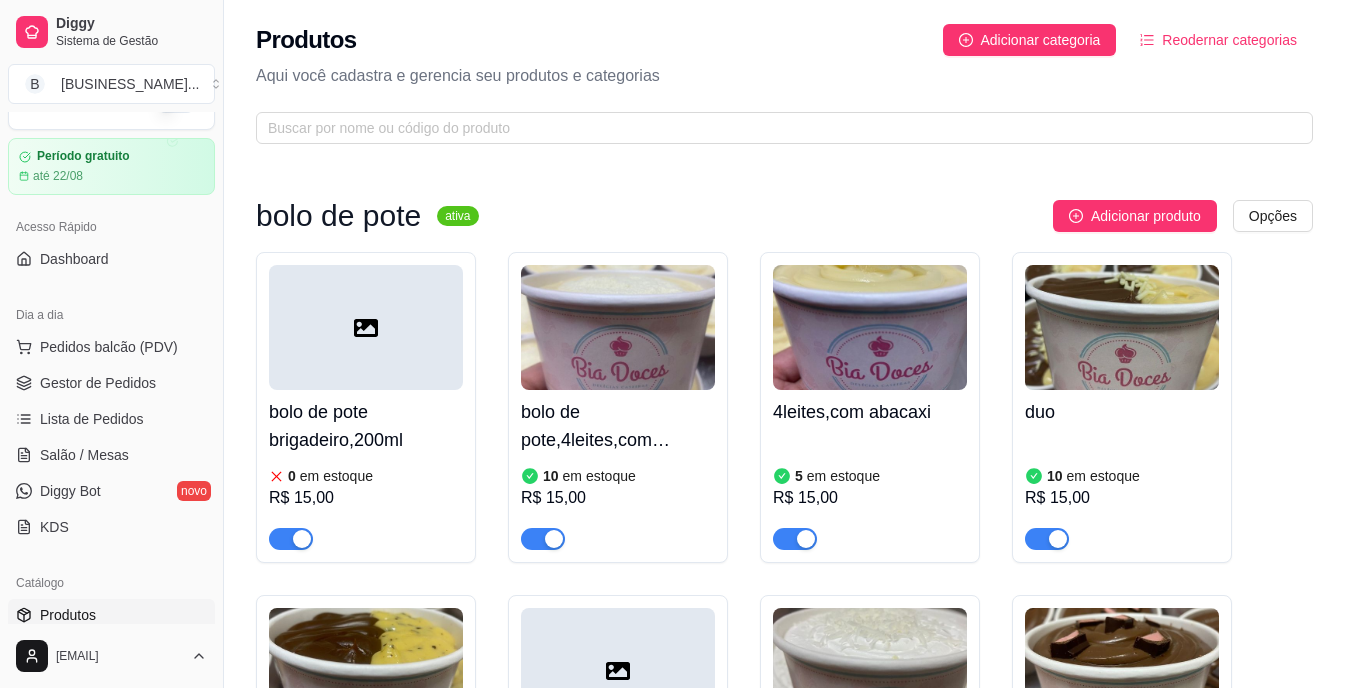 click on "bolo de pote ativa Adicionar produto Opções bolo de pote brigadeiro,200ml   0 em estoque R$ 15,00 bolo de pote,4leites,com morango   10 em estoque R$ 15,00 4leites,com abacaxi   5 em estoque R$ 15,00 duo   10 em estoque R$ 15,00 chocomara   0 em estoque R$ 15,00 red   0 em estoque R$ 15,00 doce de leite com amaeixa    10 em estoque R$ 15,00 bolo de stikadinho   0 em estoque R$ 15,00 Fatia torta PINK LEMONADE   0 em estoque R$ 20,00 bolo gelado ativa Adicionar produto Opções bolo gelado coco (gostinho de infancia)   8 em estoque R$ 12,00 bolo gelado chocolate   0 em estoque R$ 14,00 coxinha de brigadeiro ativa Adicionar produto Opções coxinha ninho   0 em estoque R$ 13,00 coxinha,amendoin   0 em estoque R$ 13,00 coxinha,brigadeiro   0 em estoque R$ 13,00 coxinha,maracuja   0 em estoque R$ 13,00 bombom,morango ativa Adicionar produto Opções bombom,morango   0 em estoque R$ 16,00 espeto,bombom de uva   0 em estoque R$ 18,00 esptinho de morango   0 em estoque R$ 14,00 torta,banoffe ativa" at bounding box center (784, 1923) 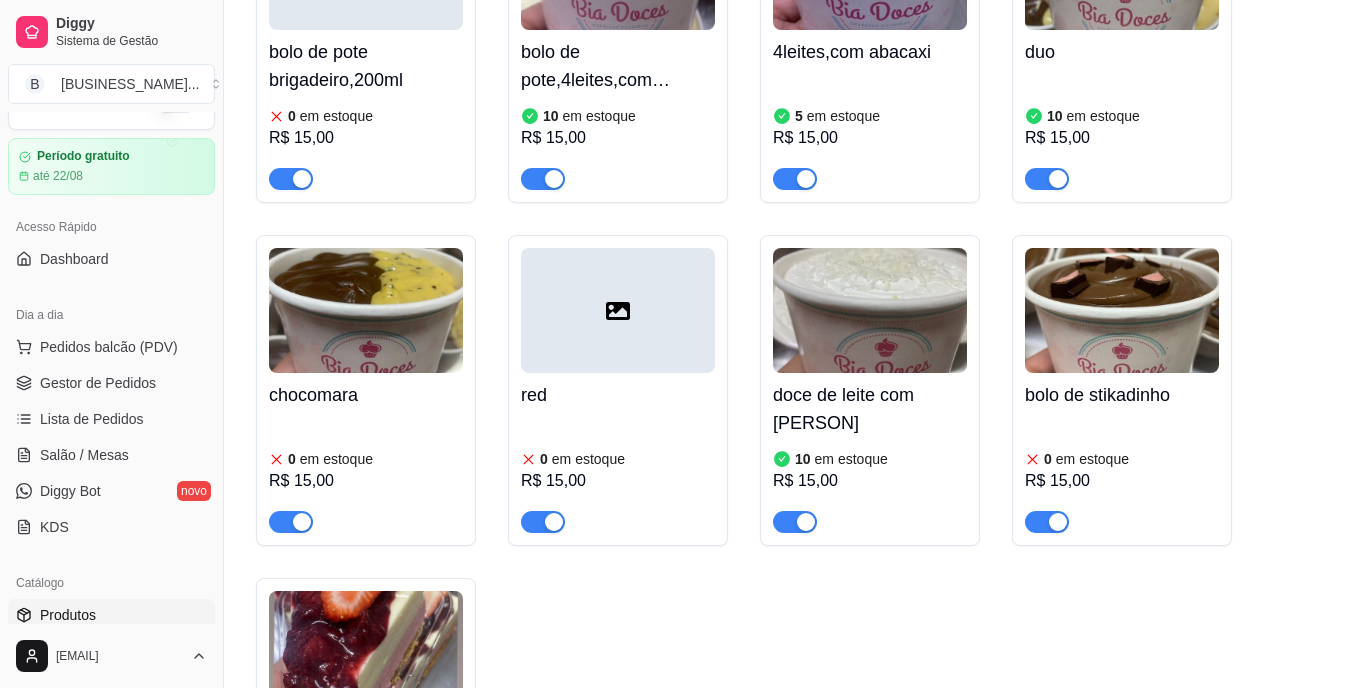 scroll, scrollTop: 400, scrollLeft: 0, axis: vertical 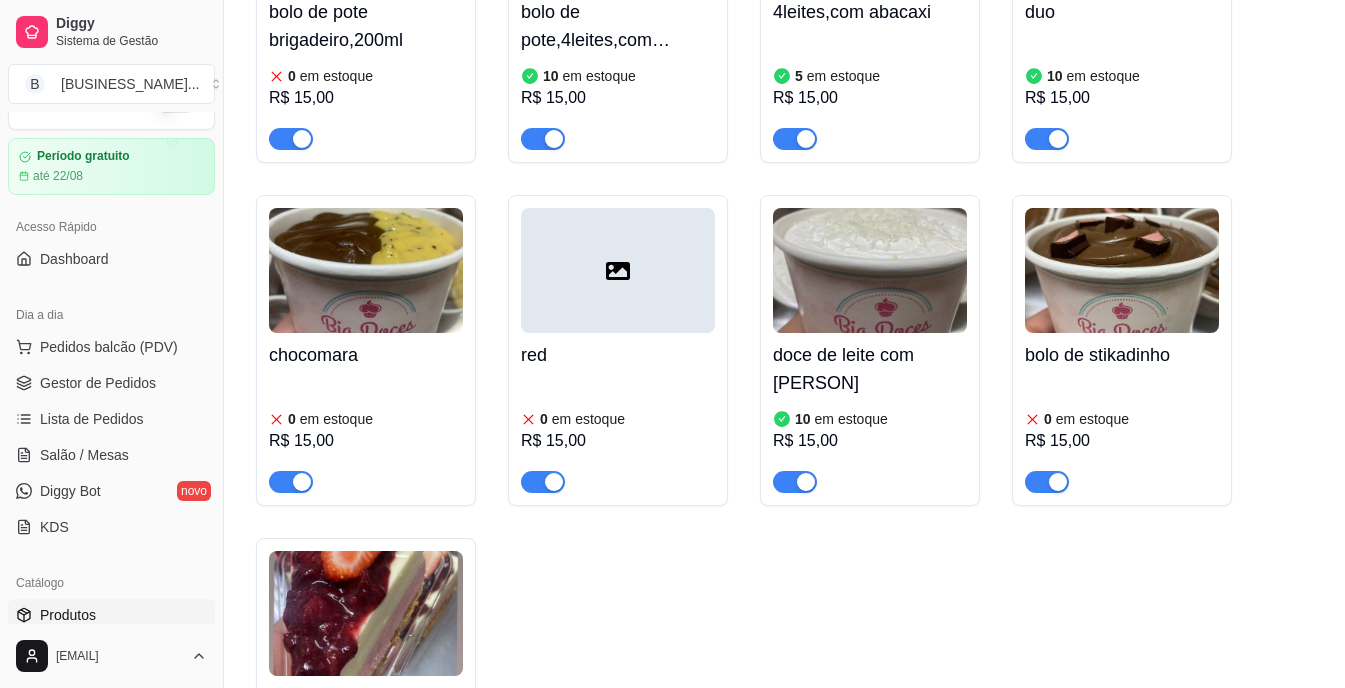 click on "chocomara" at bounding box center [366, 355] 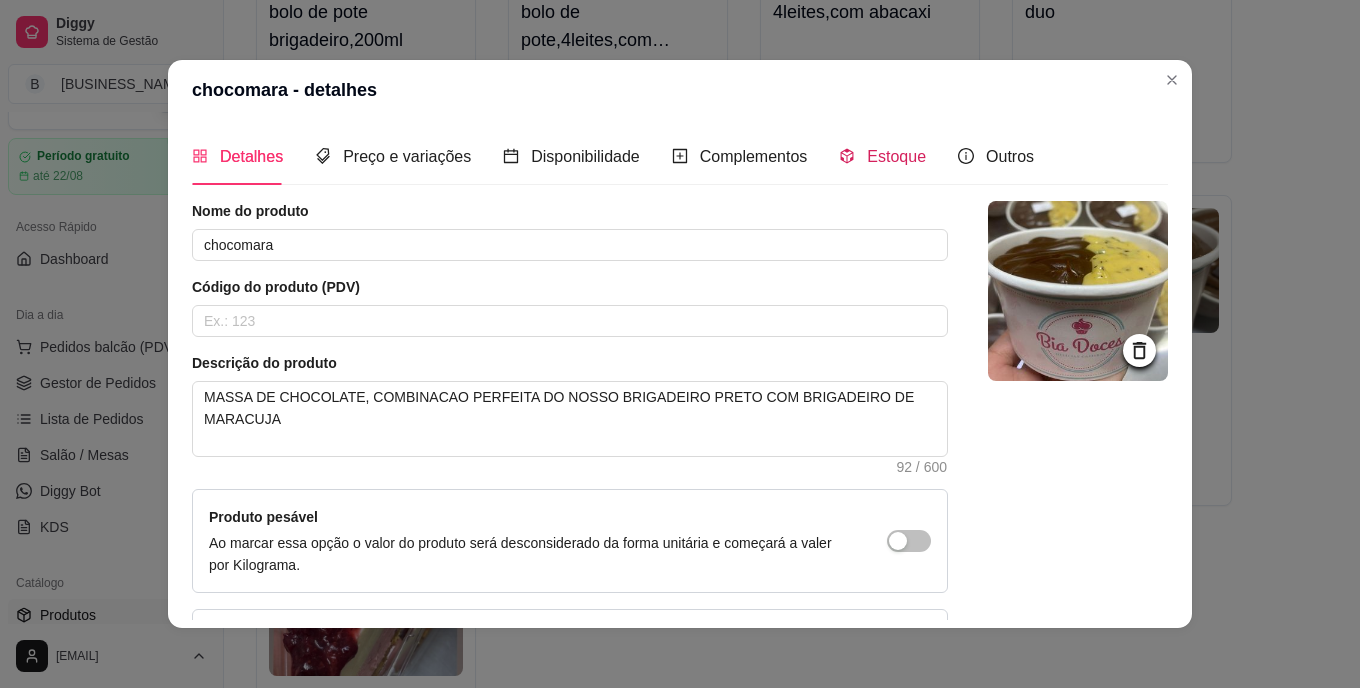 click on "Estoque" at bounding box center (896, 156) 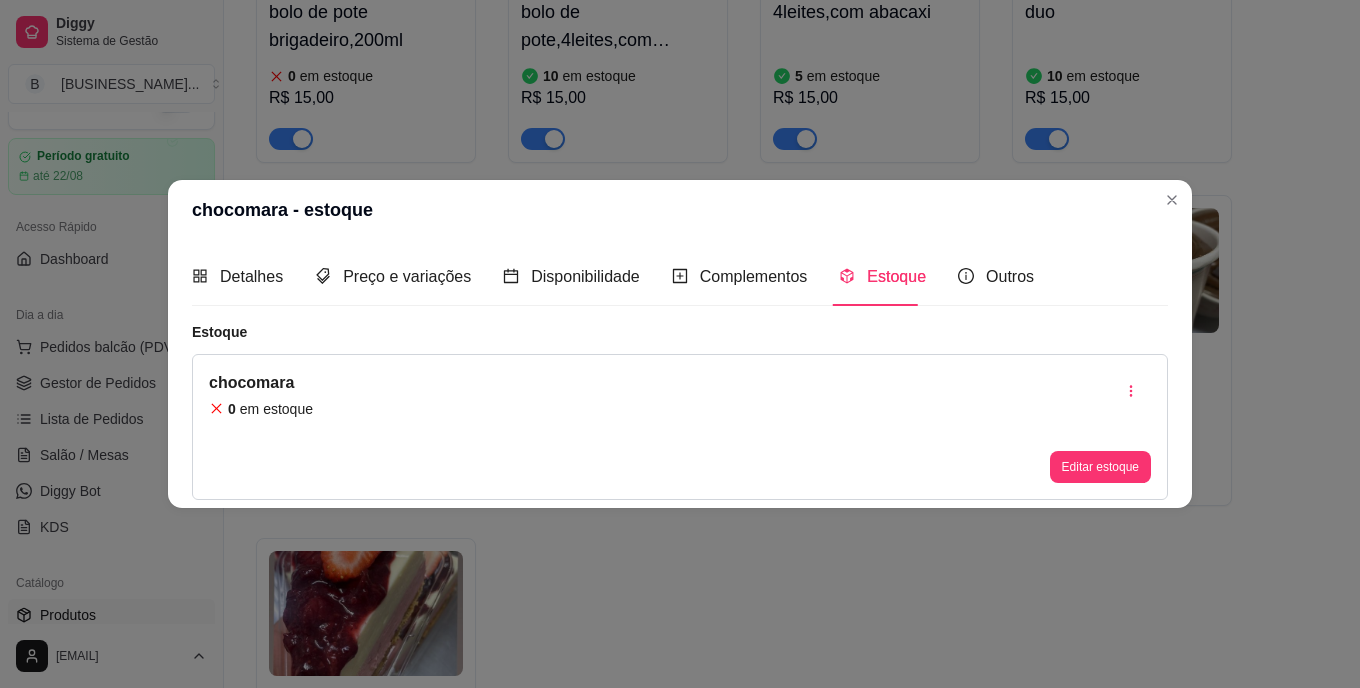click on "chocomara 0 em estoque" at bounding box center (261, 427) 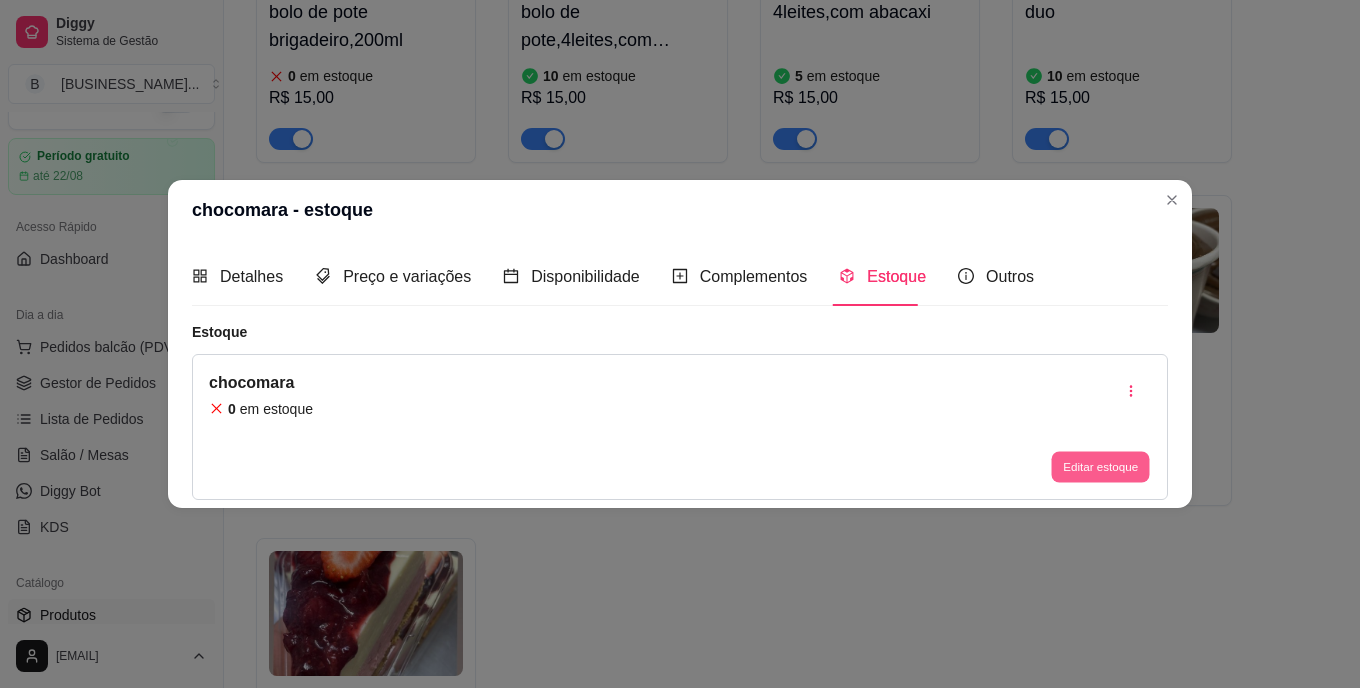 click on "Editar estoque" at bounding box center [1100, 466] 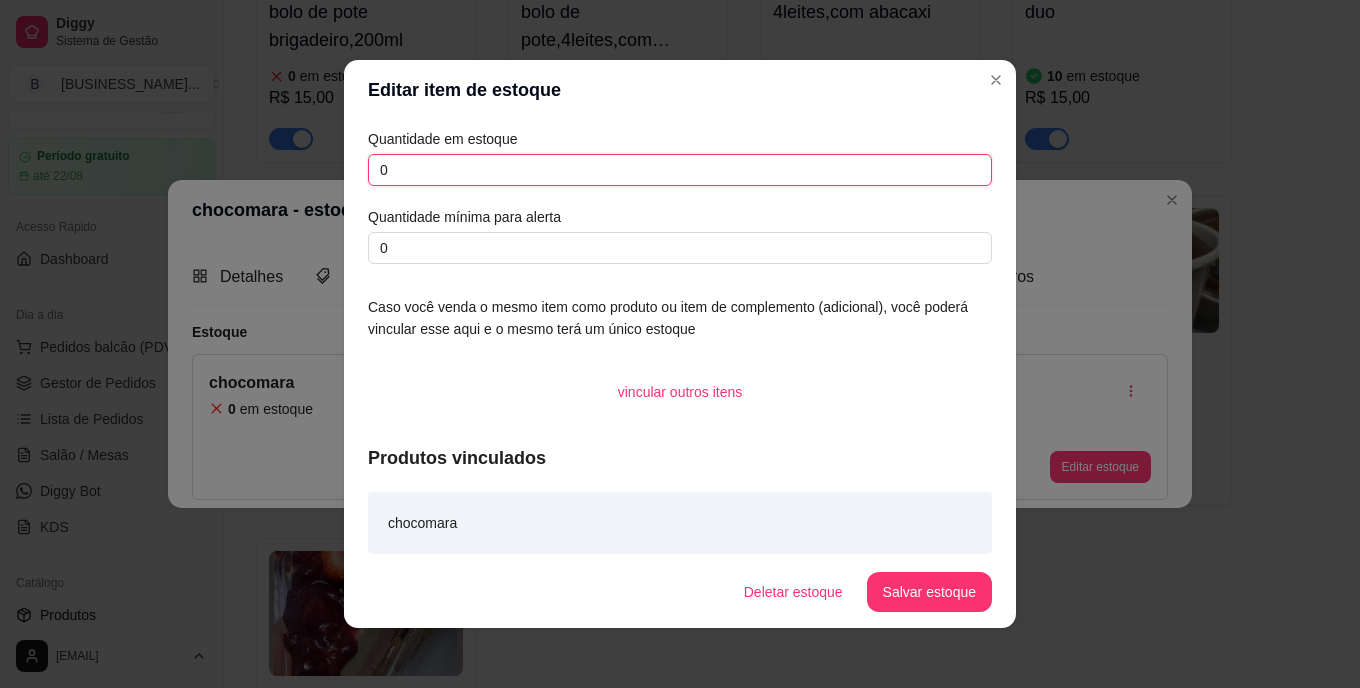 click on "0" at bounding box center (680, 170) 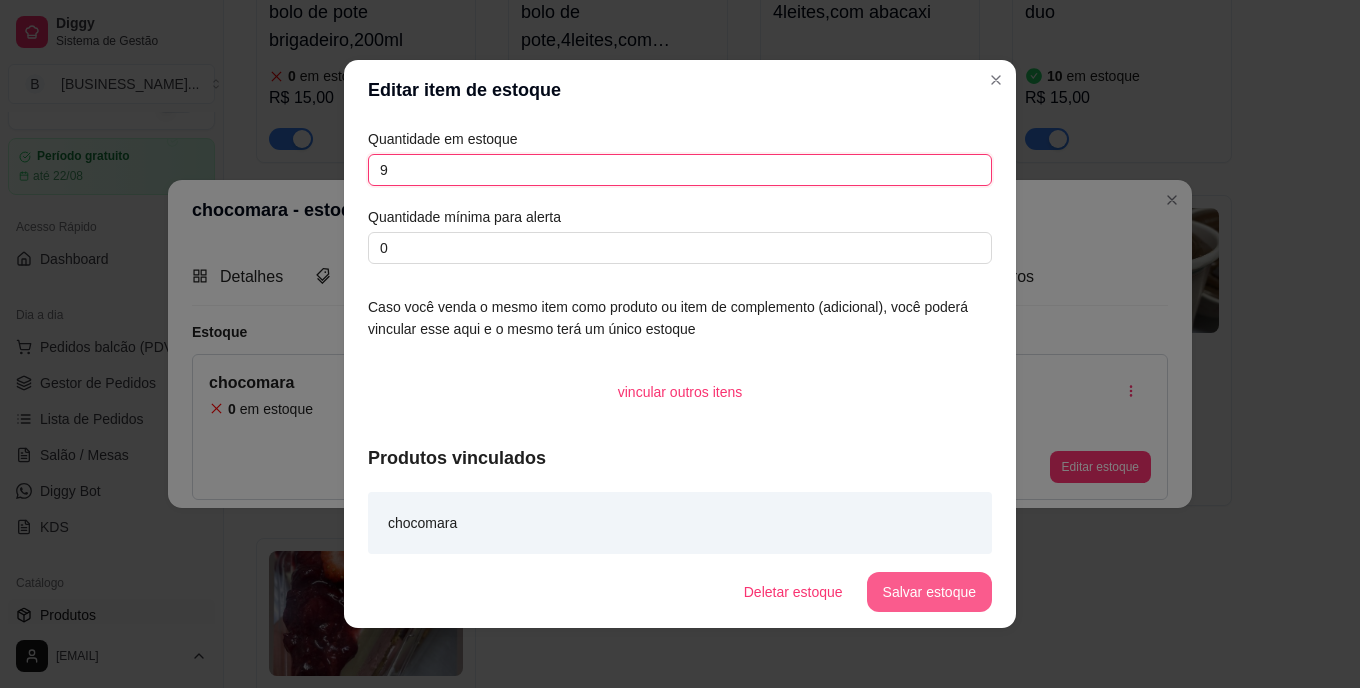 type on "9" 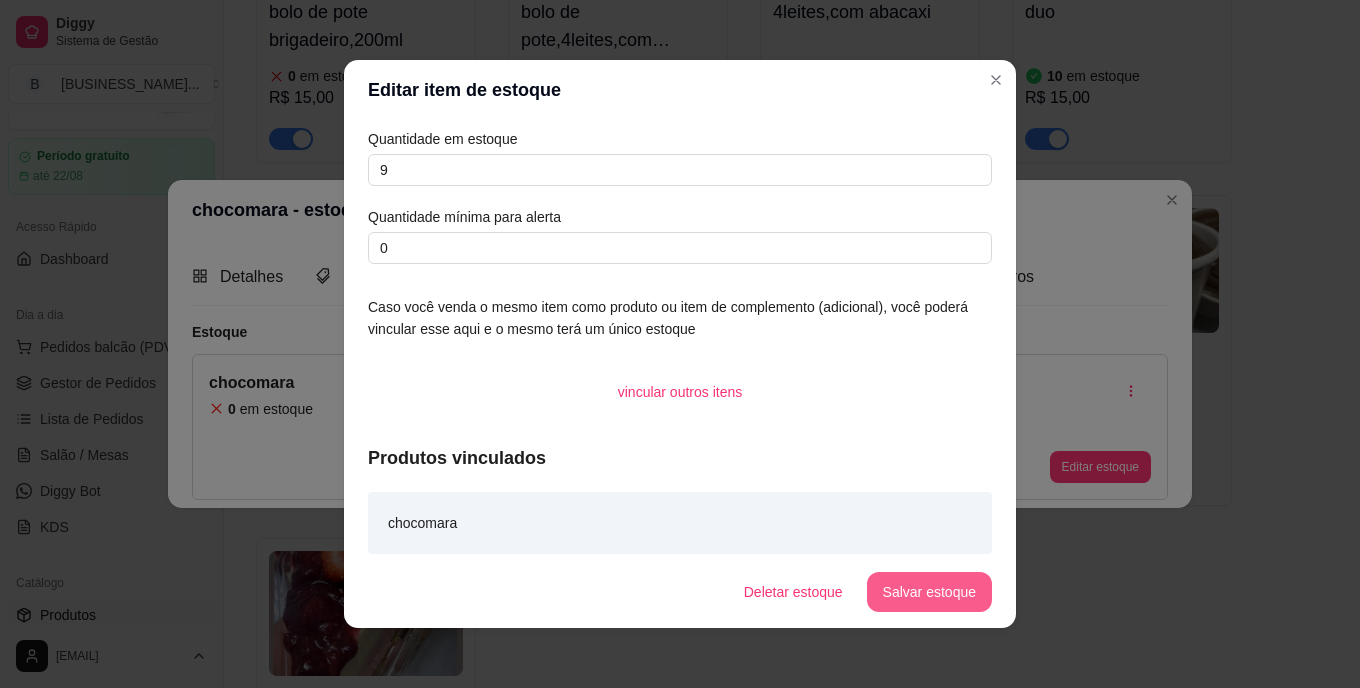 click on "Salvar estoque" at bounding box center [929, 592] 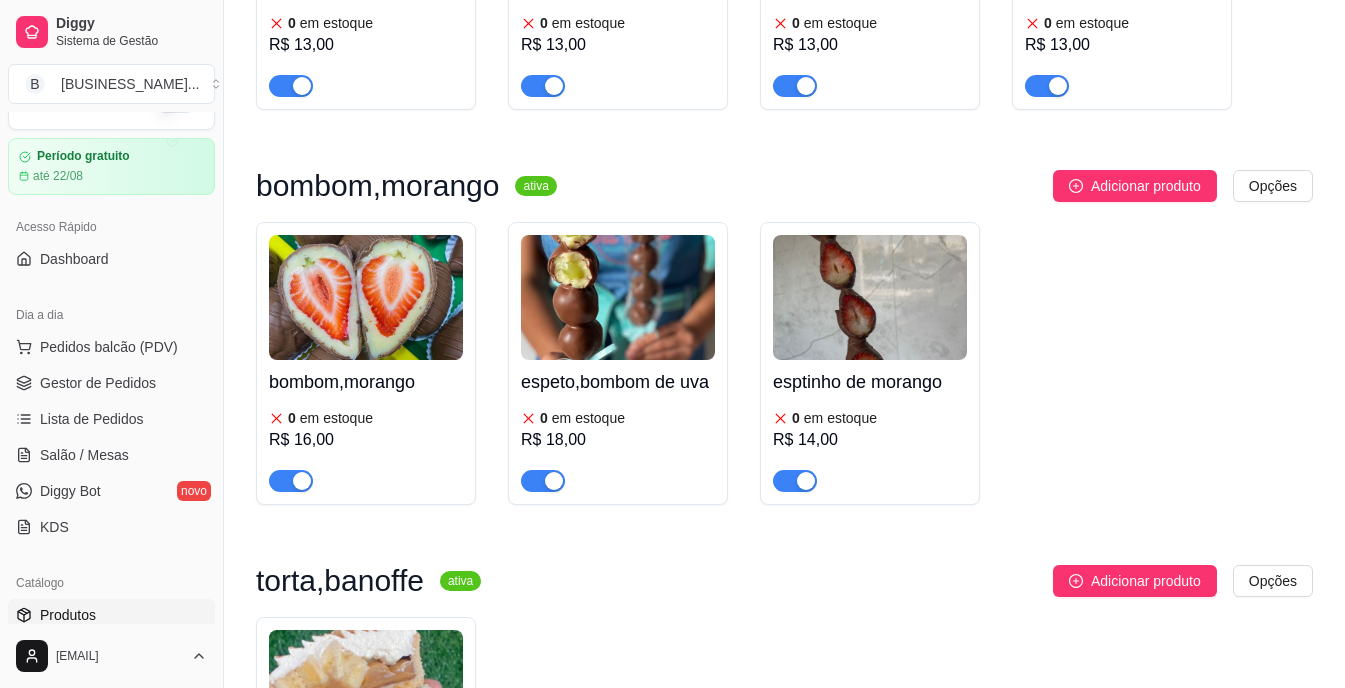 scroll, scrollTop: 1960, scrollLeft: 0, axis: vertical 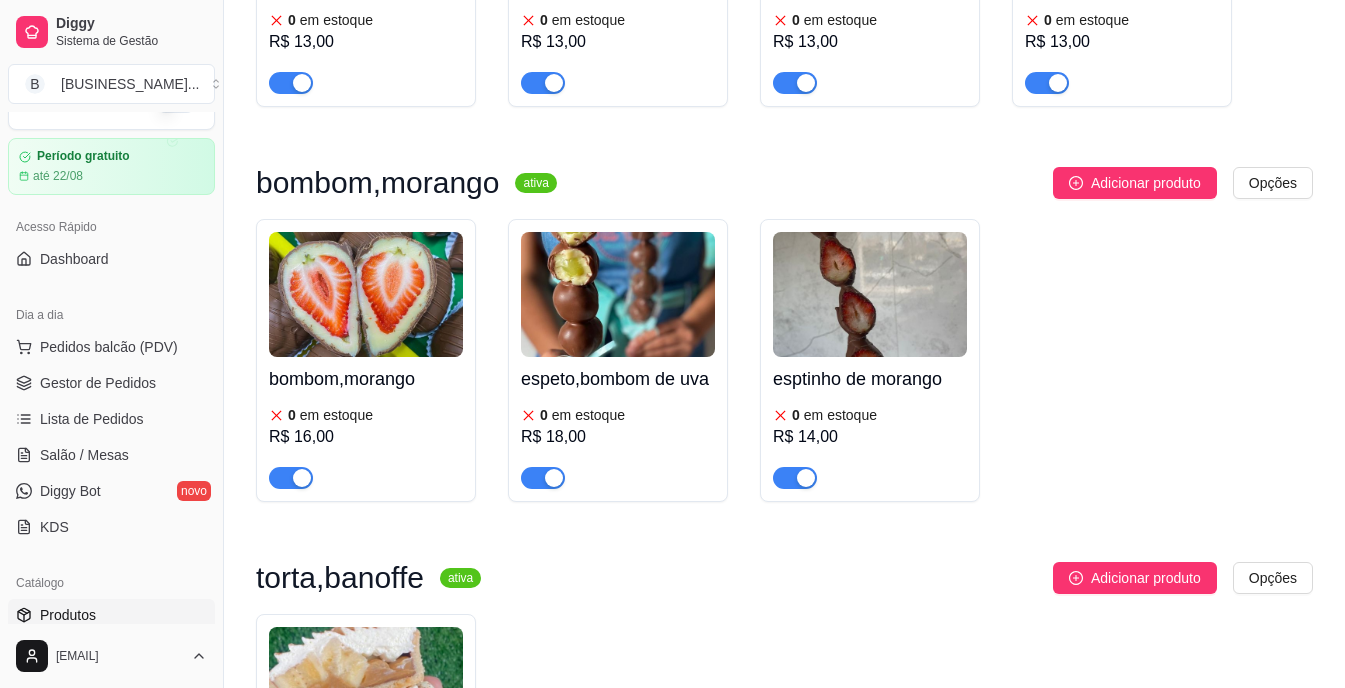 click on "bombom,morango" at bounding box center [366, 379] 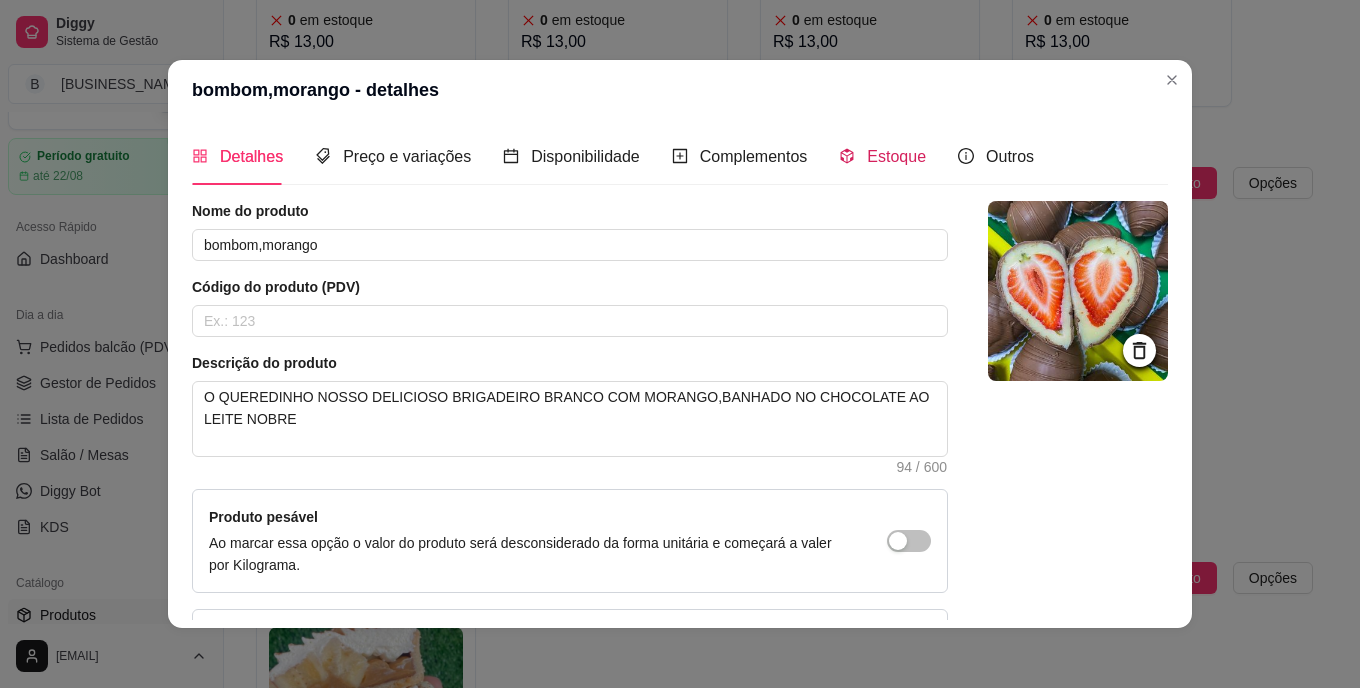 click on "Estoque" at bounding box center (896, 156) 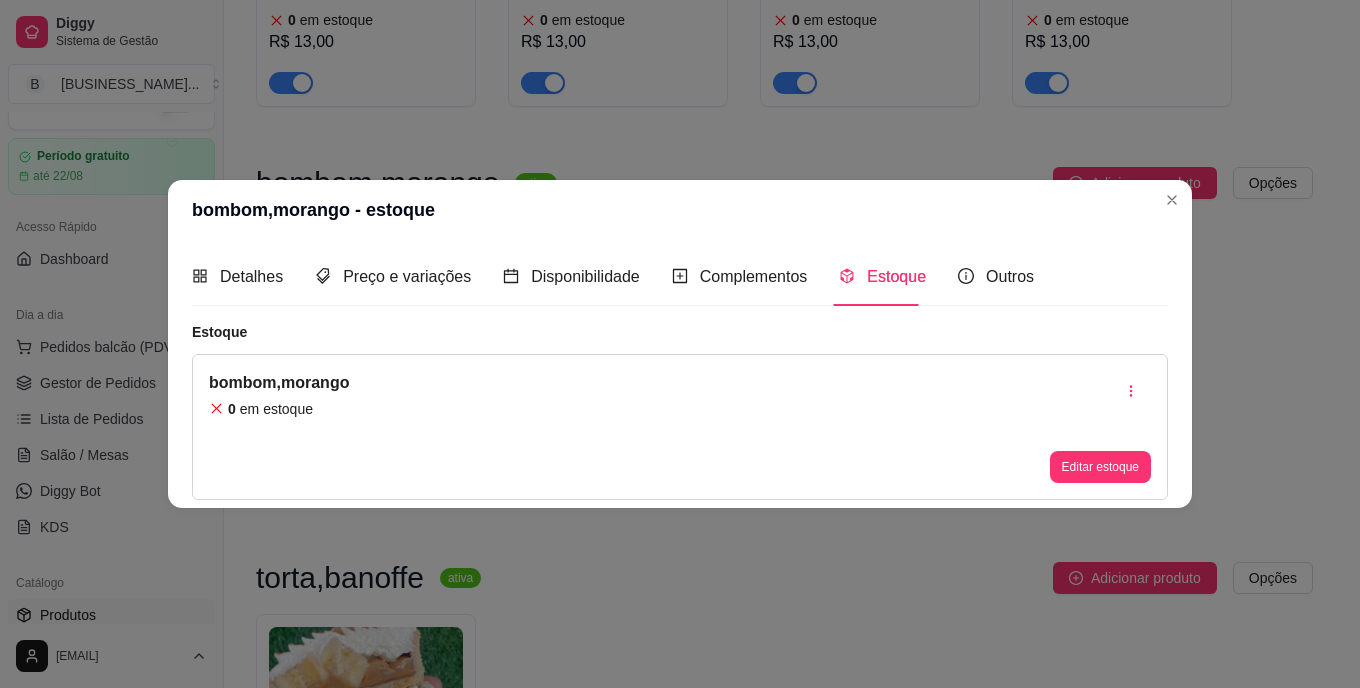 type 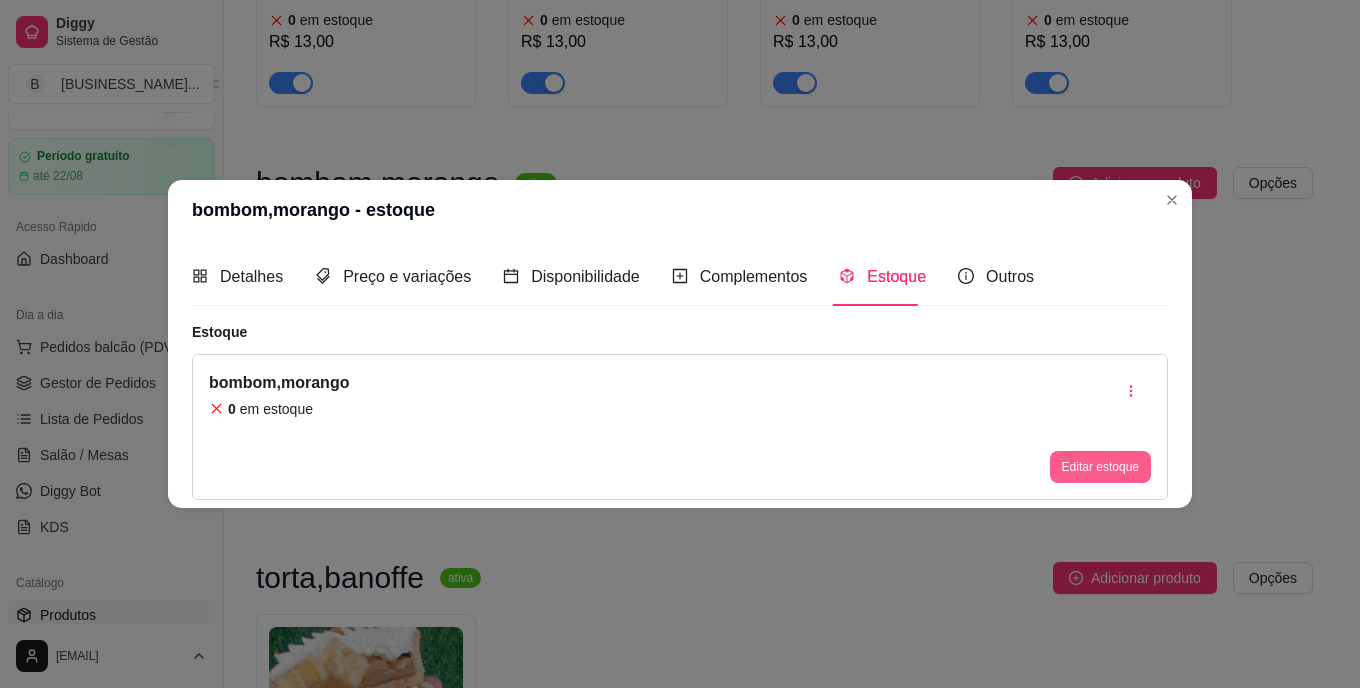 click on "Editar estoque" at bounding box center [1100, 467] 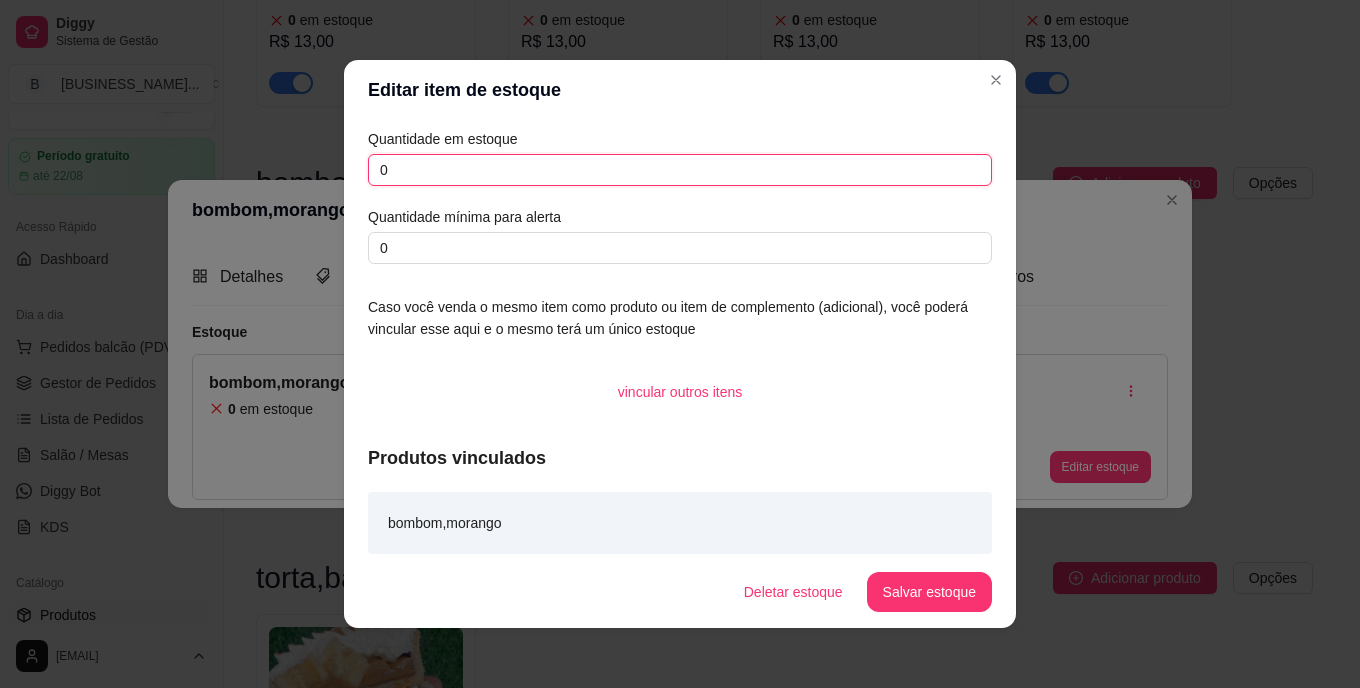 click on "0" at bounding box center (680, 170) 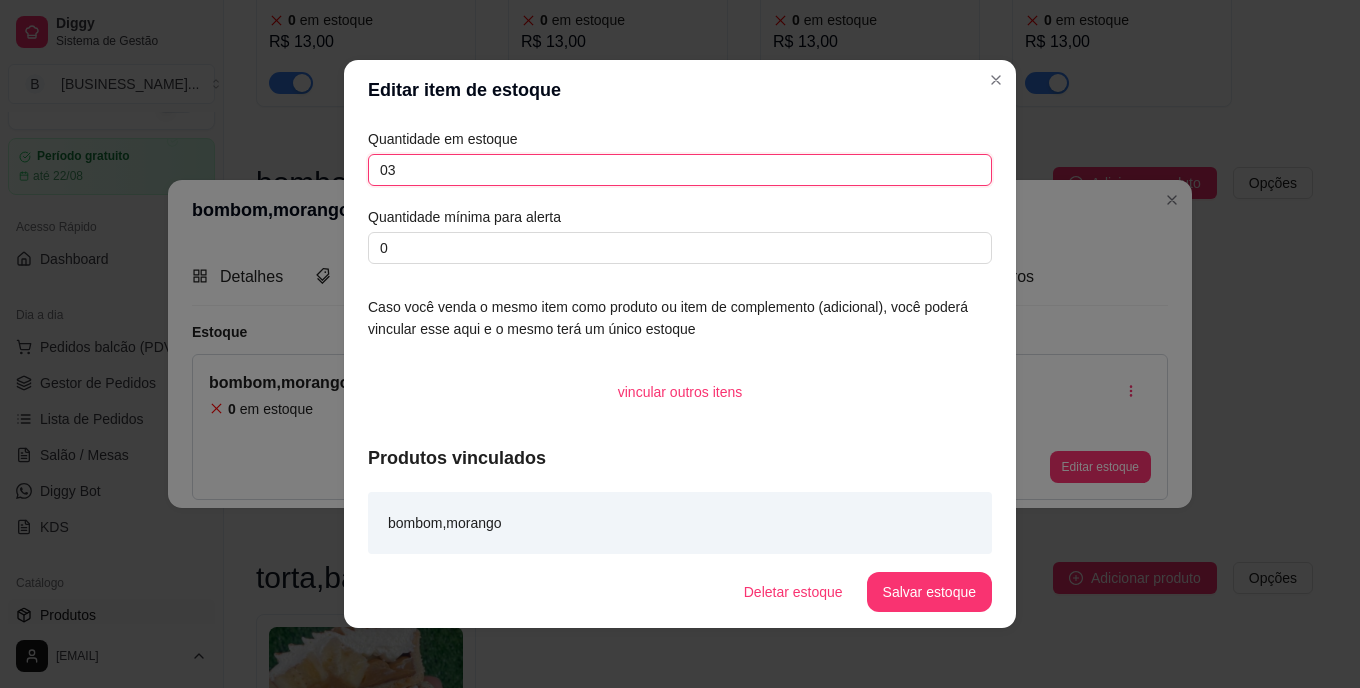 type on "0" 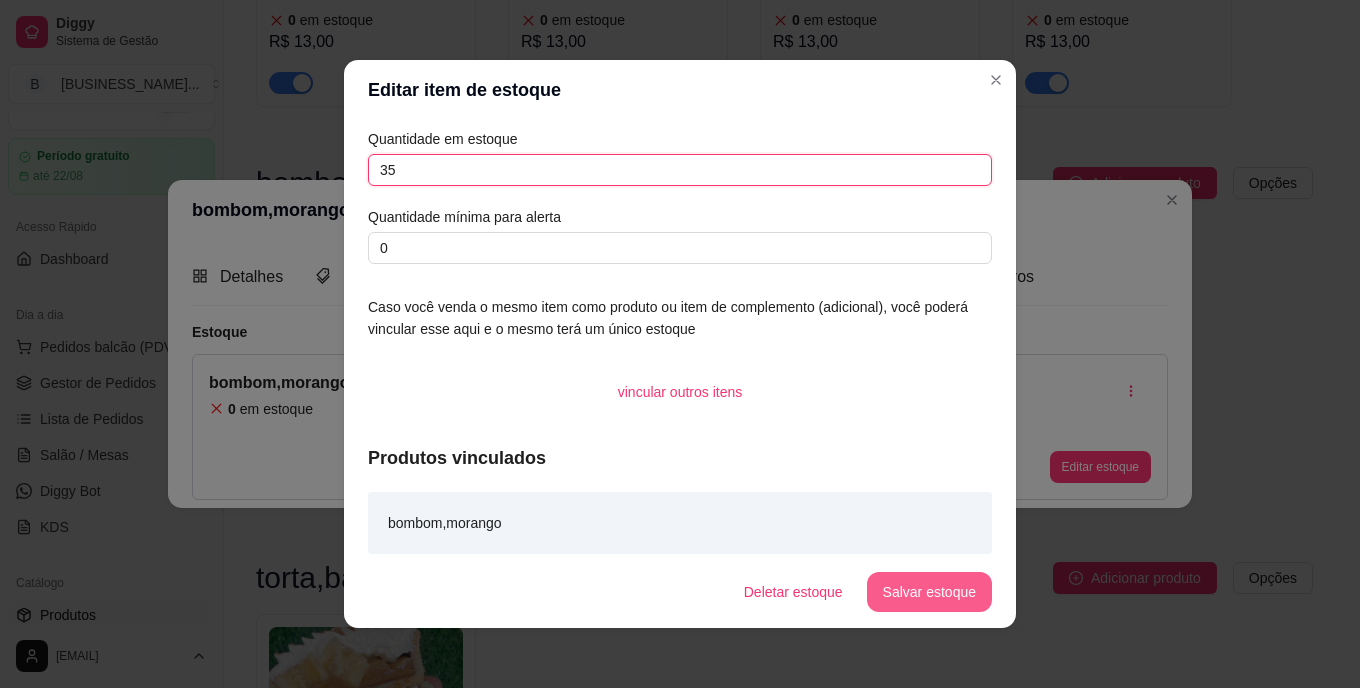 type on "35" 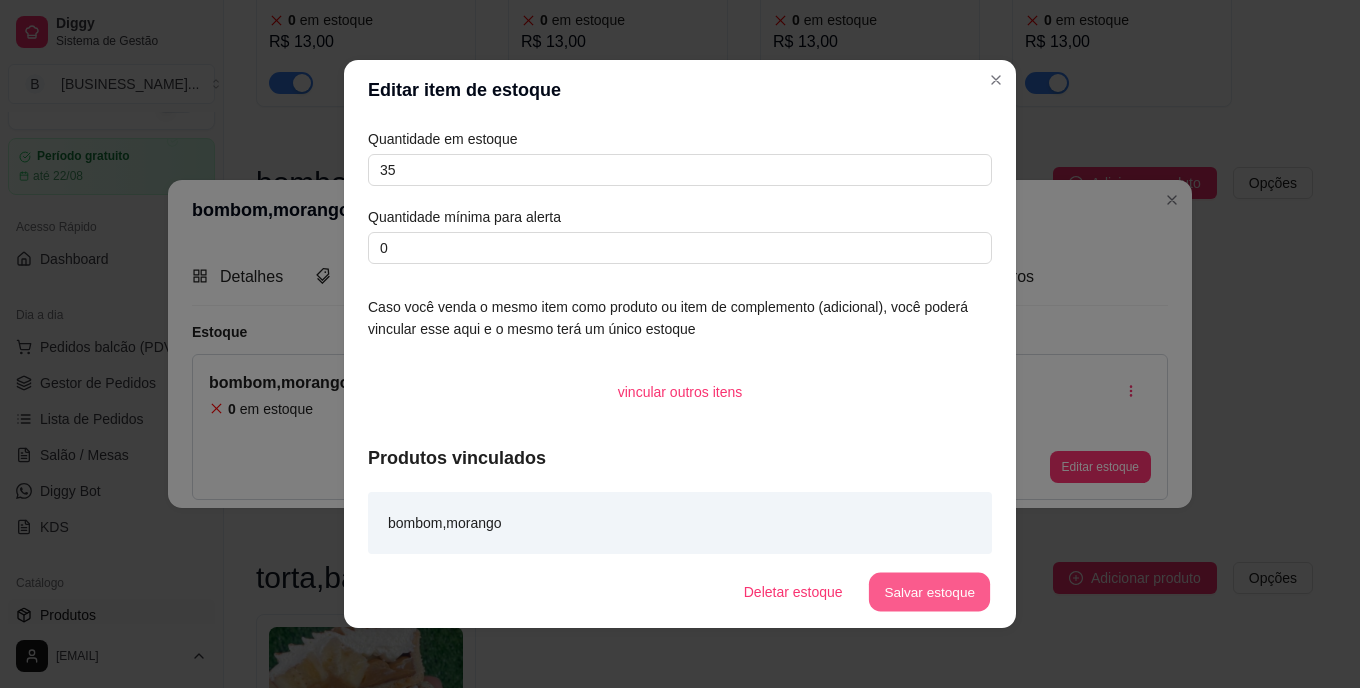 click on "Salvar estoque" at bounding box center [929, 592] 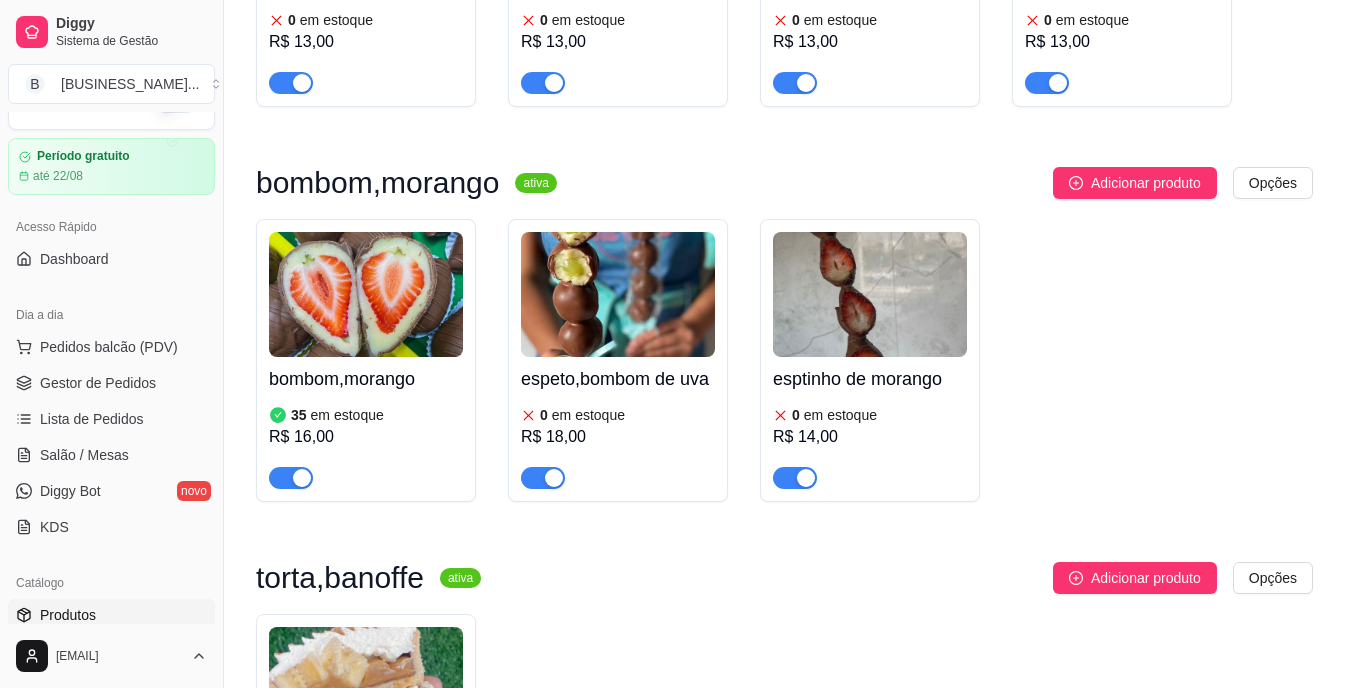 click on "bombom,morango   35 em estoque R$ 16,00 espeto,bombom de uva   0 em estoque R$ 18,00 esptinho de morango   0 em estoque R$ 14,00" at bounding box center (784, 360) 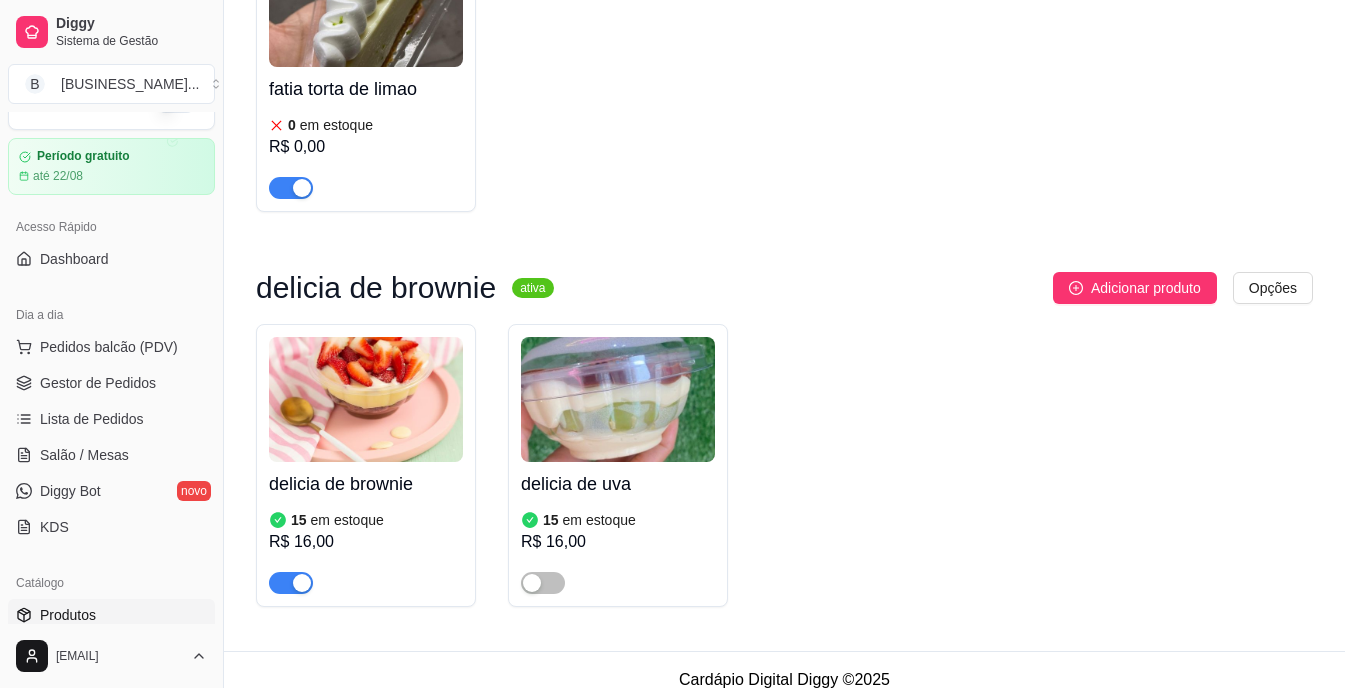 scroll, scrollTop: 3069, scrollLeft: 0, axis: vertical 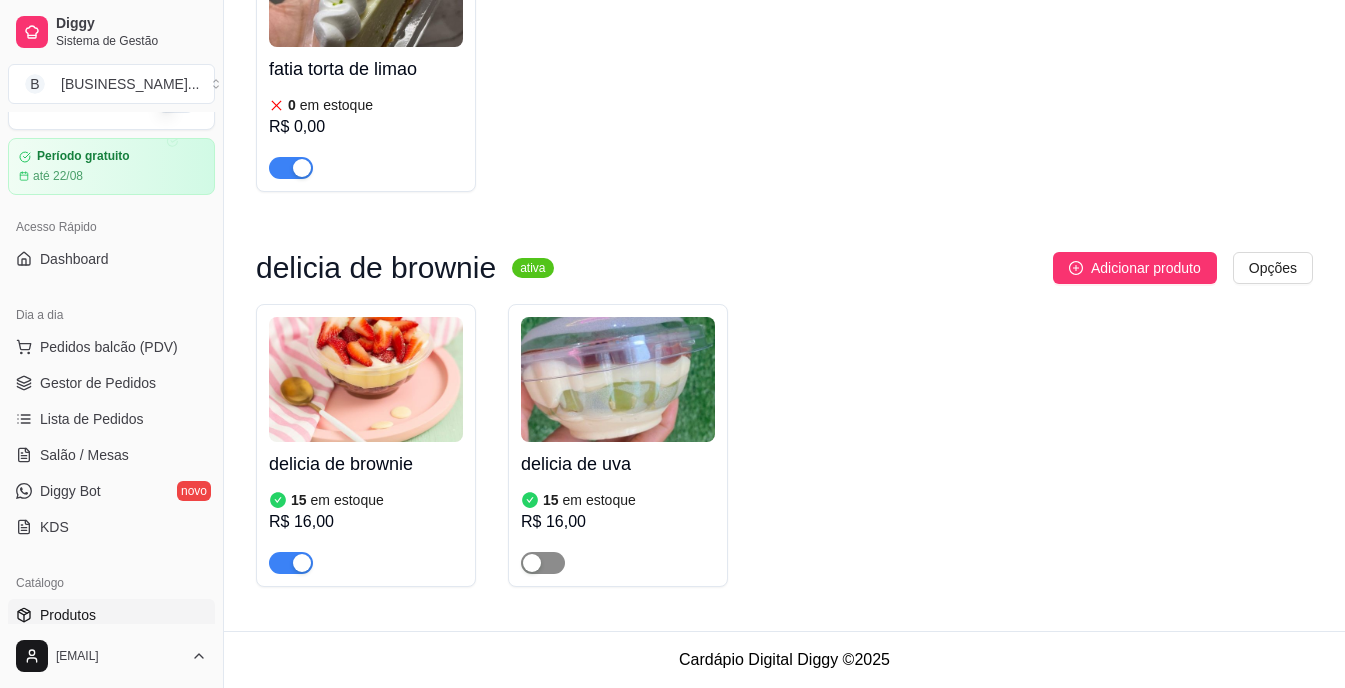 click at bounding box center (543, 563) 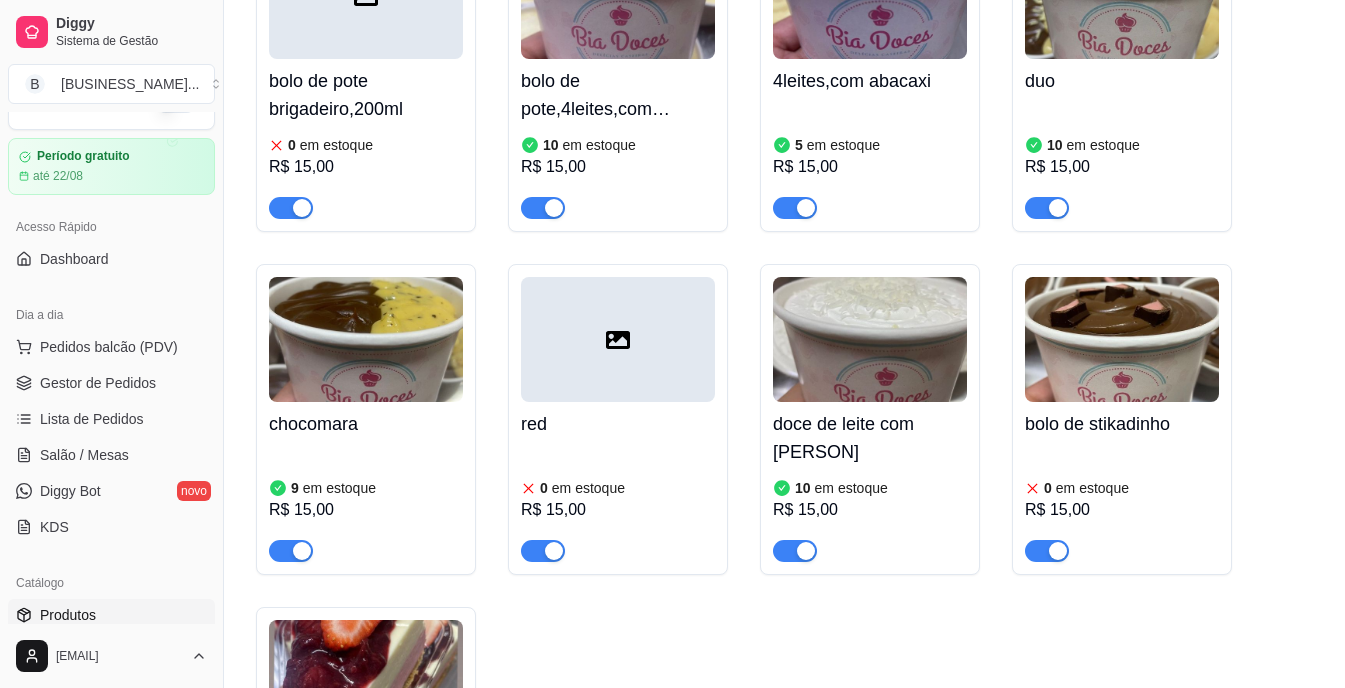 scroll, scrollTop: 269, scrollLeft: 0, axis: vertical 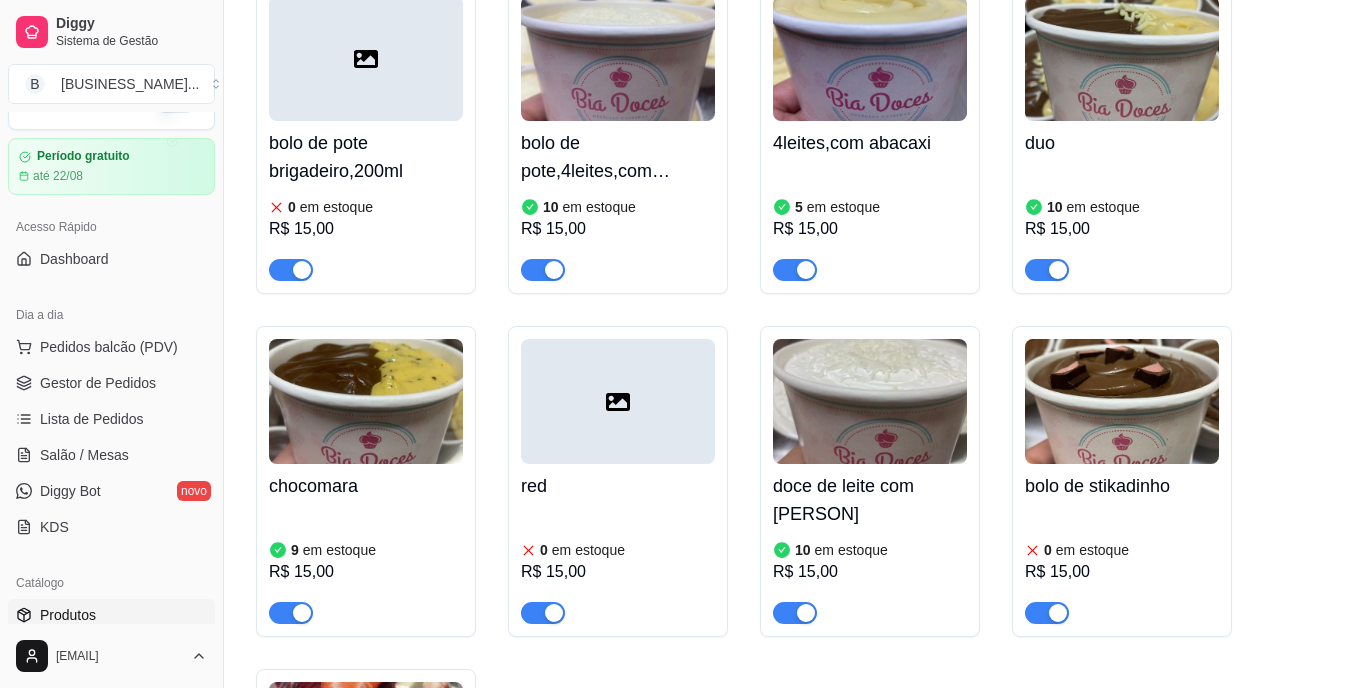 click at bounding box center [870, 401] 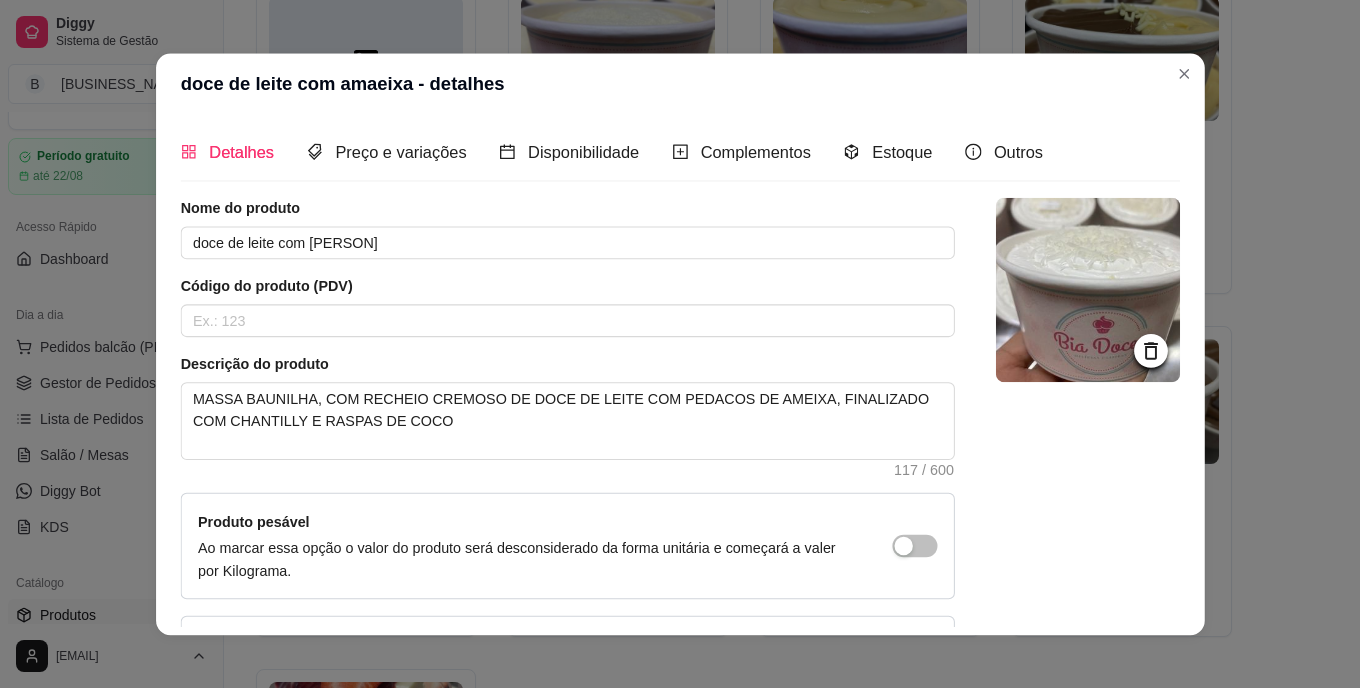 type 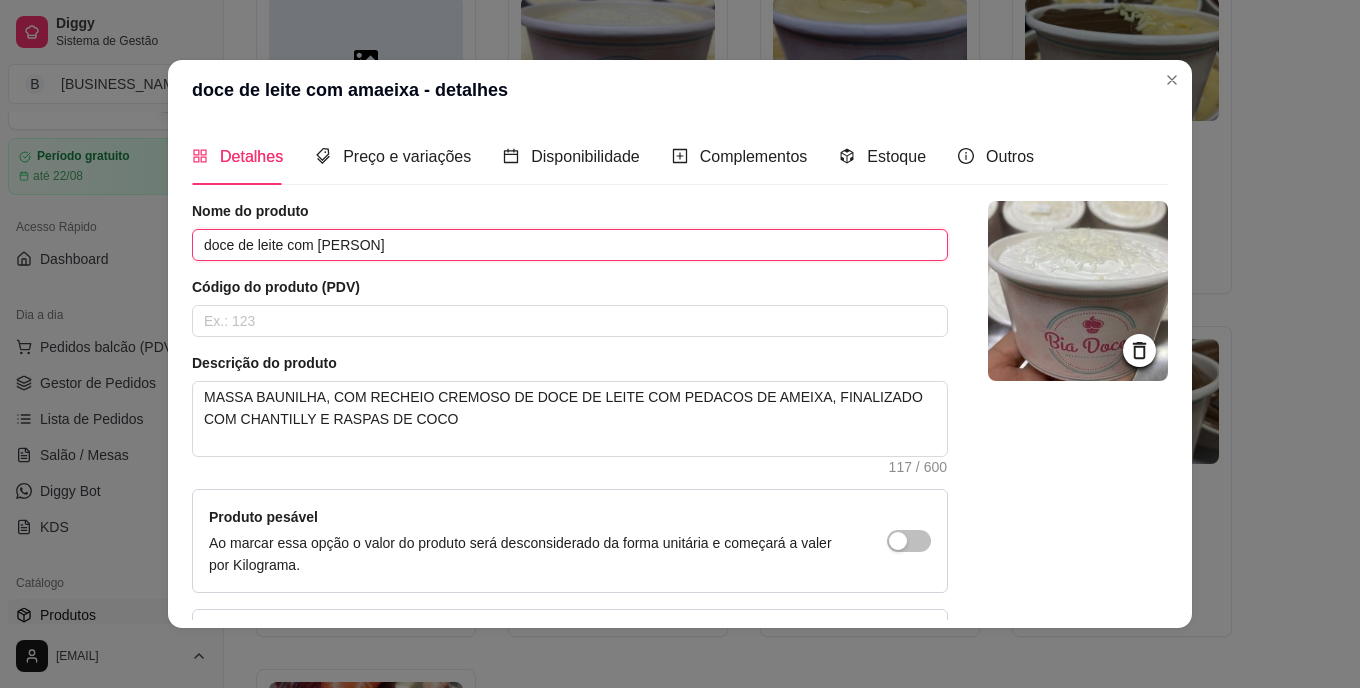 click on "doce de leite com [PERSON]" at bounding box center (570, 245) 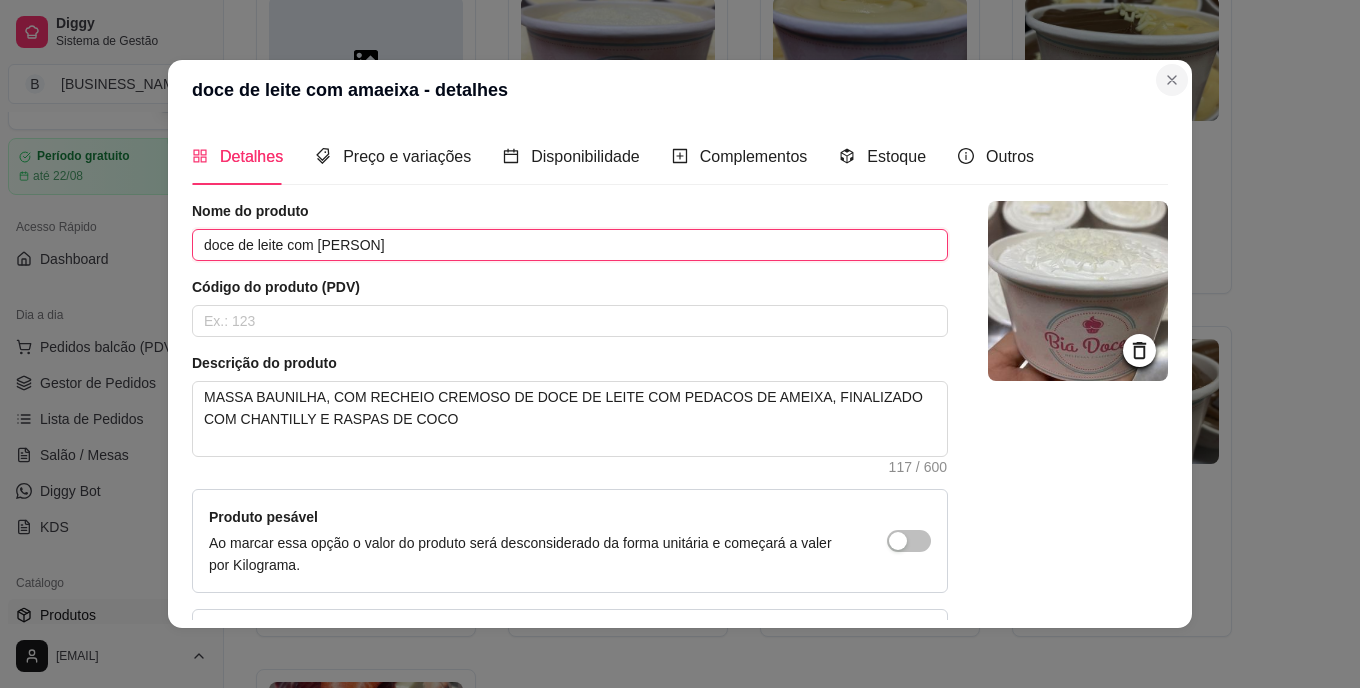 type on "doce de leite com [PERSON]" 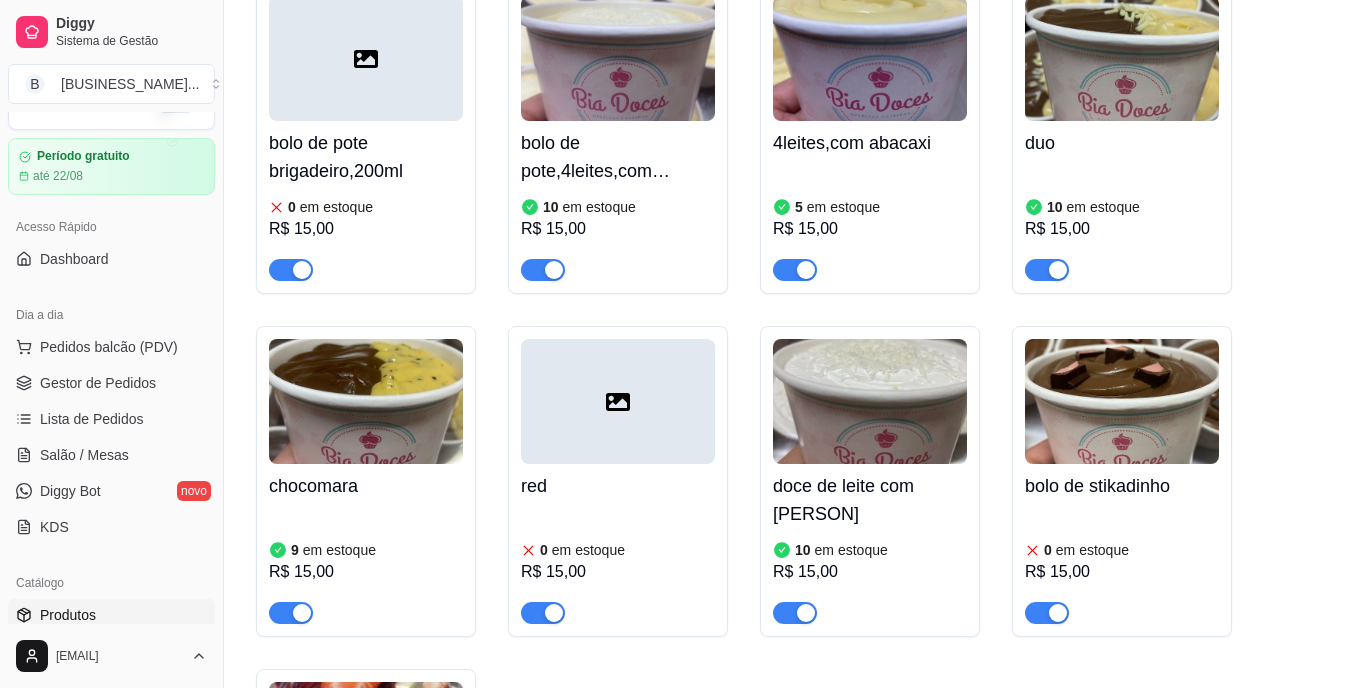 click at bounding box center (870, 401) 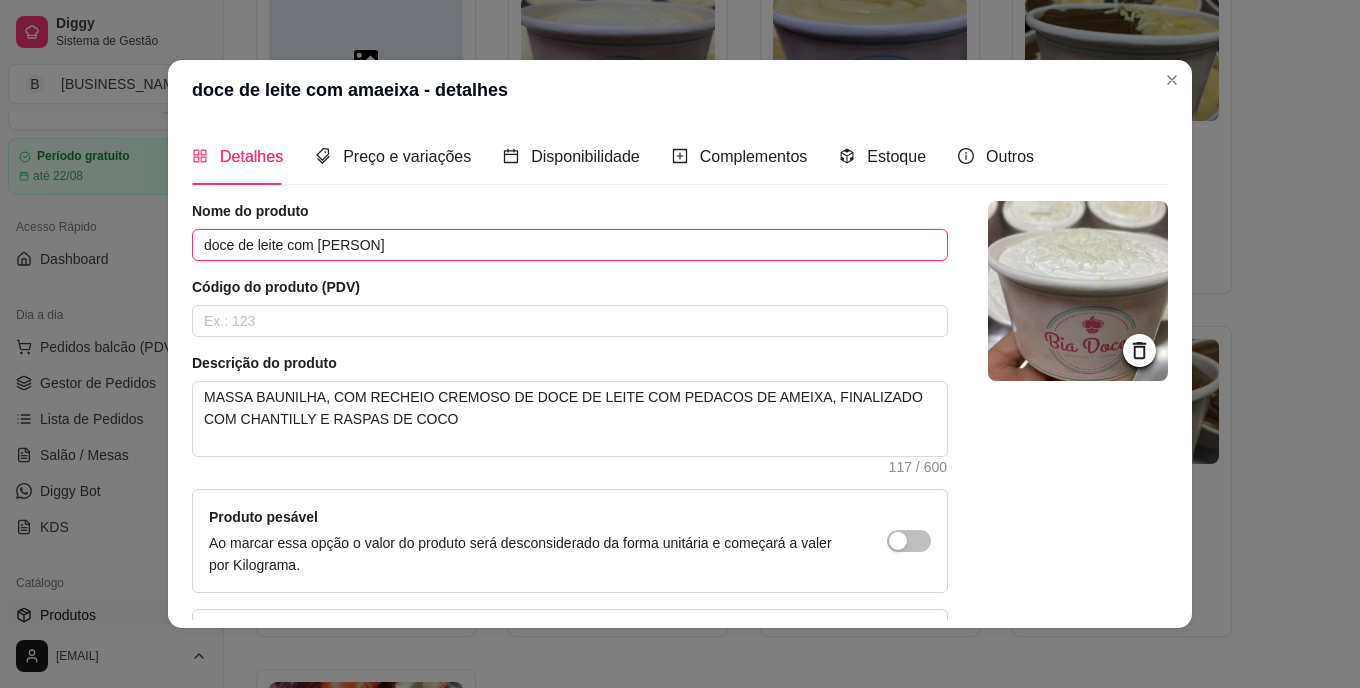click on "doce de leite com [PERSON]" at bounding box center (570, 245) 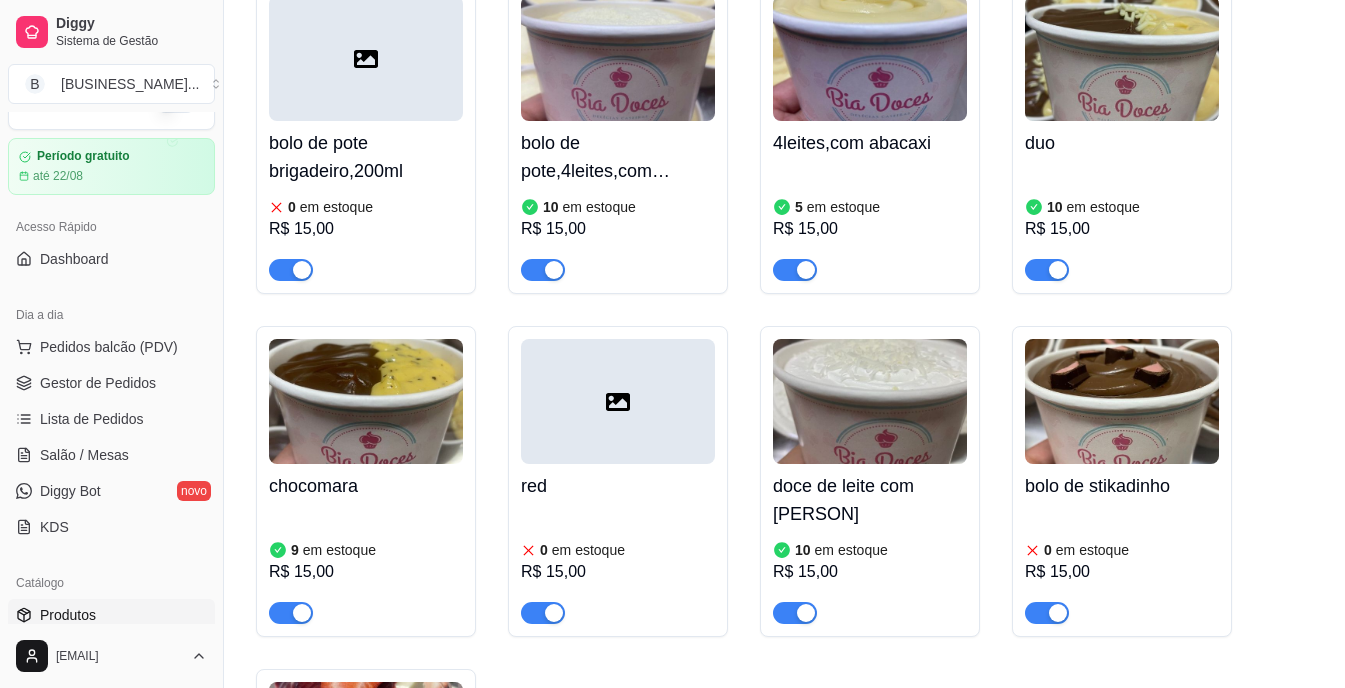 click at bounding box center (870, 401) 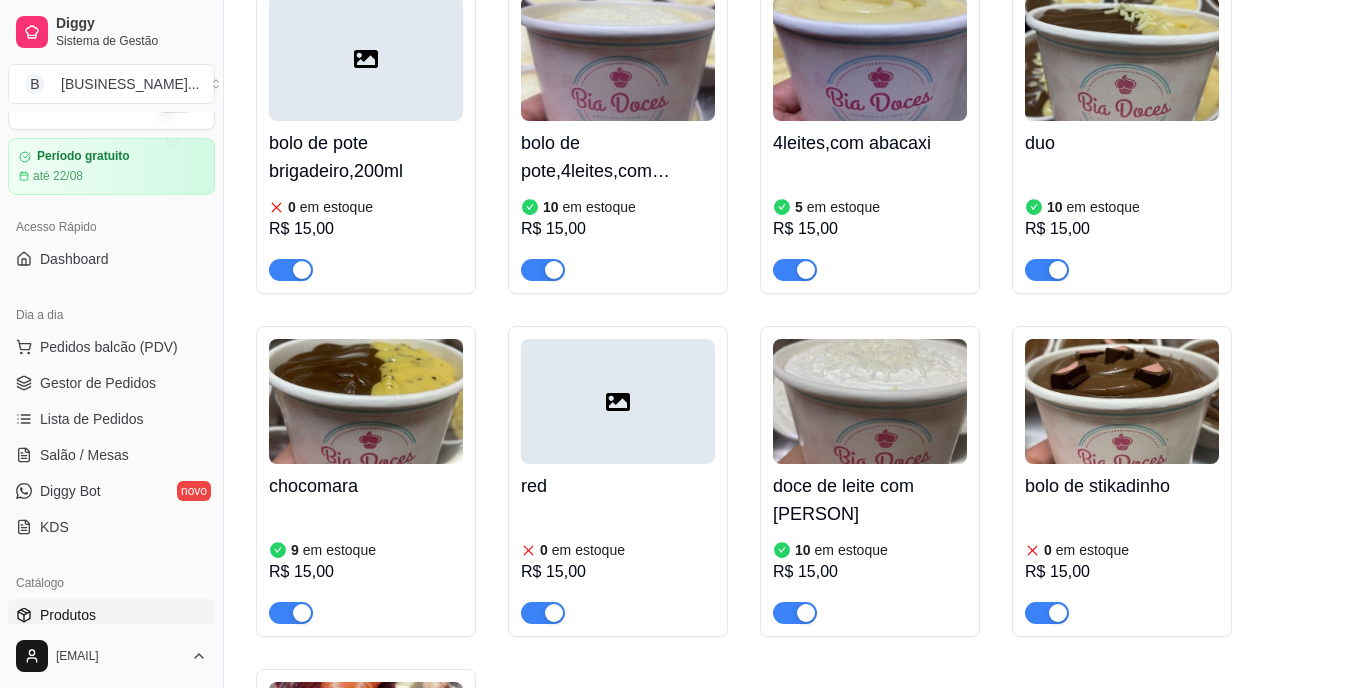 type 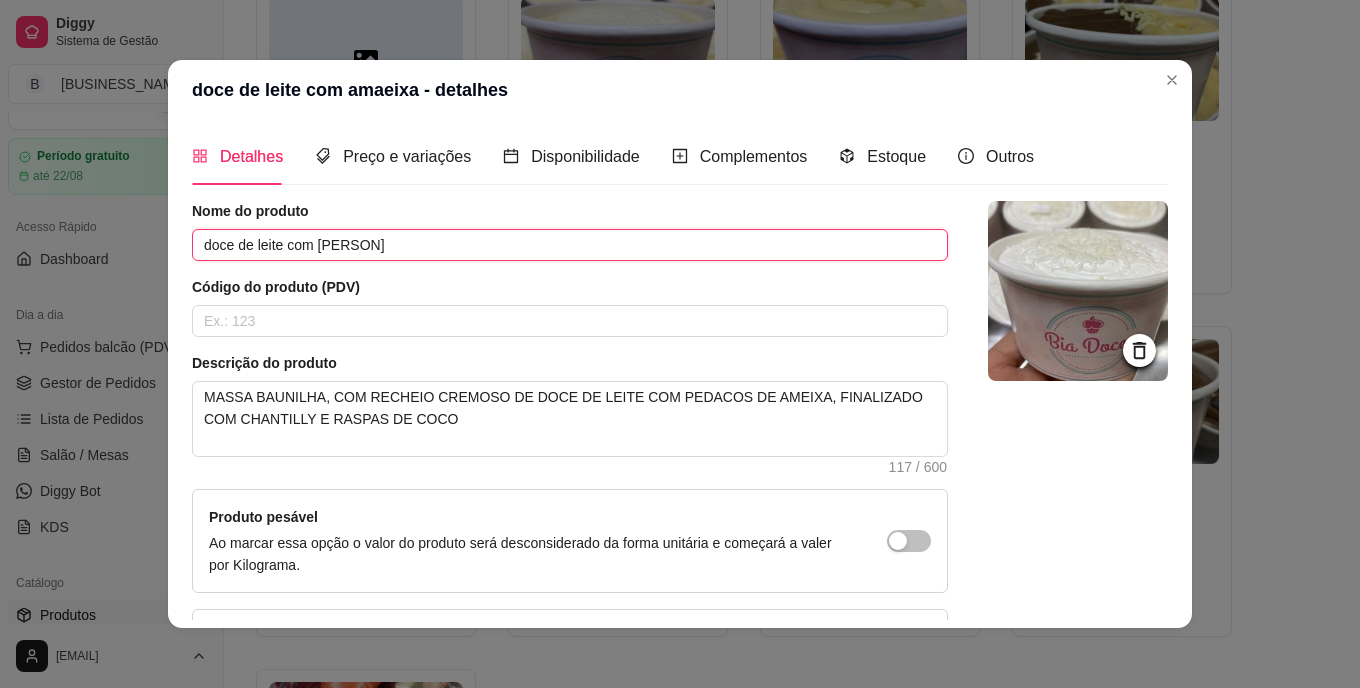 click on "doce de leite com [PERSON]" at bounding box center (570, 245) 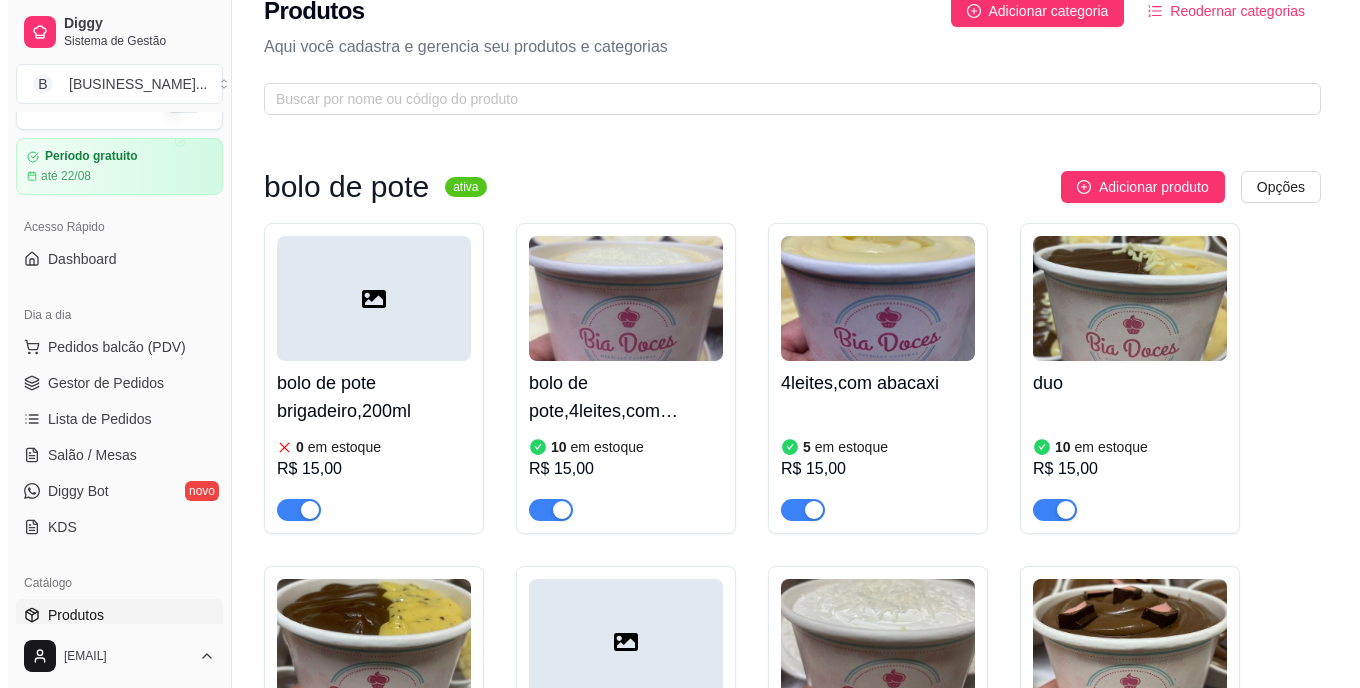 scroll, scrollTop: 0, scrollLeft: 0, axis: both 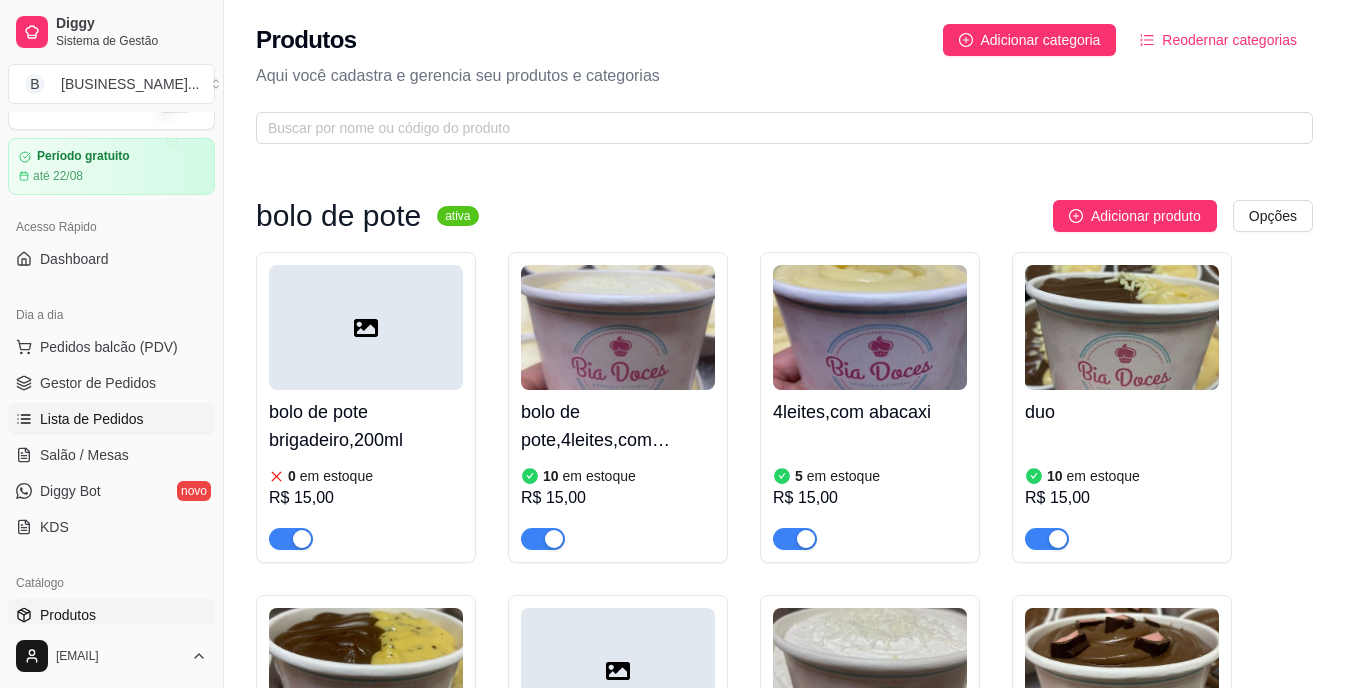 click on "Lista de Pedidos" at bounding box center [92, 419] 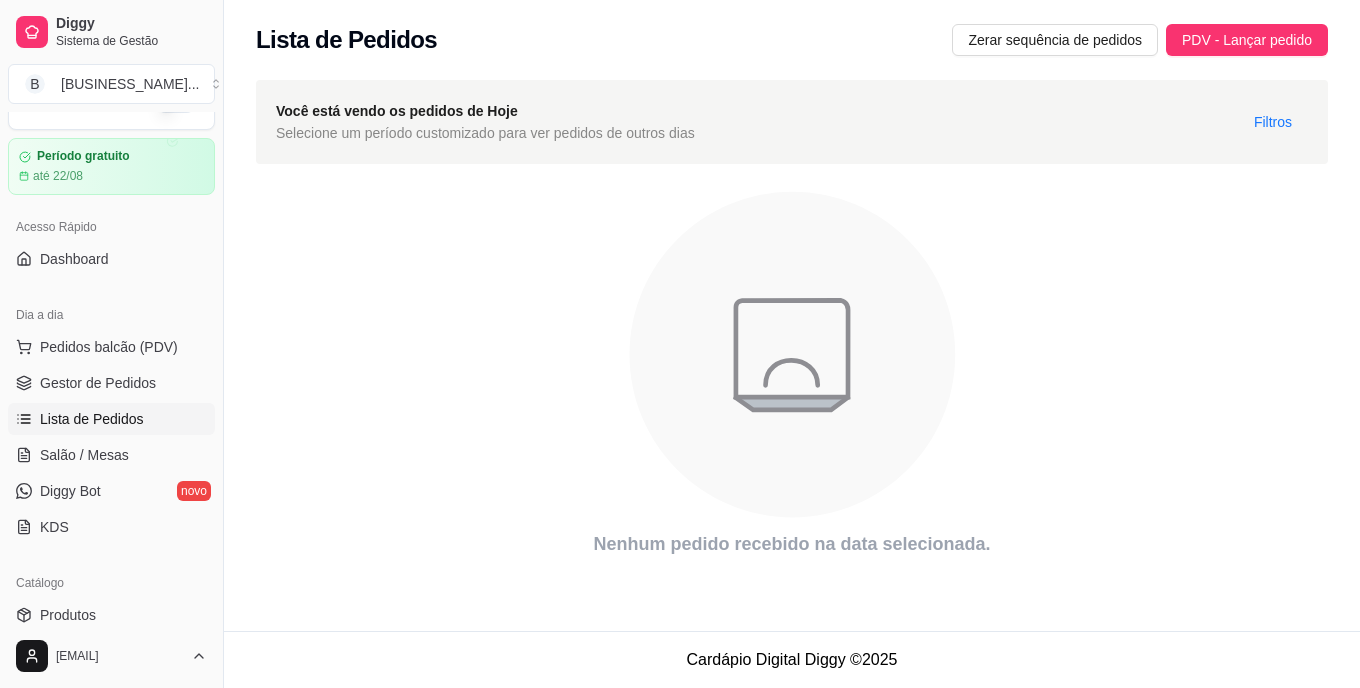 scroll, scrollTop: 0, scrollLeft: 0, axis: both 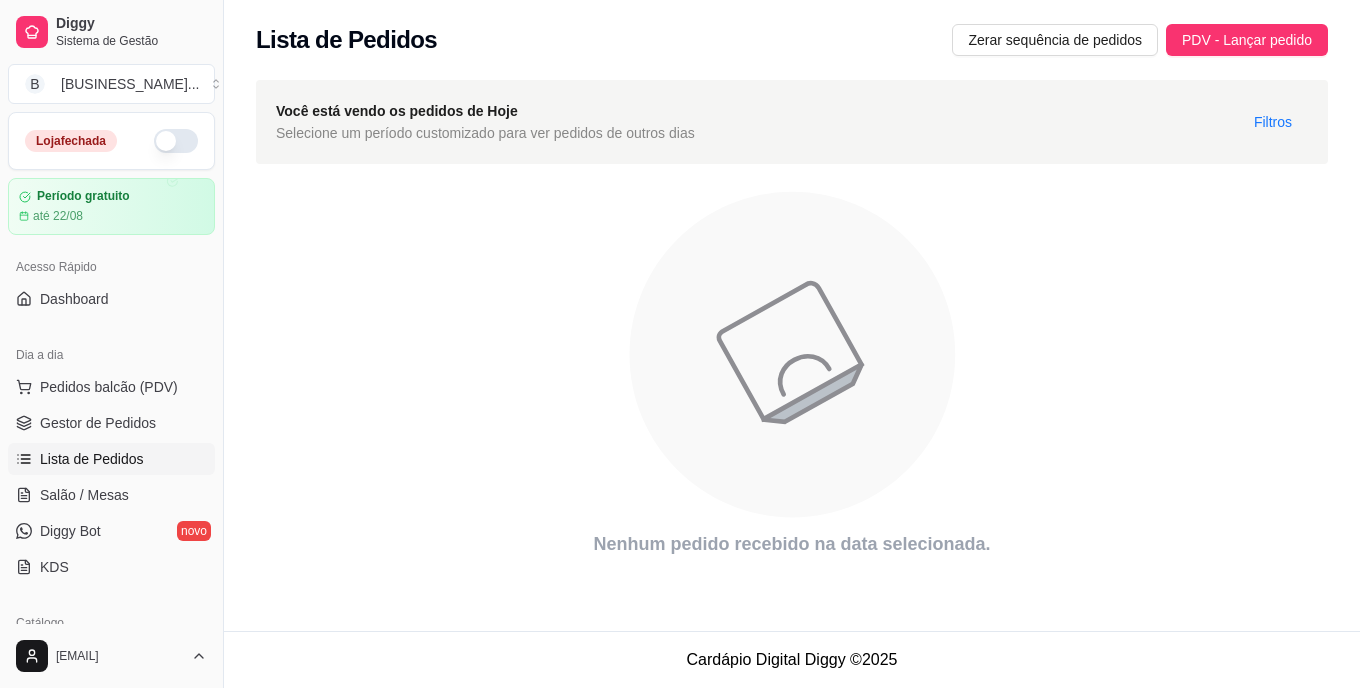 click at bounding box center (176, 141) 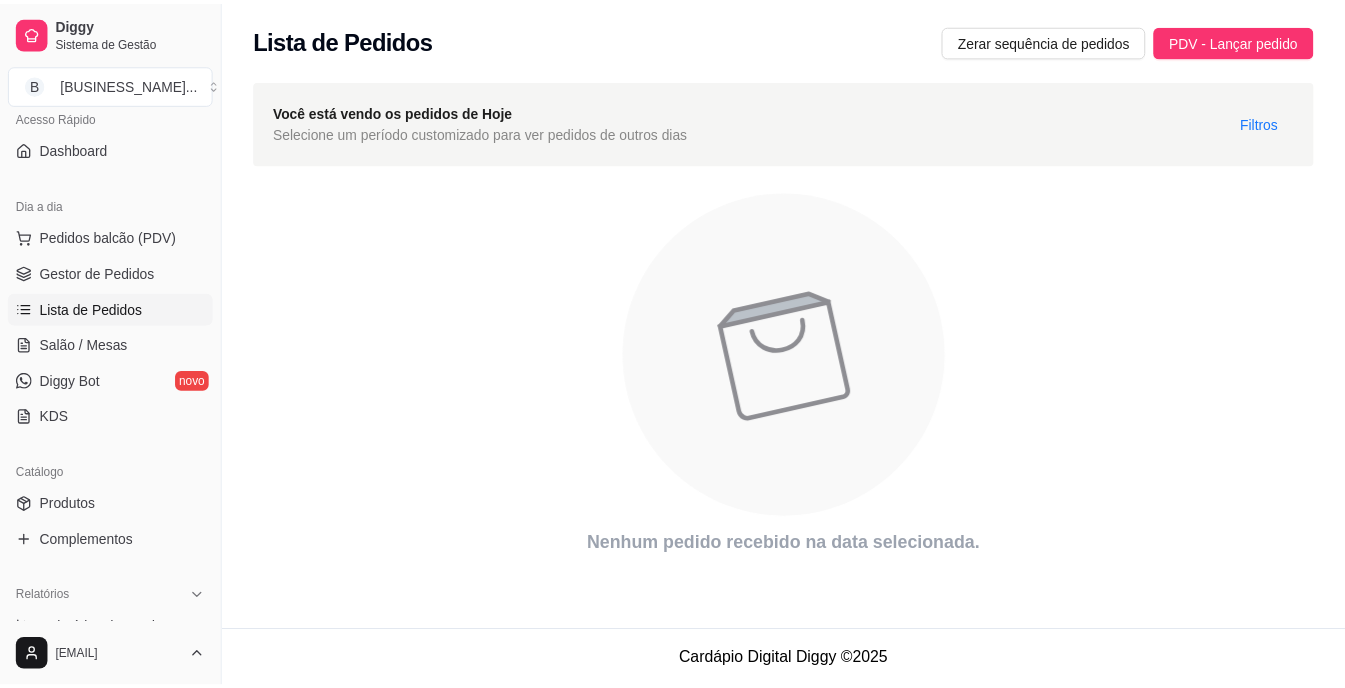scroll, scrollTop: 160, scrollLeft: 0, axis: vertical 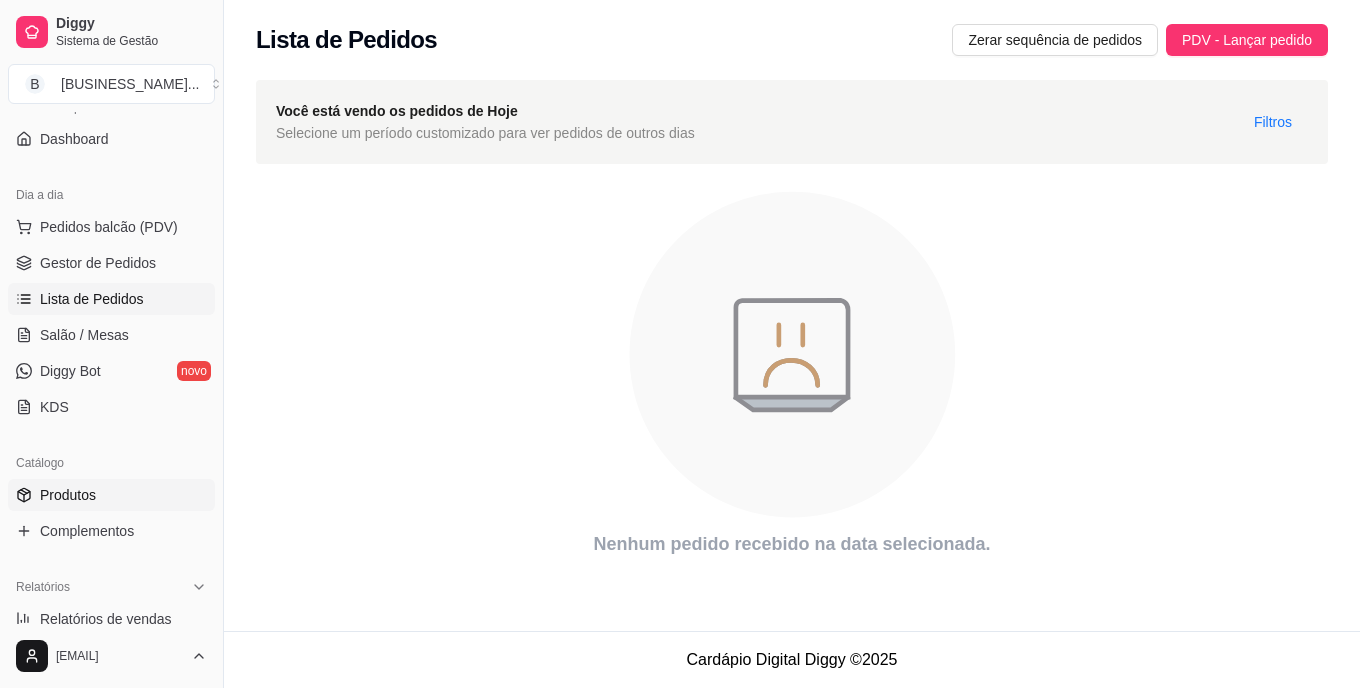 click on "Produtos" at bounding box center [68, 495] 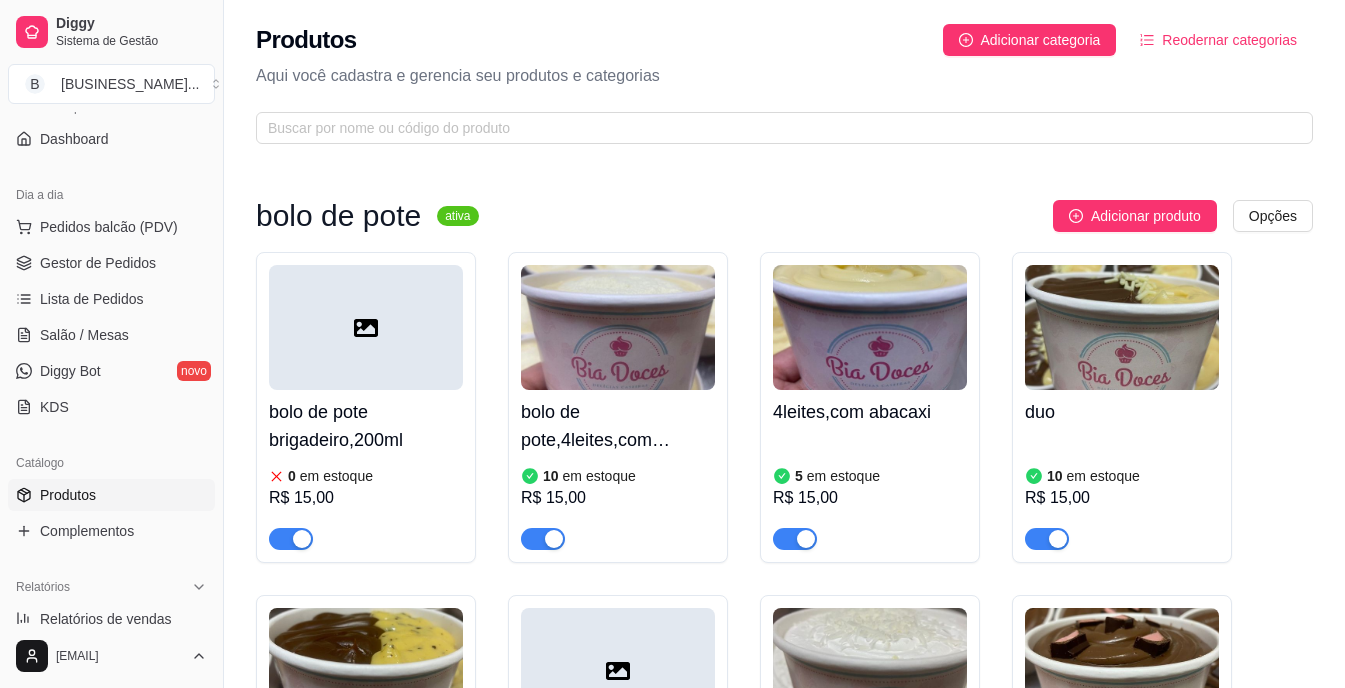 click on "bolo de pote brigadeiro,200ml   0 em estoque R$ 15,00 bolo de pote,4leites,com morango   10 em estoque R$ 15,00 4leites,com abacaxi   5 em estoque R$ 15,00 duo   10 em estoque R$ 15,00 chocomara   9 em estoque R$ 15,00 red   0 em estoque R$ 15,00 doce de leite com amaeixa    10 em estoque R$ 15,00 bolo de stikadinho   0 em estoque R$ 15,00 Fatia torta PINK LEMONADE   0 em estoque R$ 20,00" at bounding box center (784, 750) 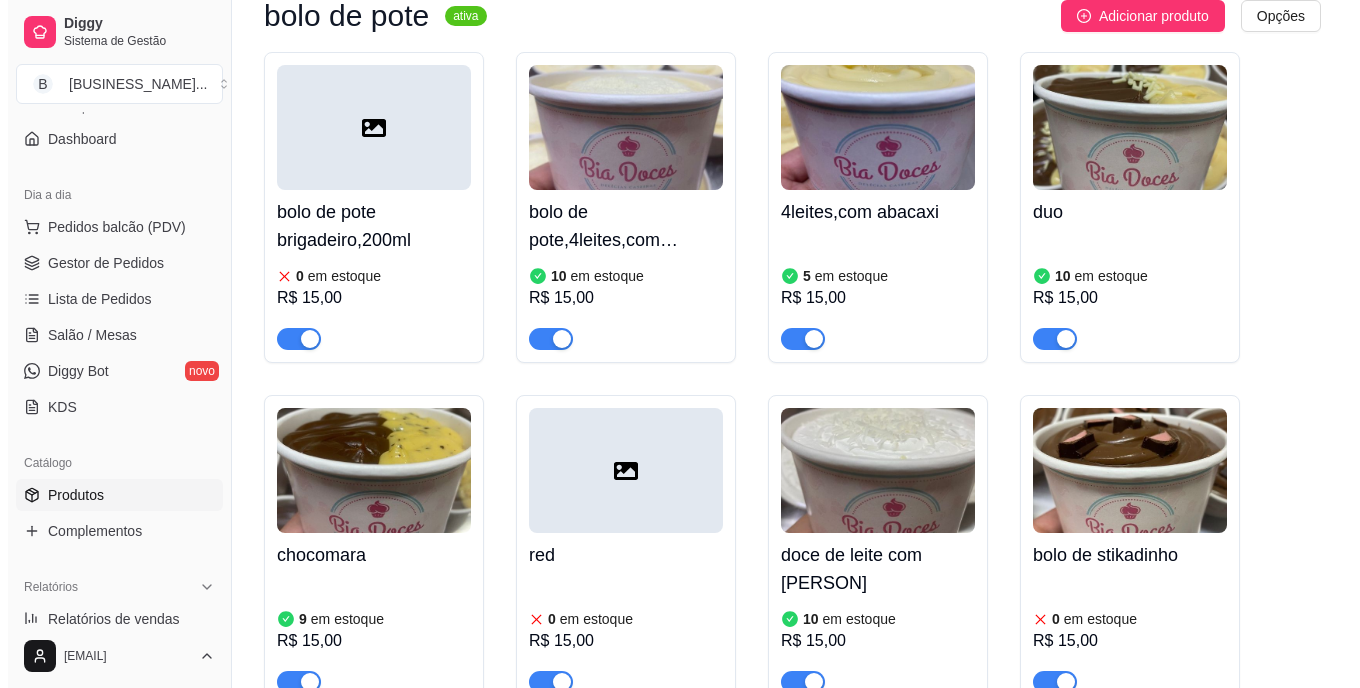 scroll, scrollTop: 160, scrollLeft: 0, axis: vertical 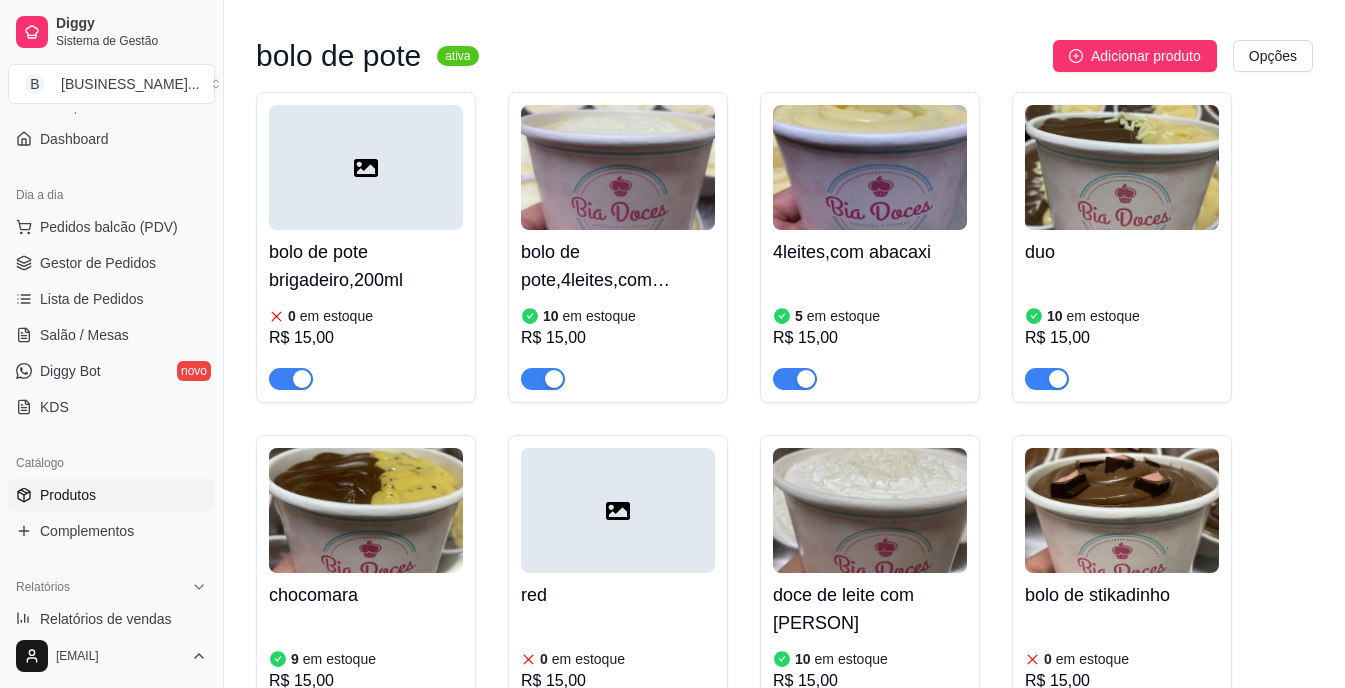 click on "bolo de pote,4leites,com morango" at bounding box center (618, 266) 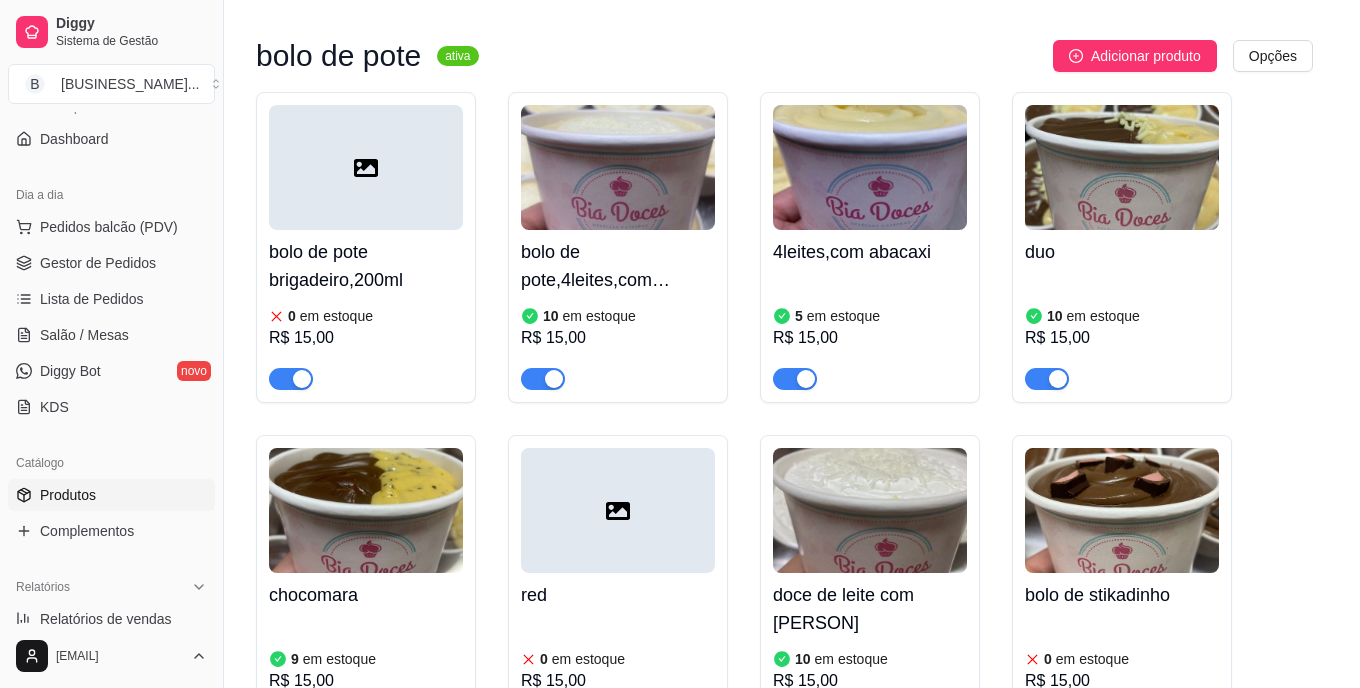 type 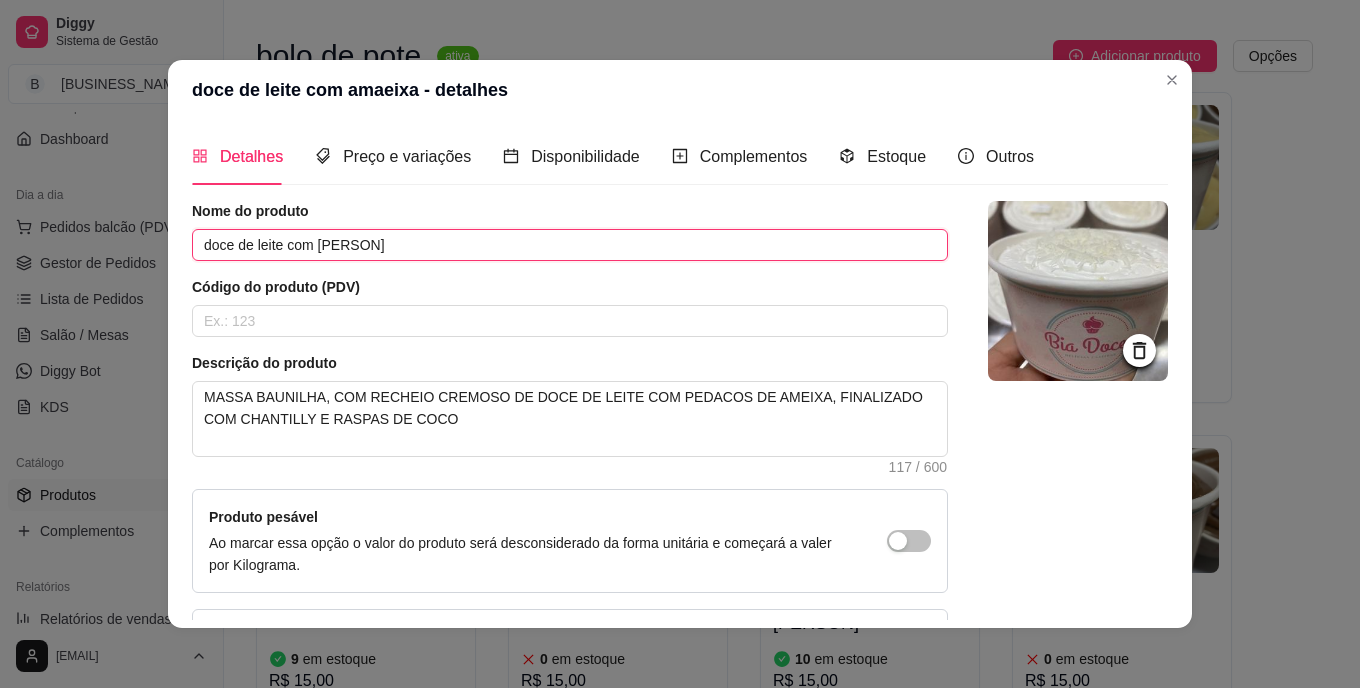click on "doce de leite com [PERSON]" at bounding box center [570, 245] 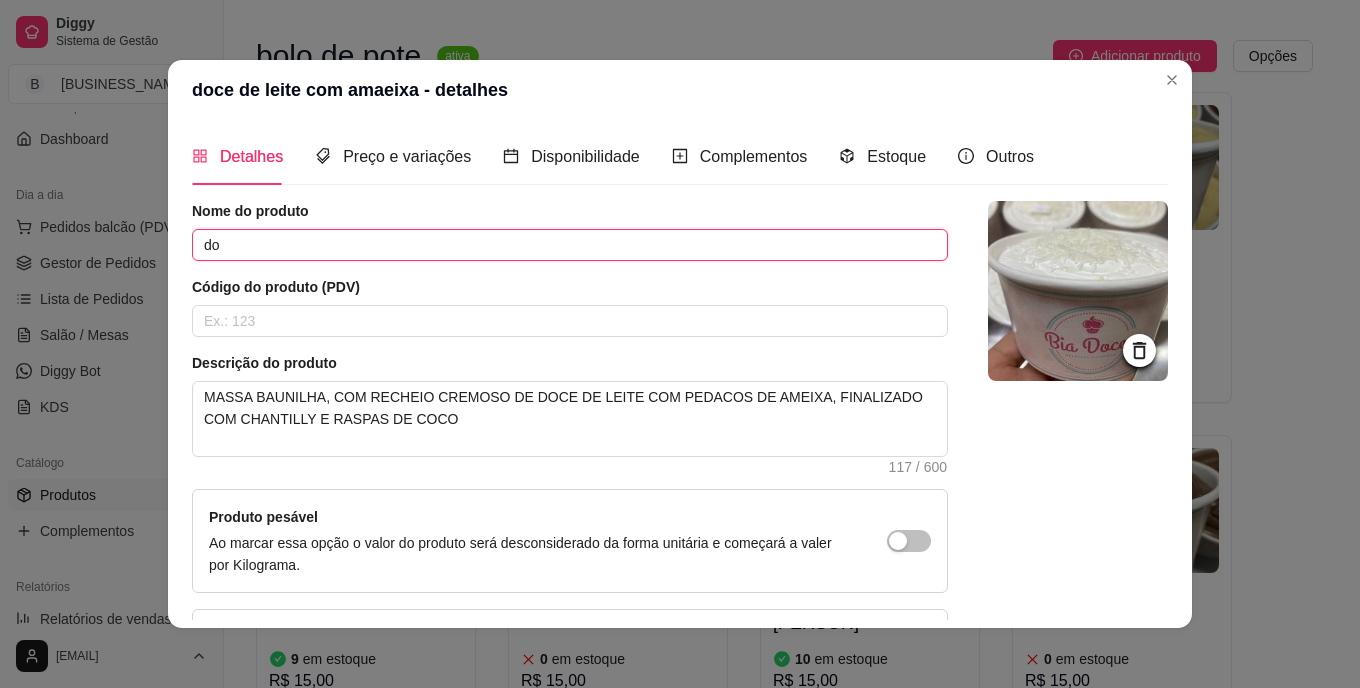 type on "d" 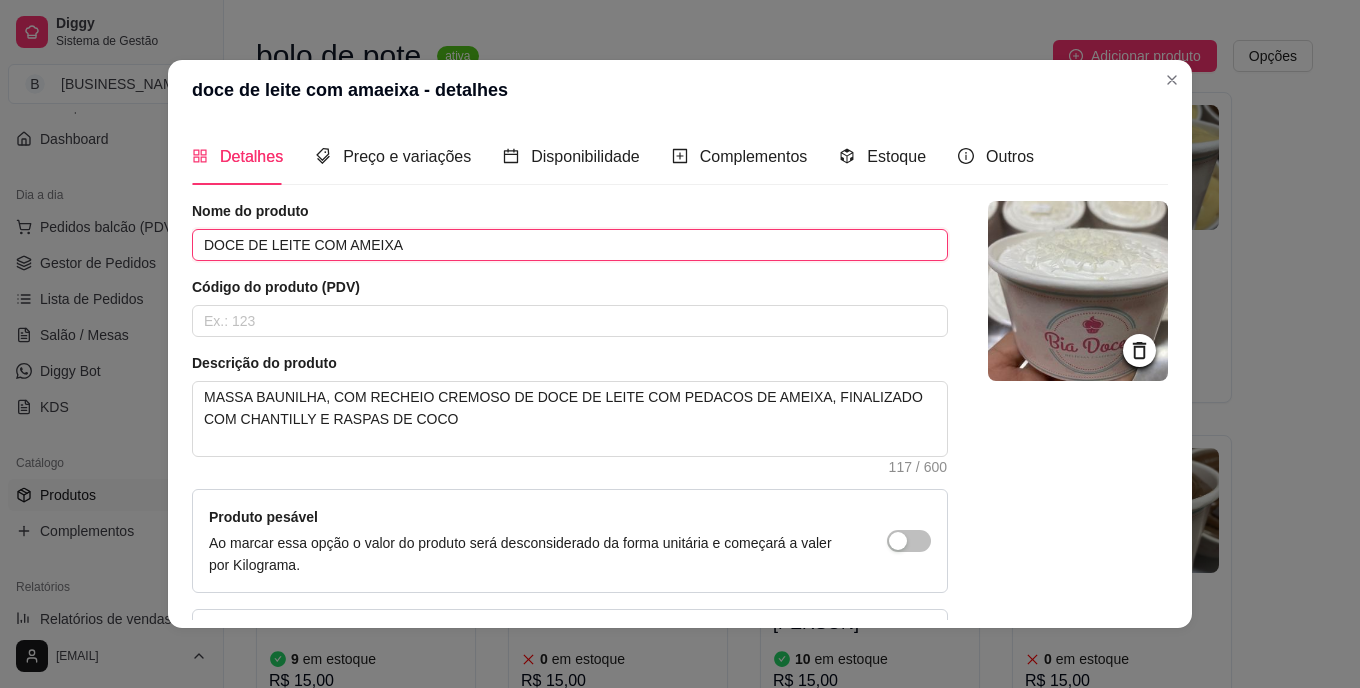 type on "DOCE DE LEITE COM AMEIXA" 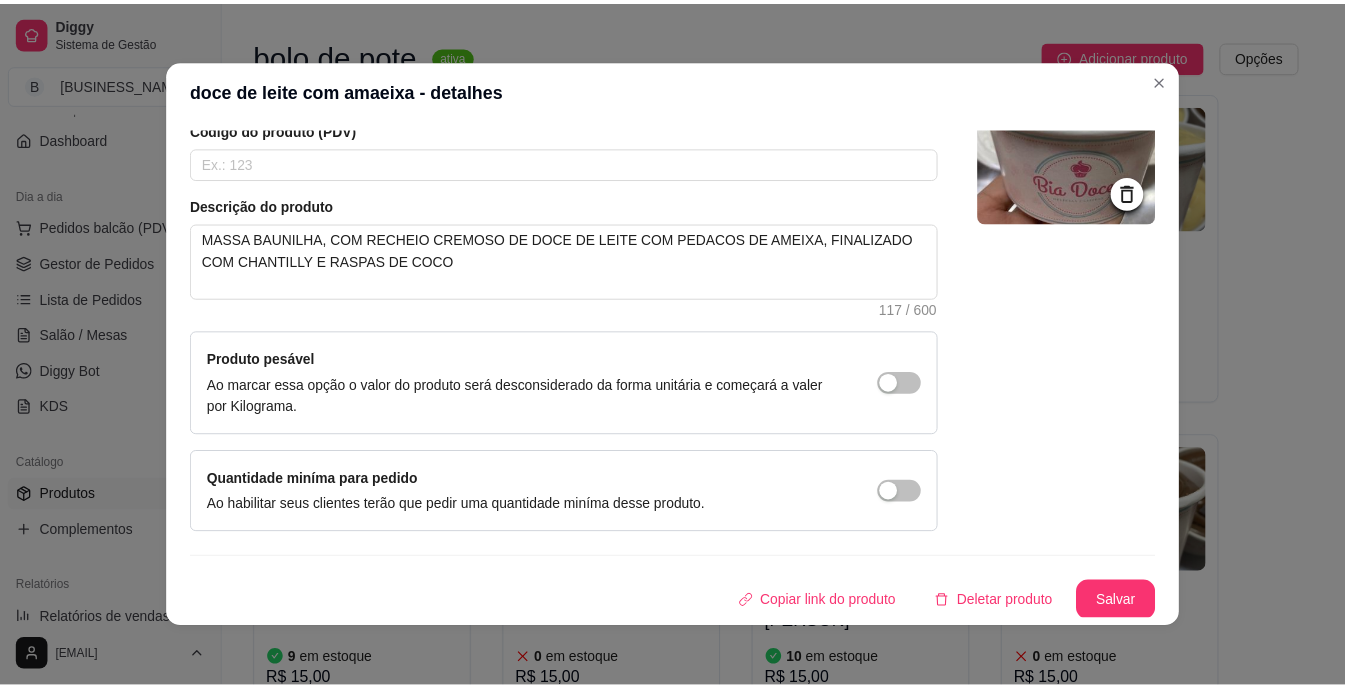 scroll, scrollTop: 160, scrollLeft: 0, axis: vertical 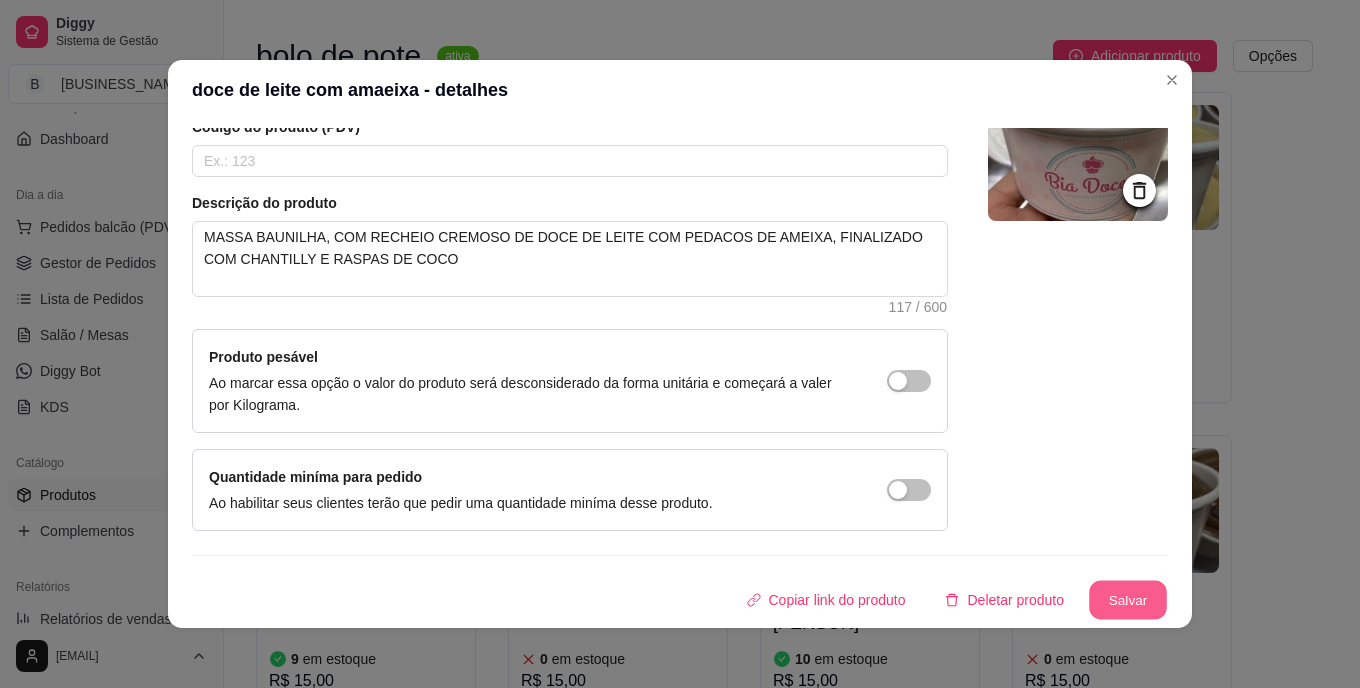 click on "Salvar" at bounding box center [1128, 600] 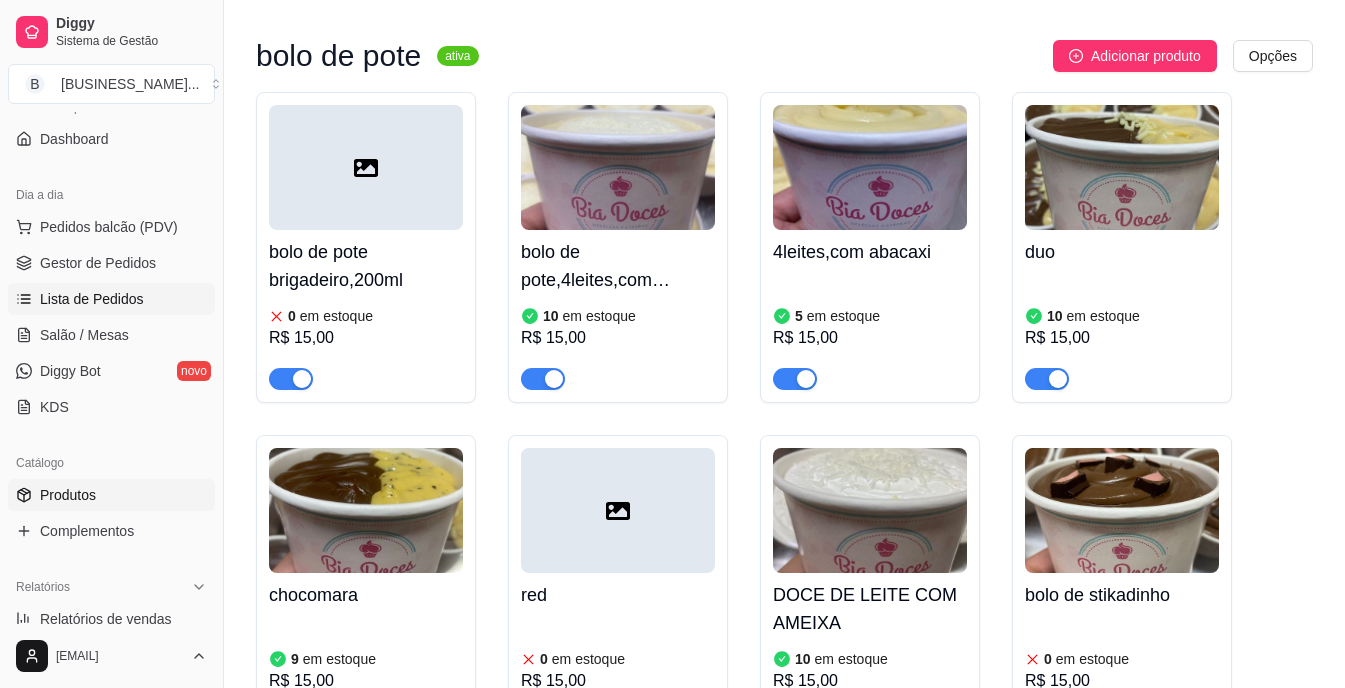 click on "Lista de Pedidos" at bounding box center (92, 299) 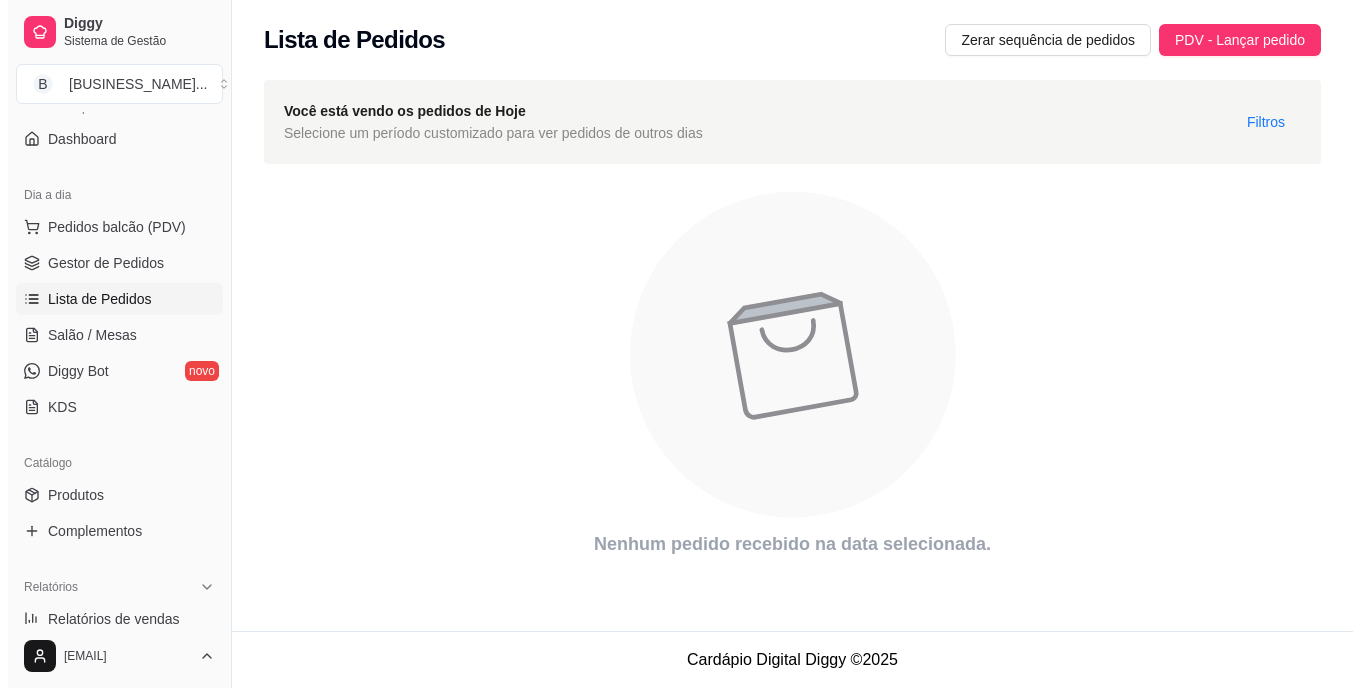 scroll, scrollTop: 0, scrollLeft: 0, axis: both 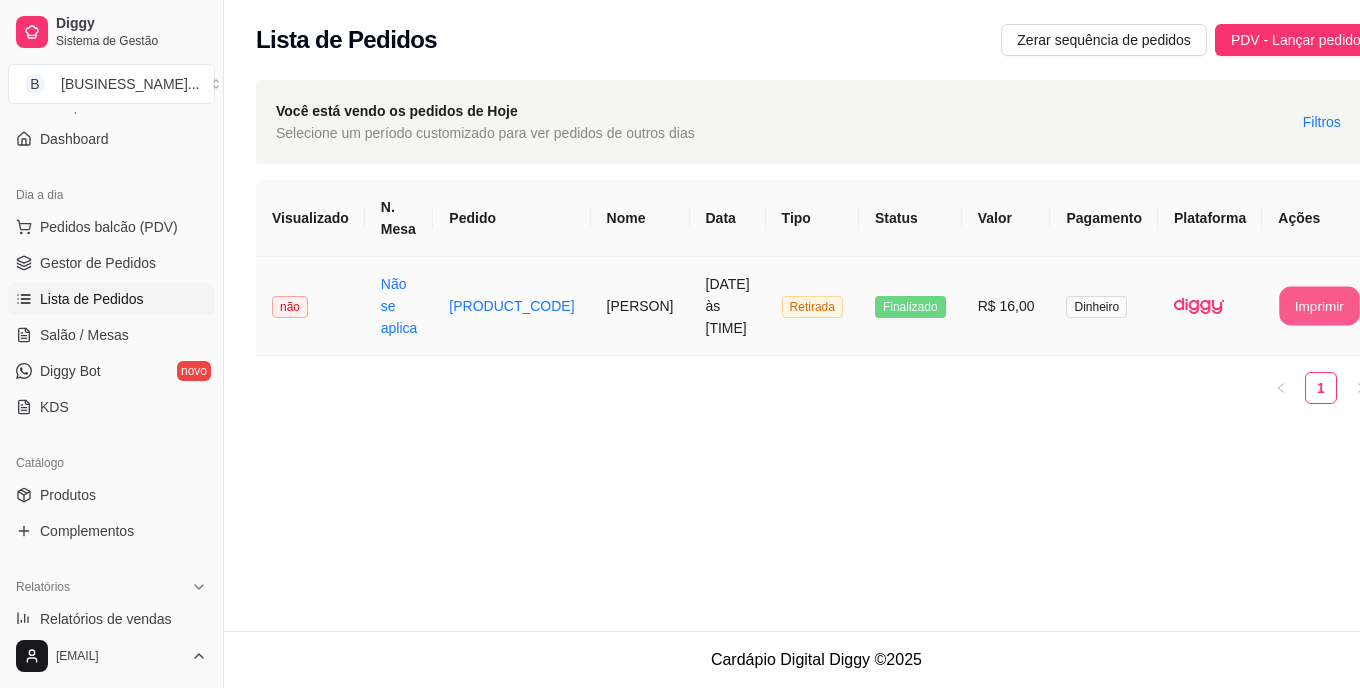 click on "Imprimir" at bounding box center [1320, 306] 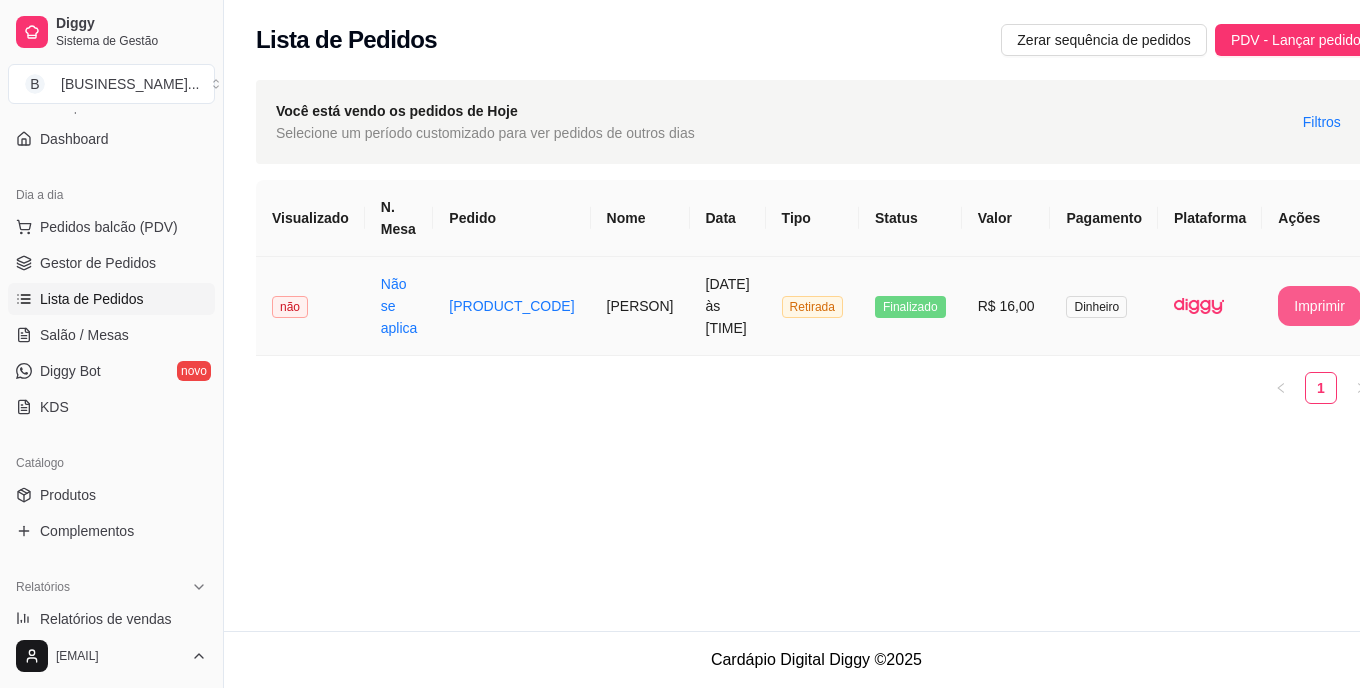 scroll, scrollTop: 0, scrollLeft: 0, axis: both 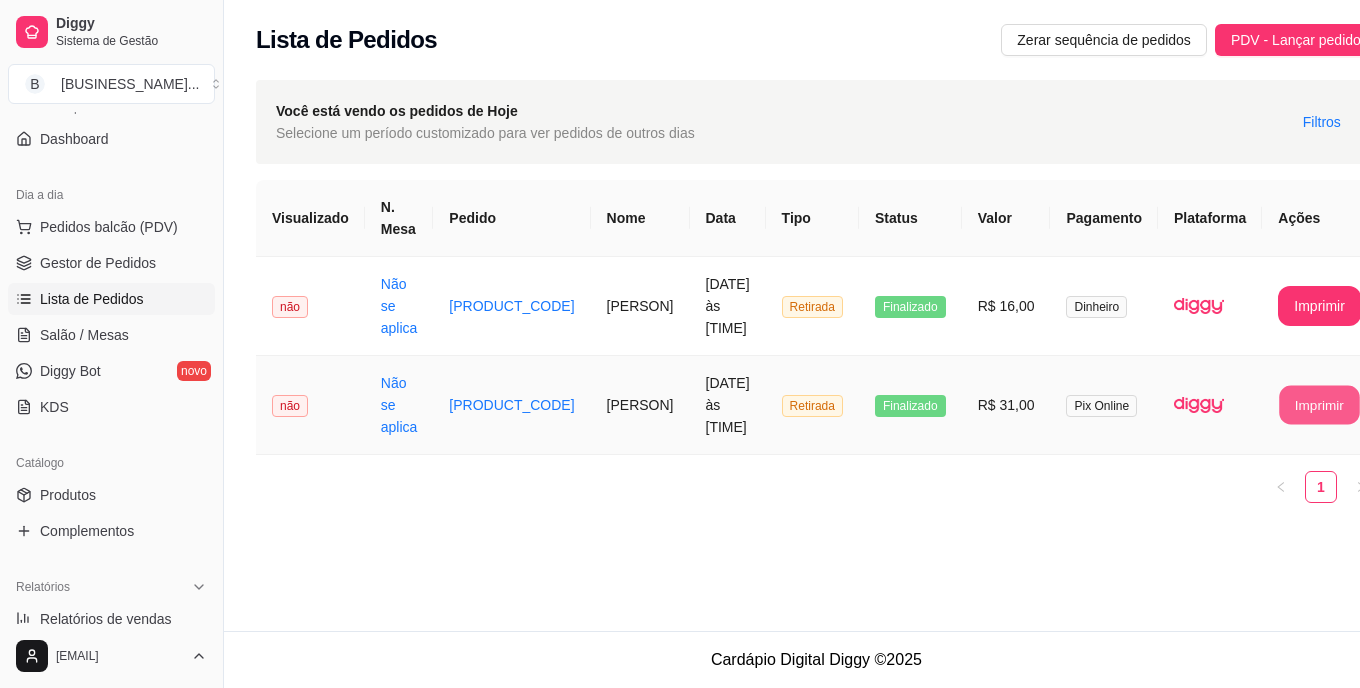 click on "Imprimir" at bounding box center (1320, 405) 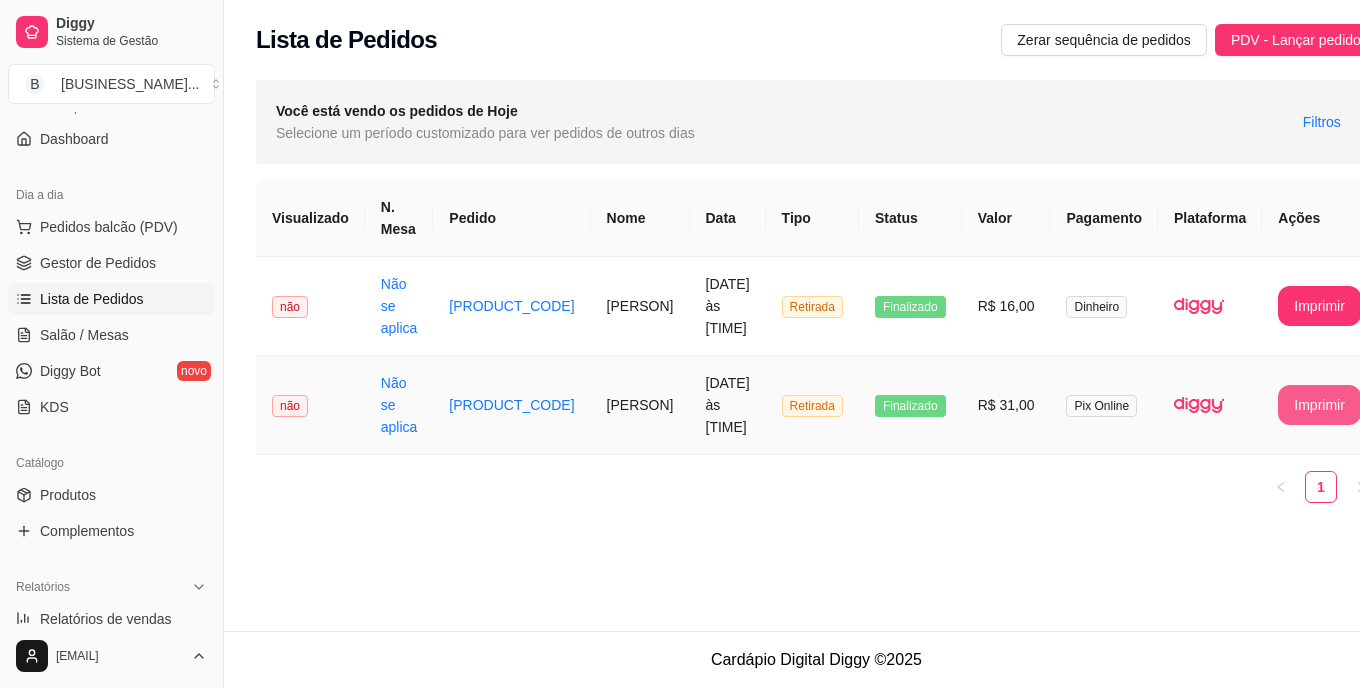 scroll, scrollTop: 0, scrollLeft: 0, axis: both 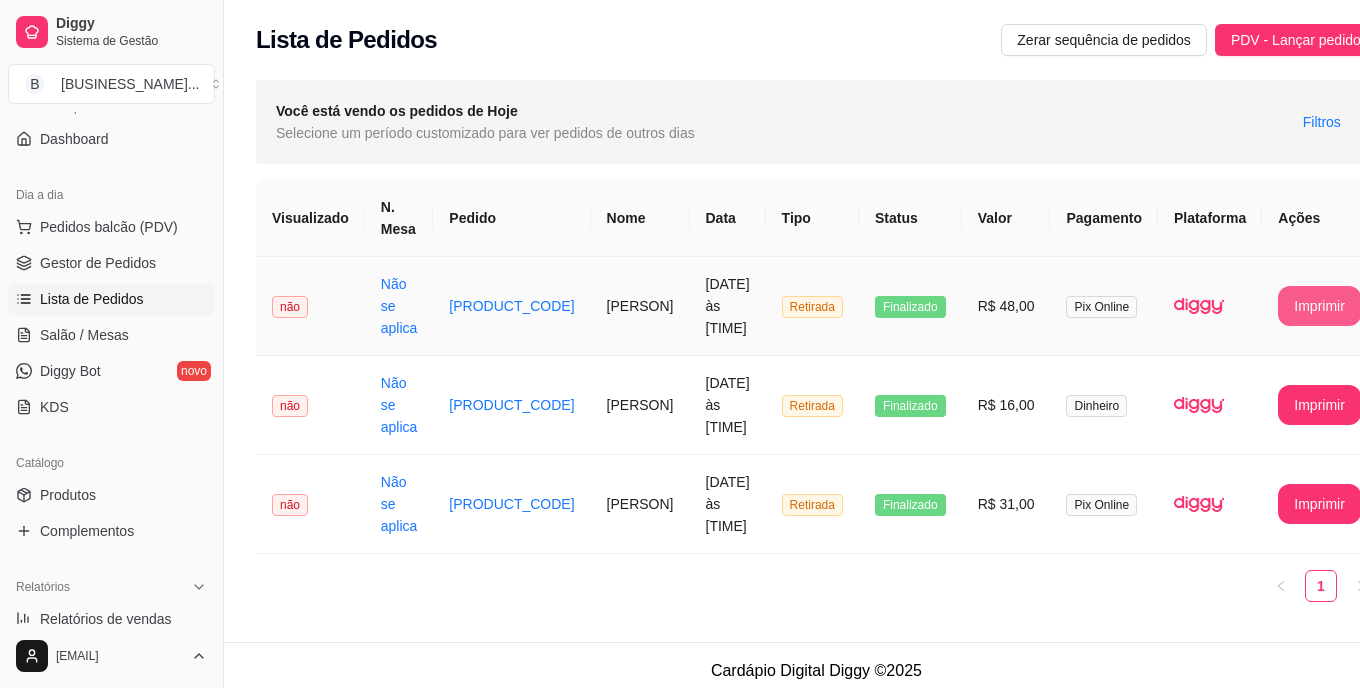 click on "Imprimir" at bounding box center (1319, 306) 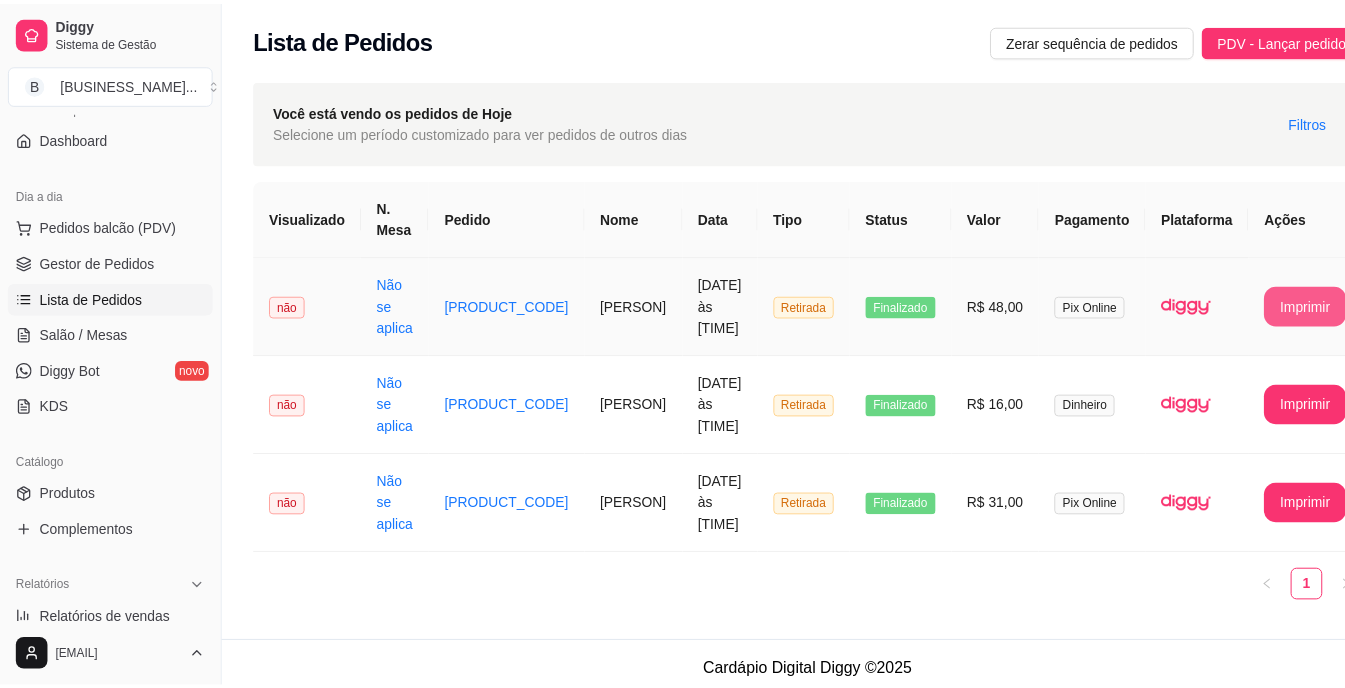 scroll, scrollTop: 0, scrollLeft: 0, axis: both 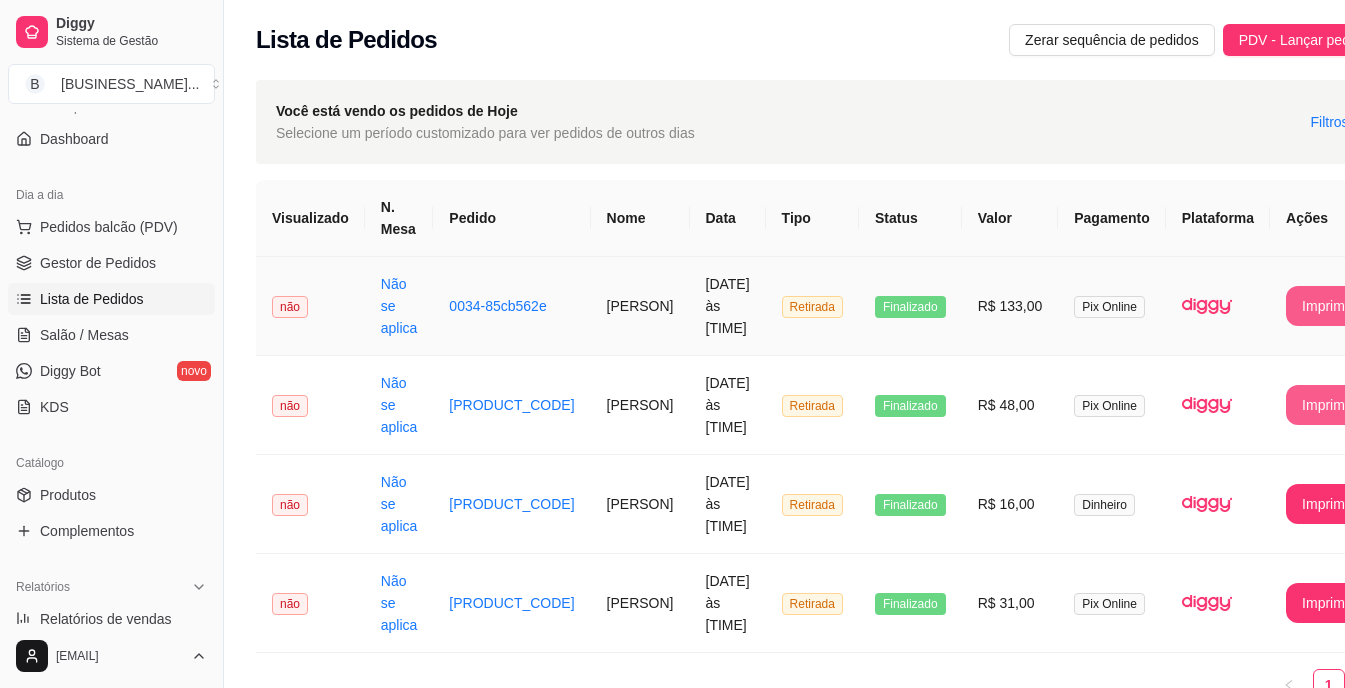 click on "Imprimir" at bounding box center (1327, 306) 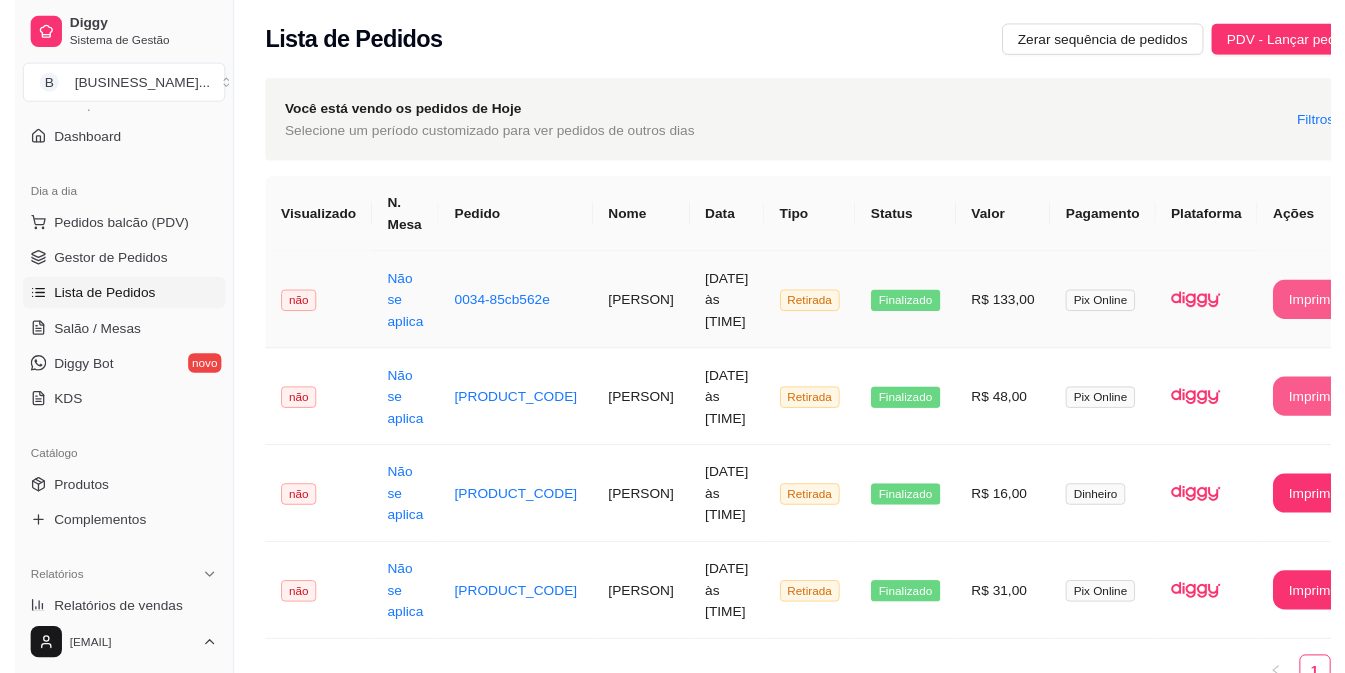 scroll, scrollTop: 0, scrollLeft: 0, axis: both 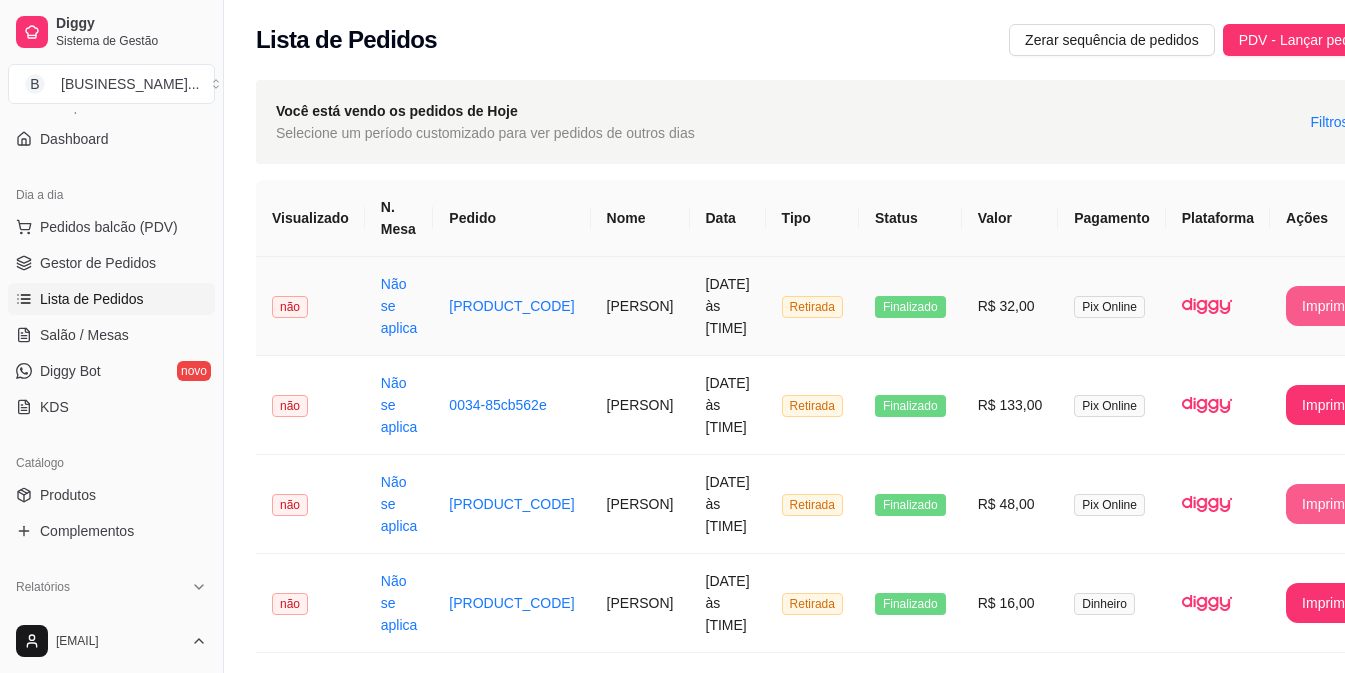 click on "Imprimir" at bounding box center (1327, 306) 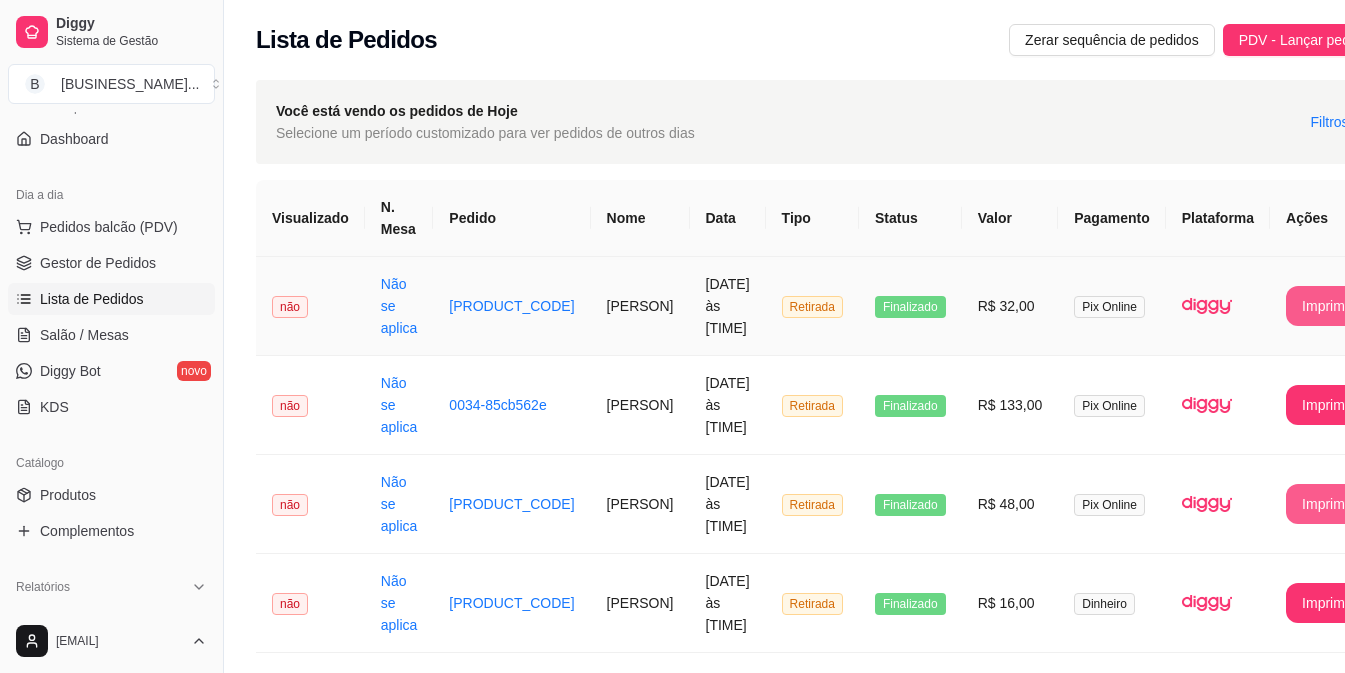 scroll, scrollTop: 0, scrollLeft: 0, axis: both 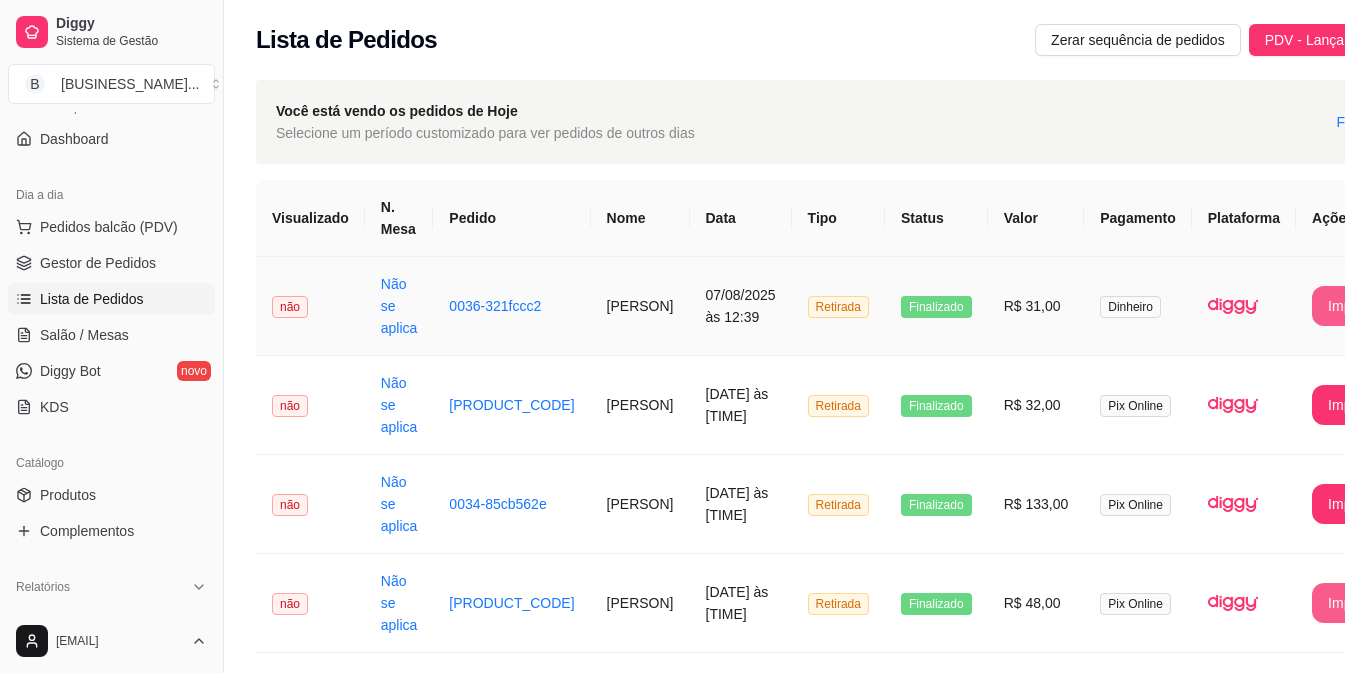 click on "Imprimir" at bounding box center [1353, 306] 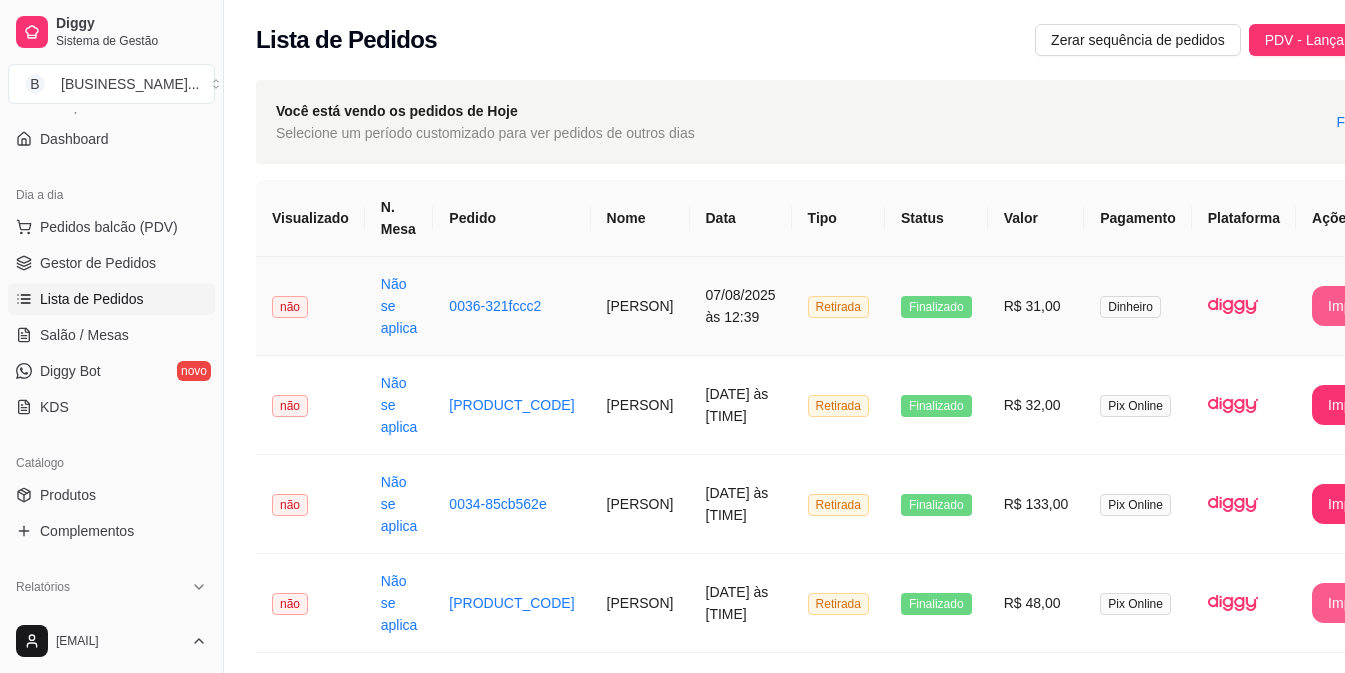 scroll, scrollTop: 0, scrollLeft: 0, axis: both 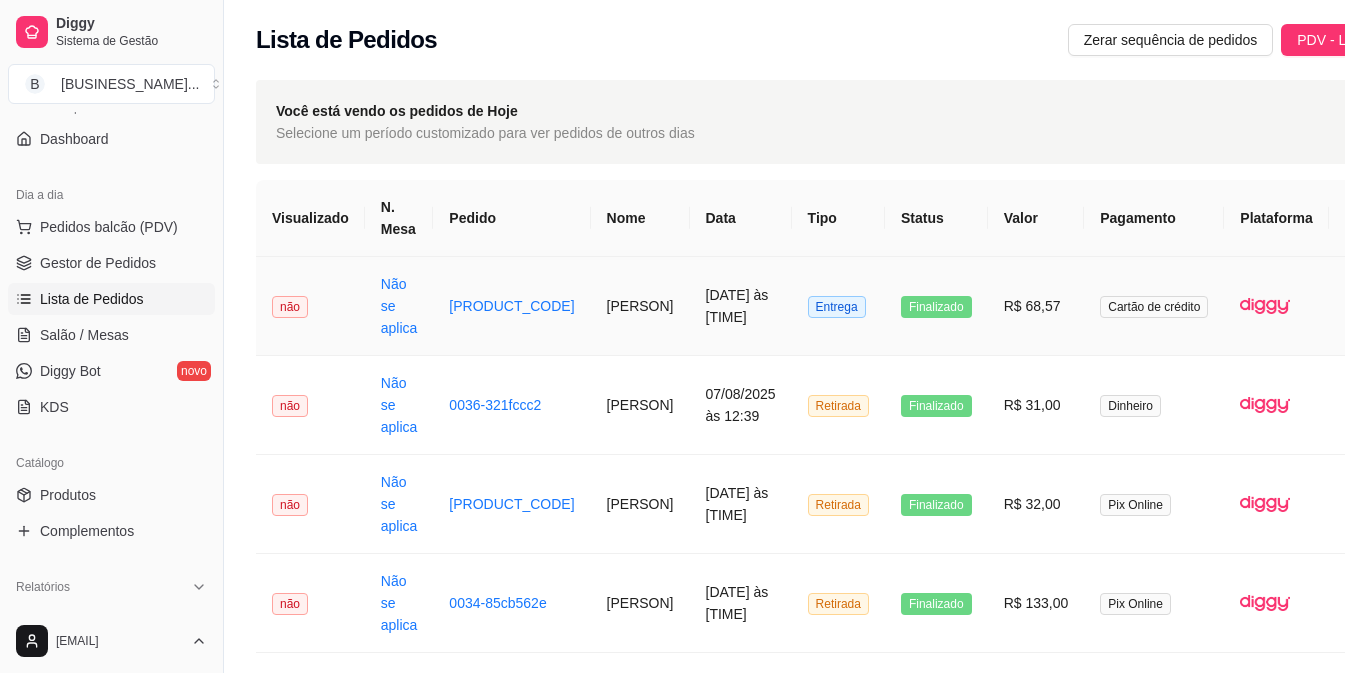 click on "Imprimir" at bounding box center [1386, 306] 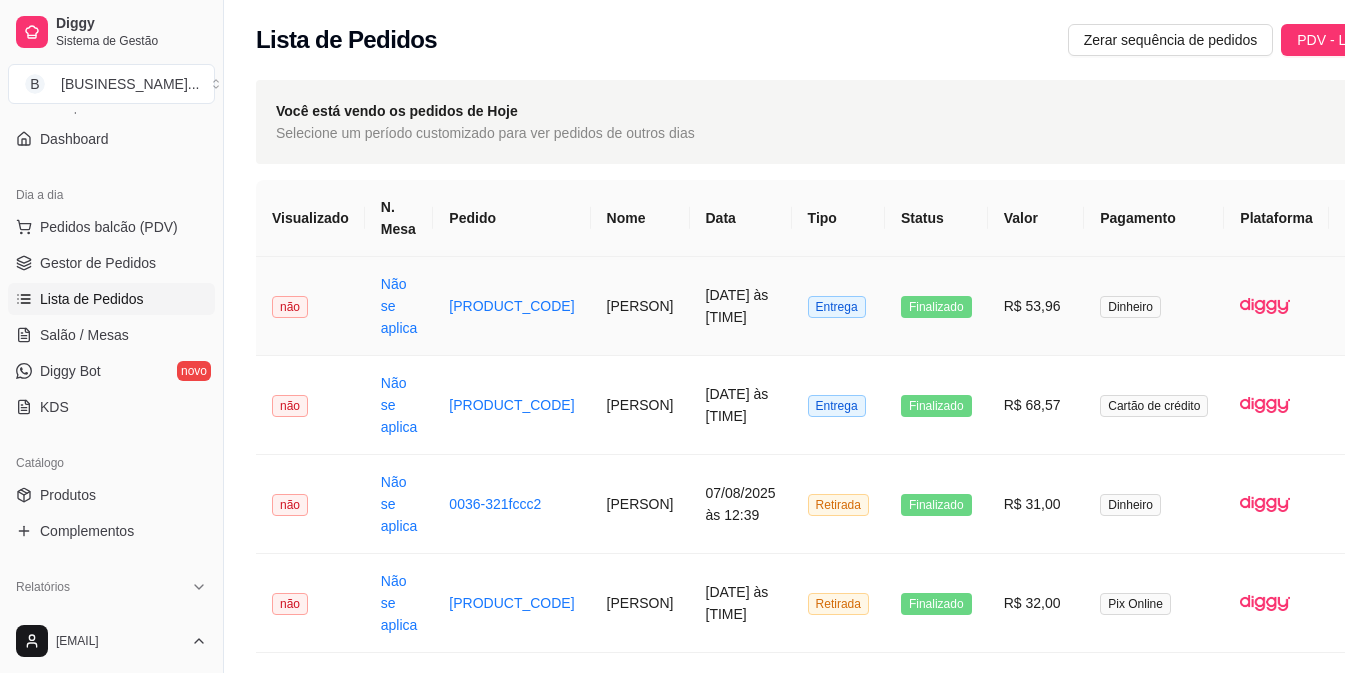 click on "Imprimir" at bounding box center (1386, 306) 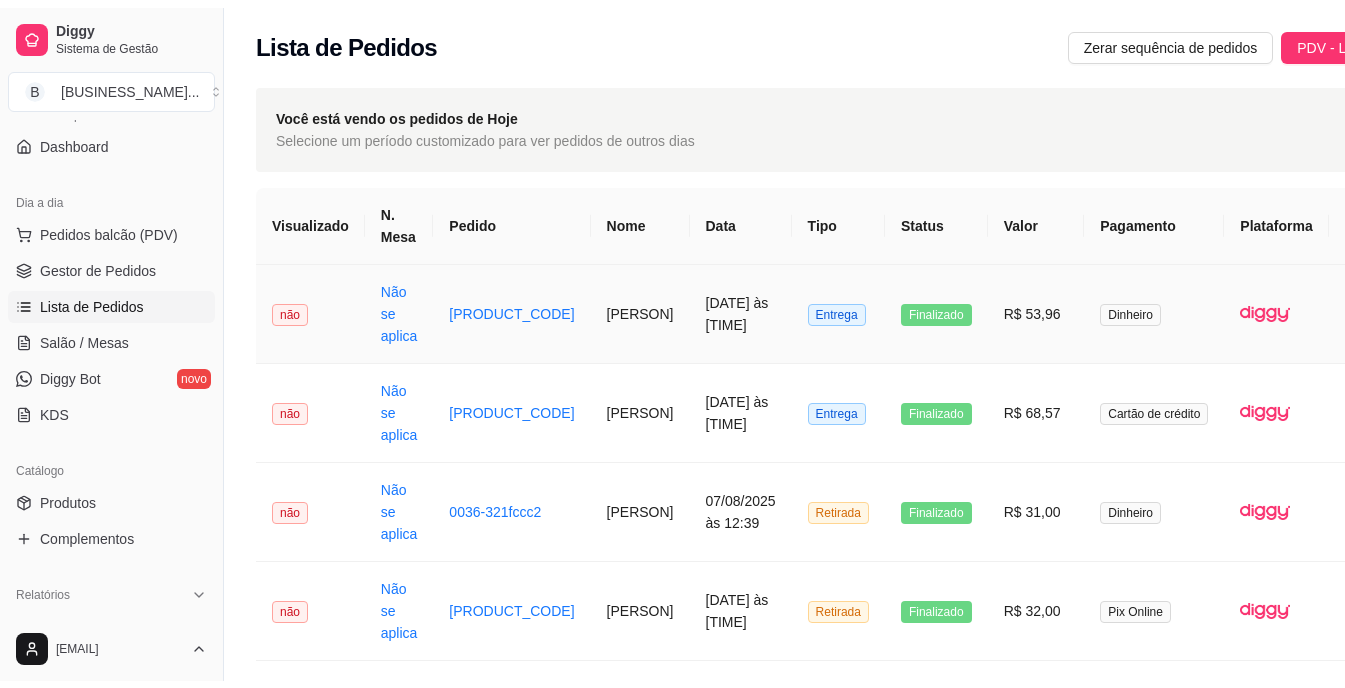 scroll, scrollTop: 0, scrollLeft: 0, axis: both 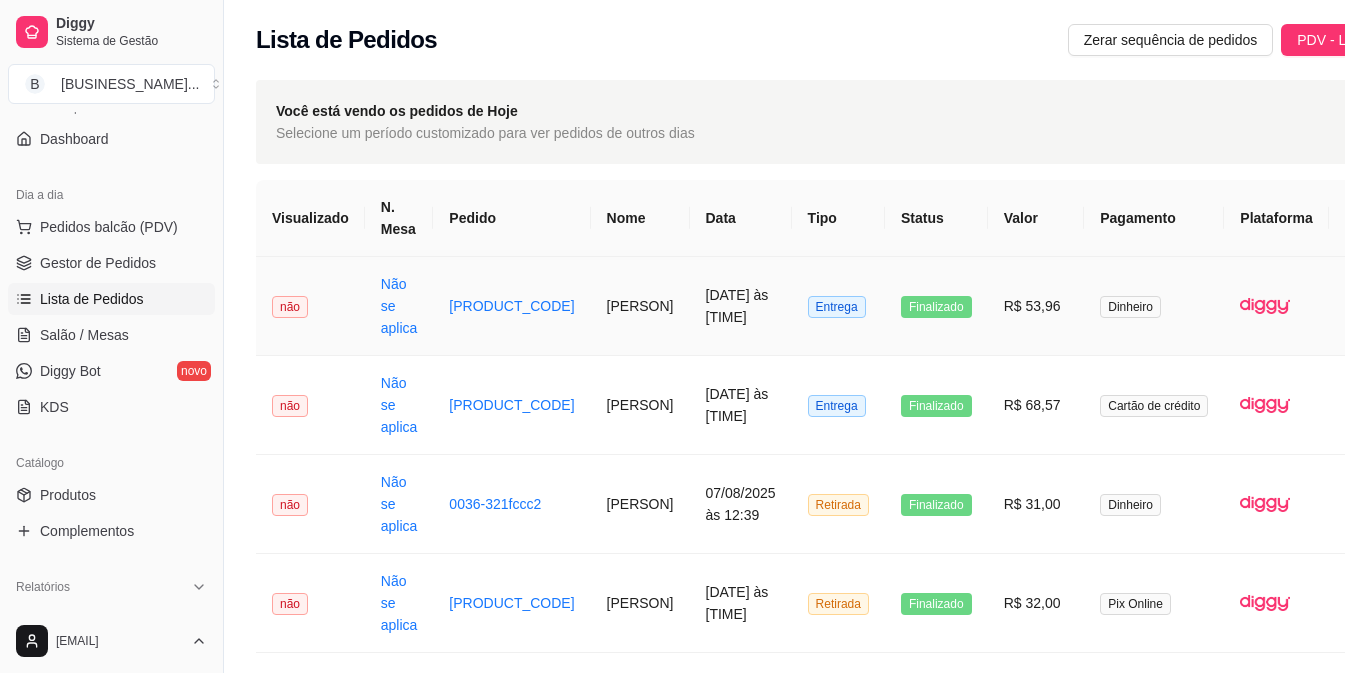 click on "Imprimir" at bounding box center (1386, 306) 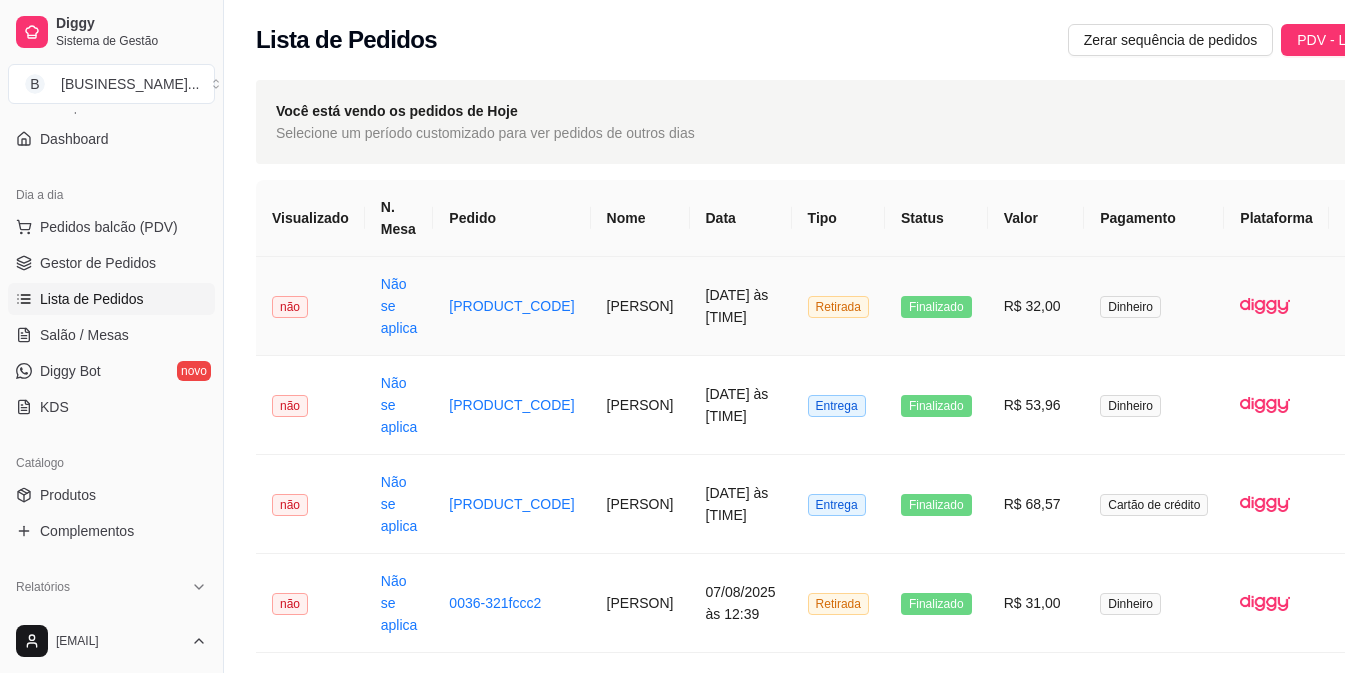 click on "Imprimir" at bounding box center (1386, 306) 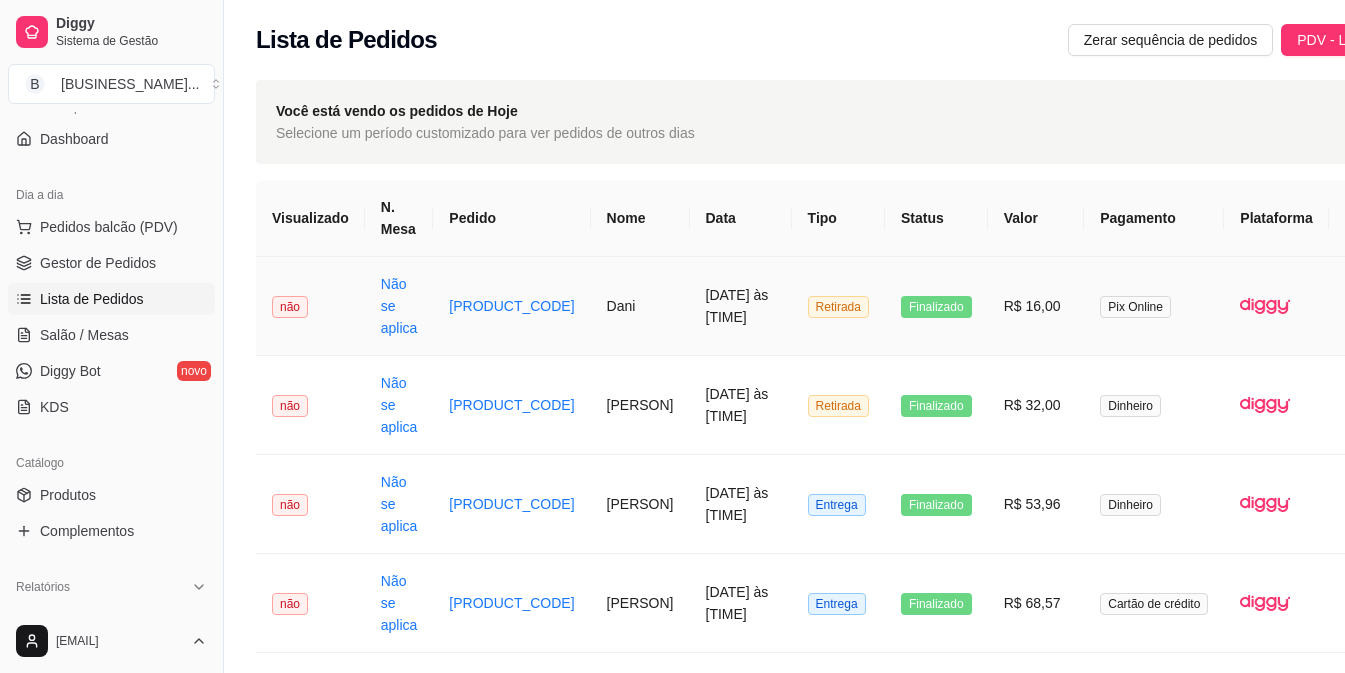 click on "Imprimir" at bounding box center [1386, 306] 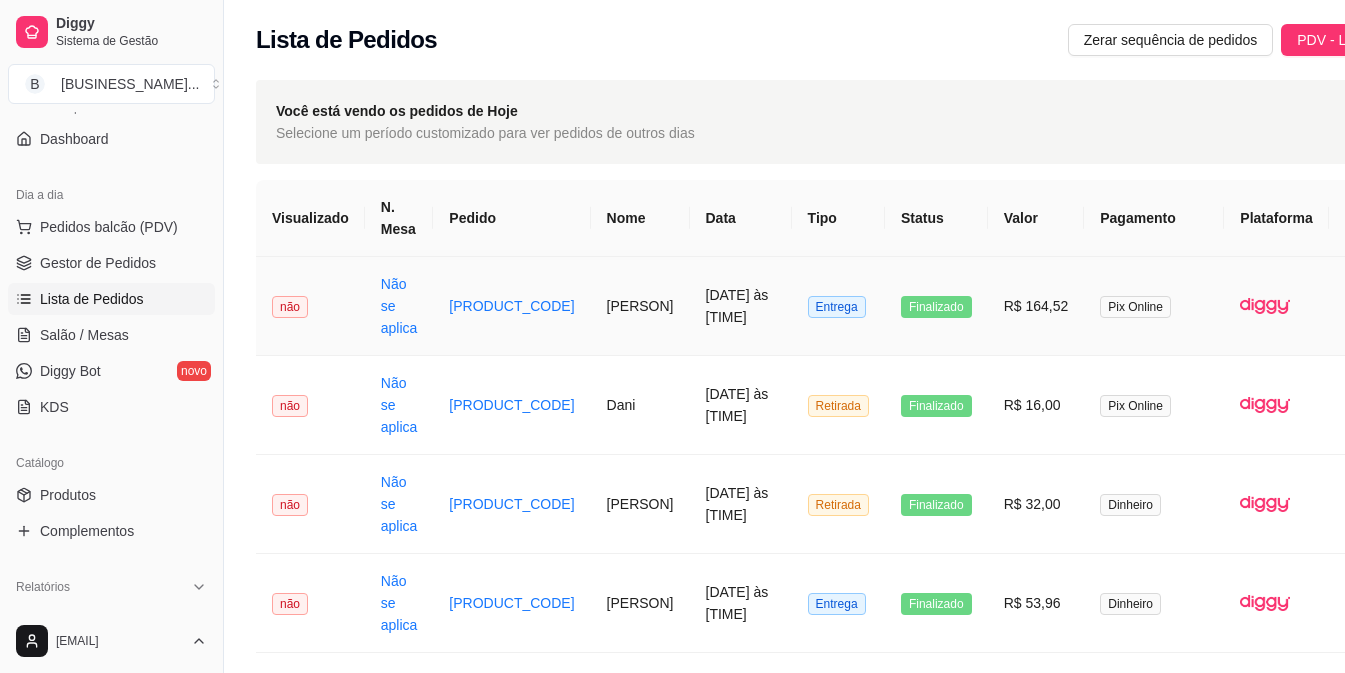 click on "Imprimir" at bounding box center [1386, 306] 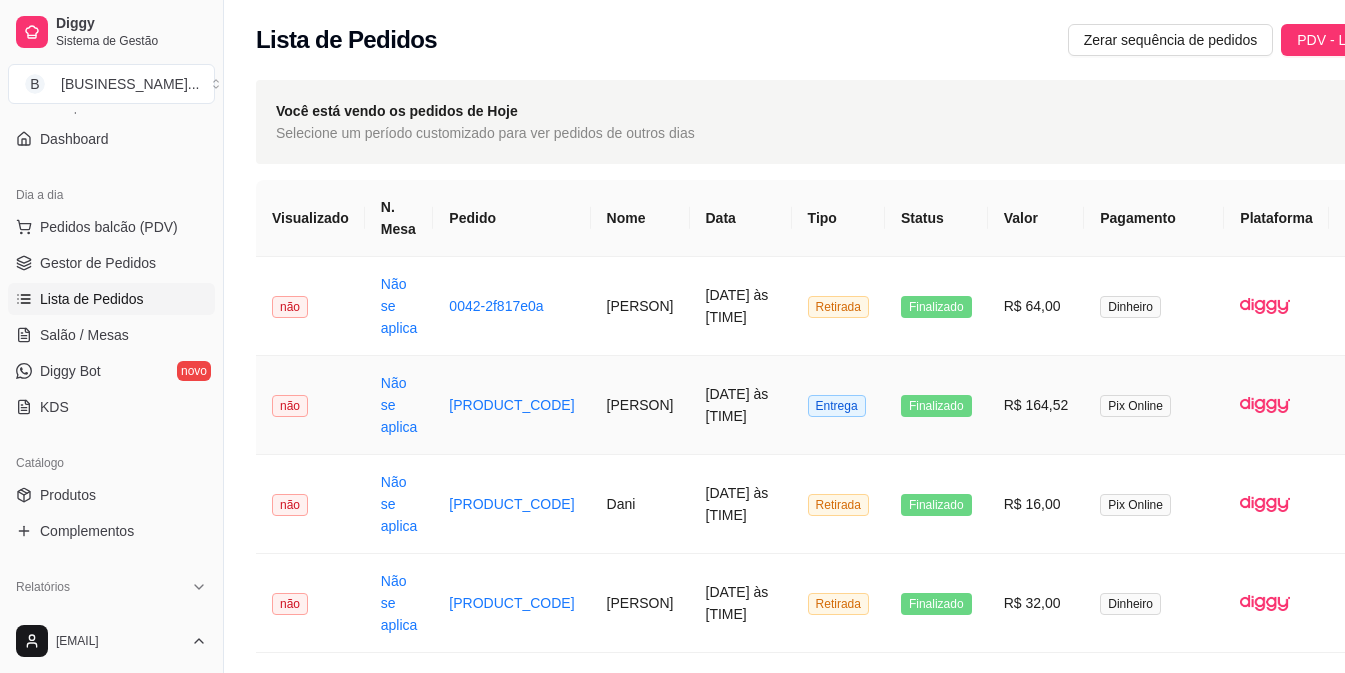 click on "Imprimir" at bounding box center [1386, 405] 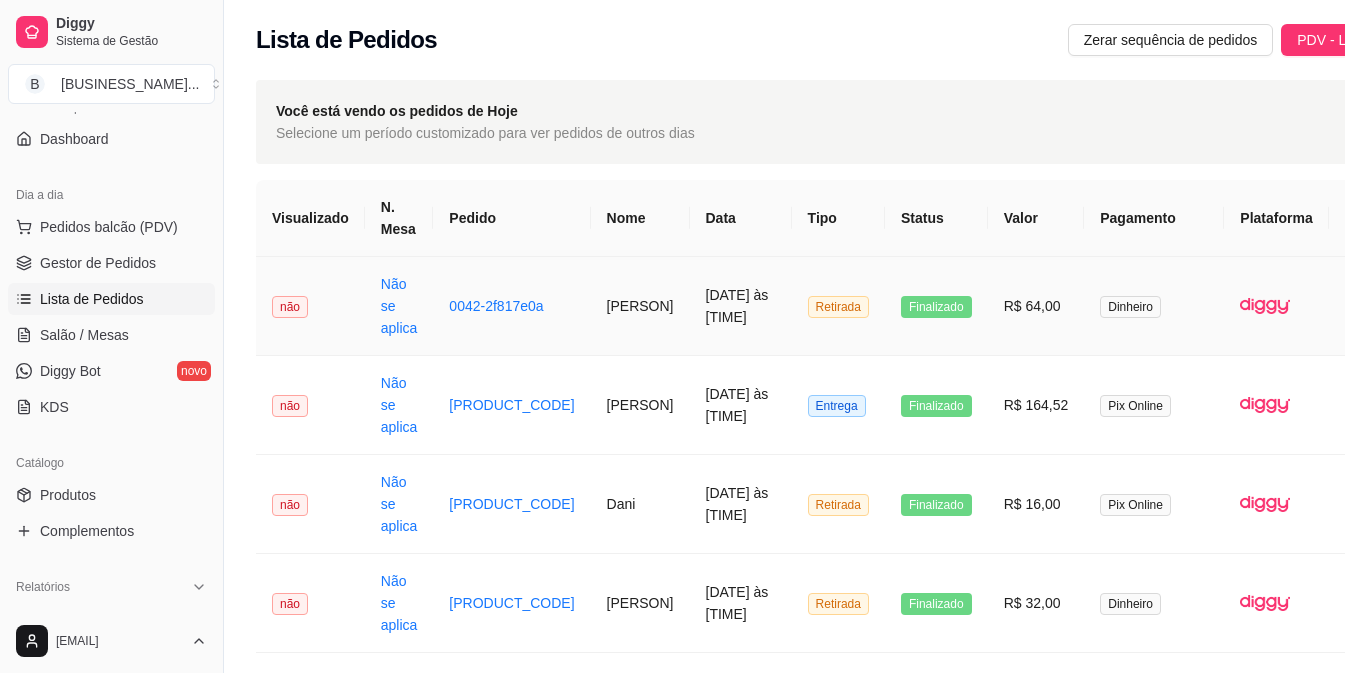 click on "Imprimir" at bounding box center [1386, 306] 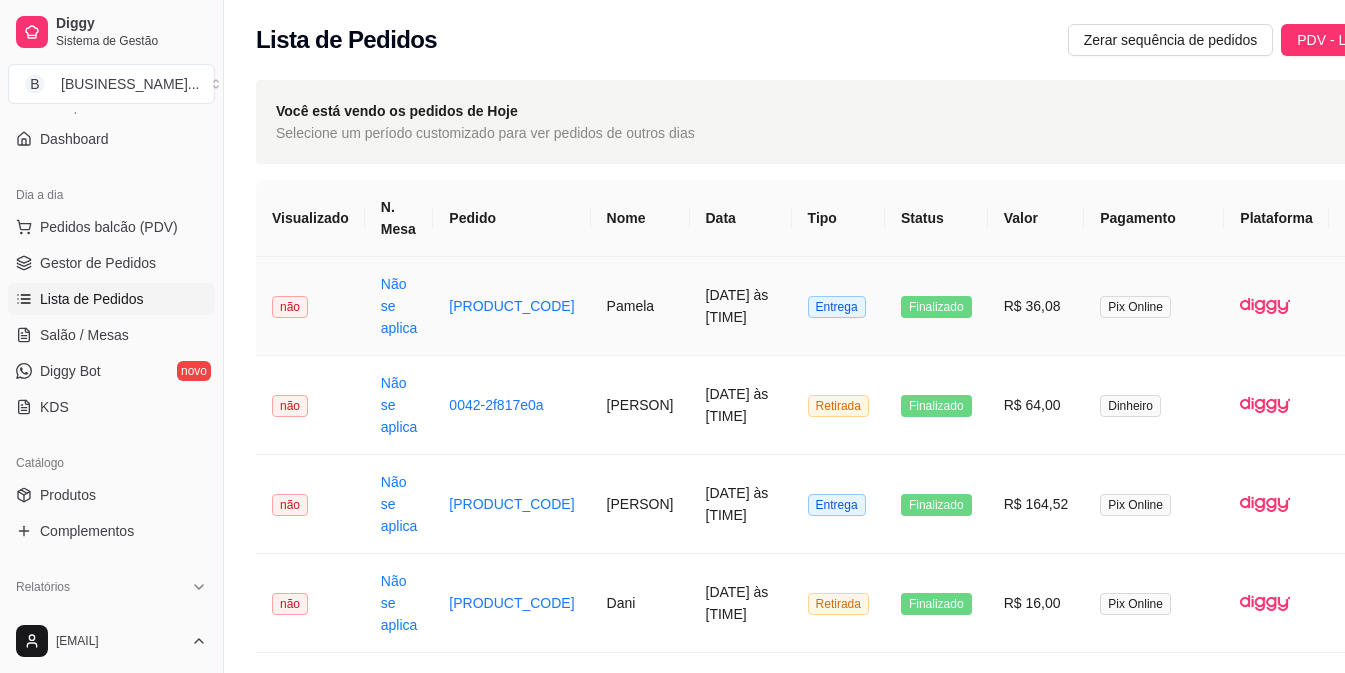 click on "Imprimir" at bounding box center [1386, 306] 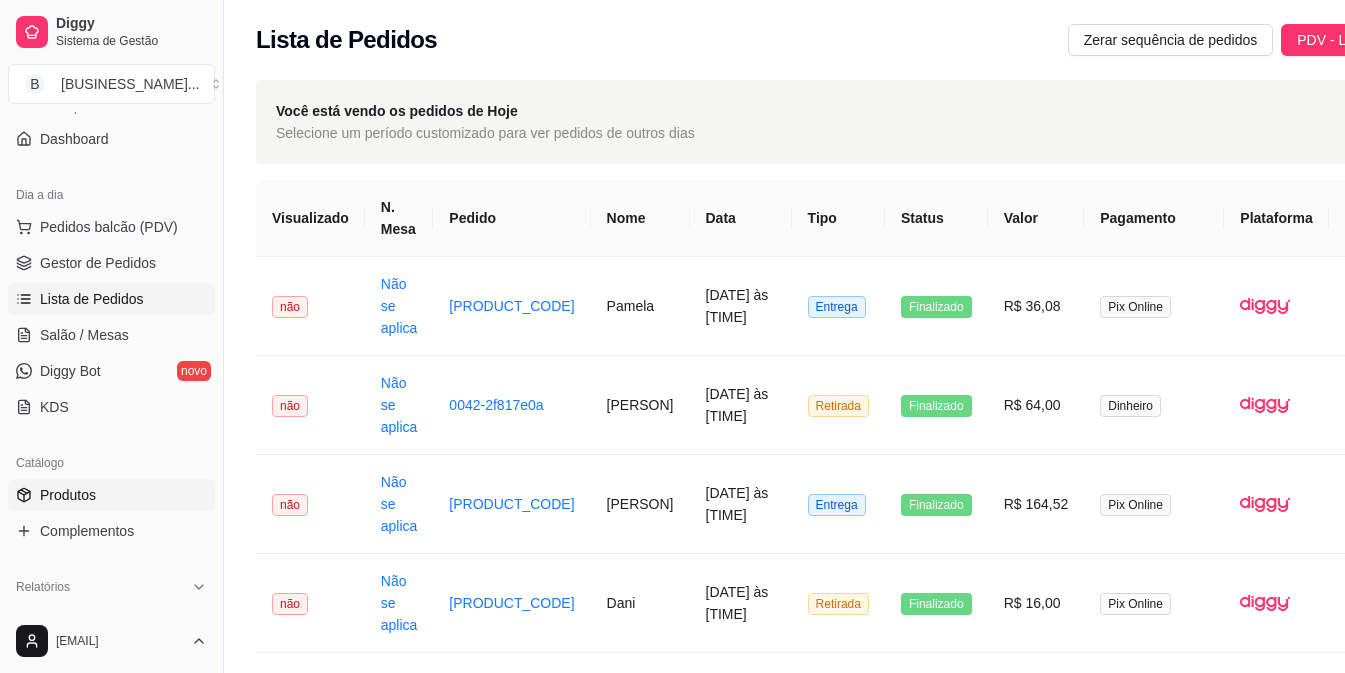 click on "Produtos" at bounding box center [68, 495] 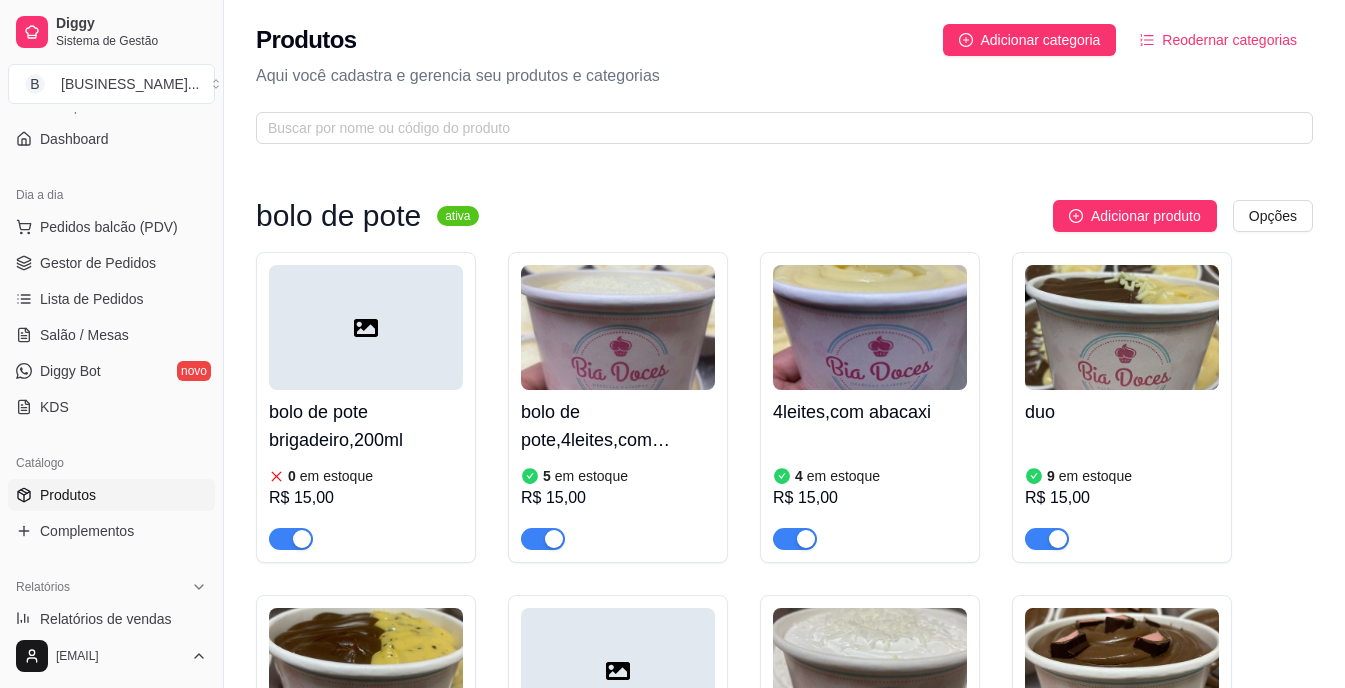 scroll, scrollTop: 0, scrollLeft: 0, axis: both 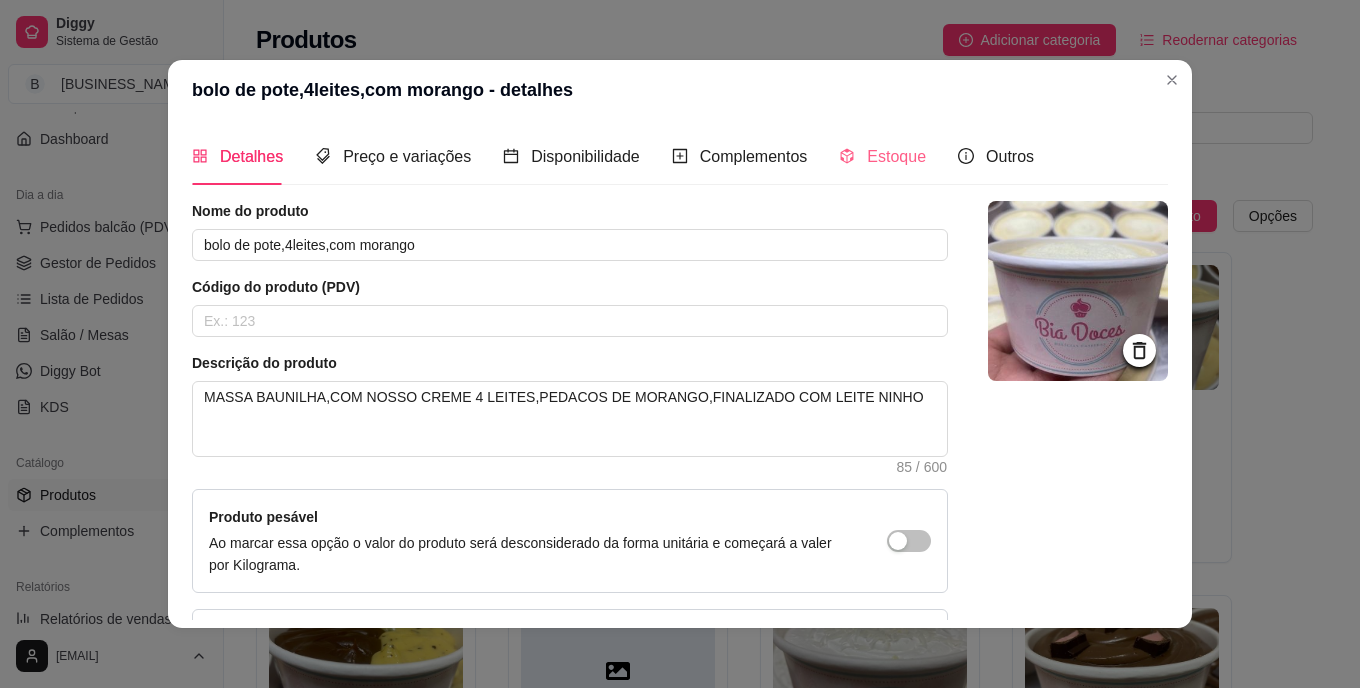 click on "Estoque" at bounding box center [882, 156] 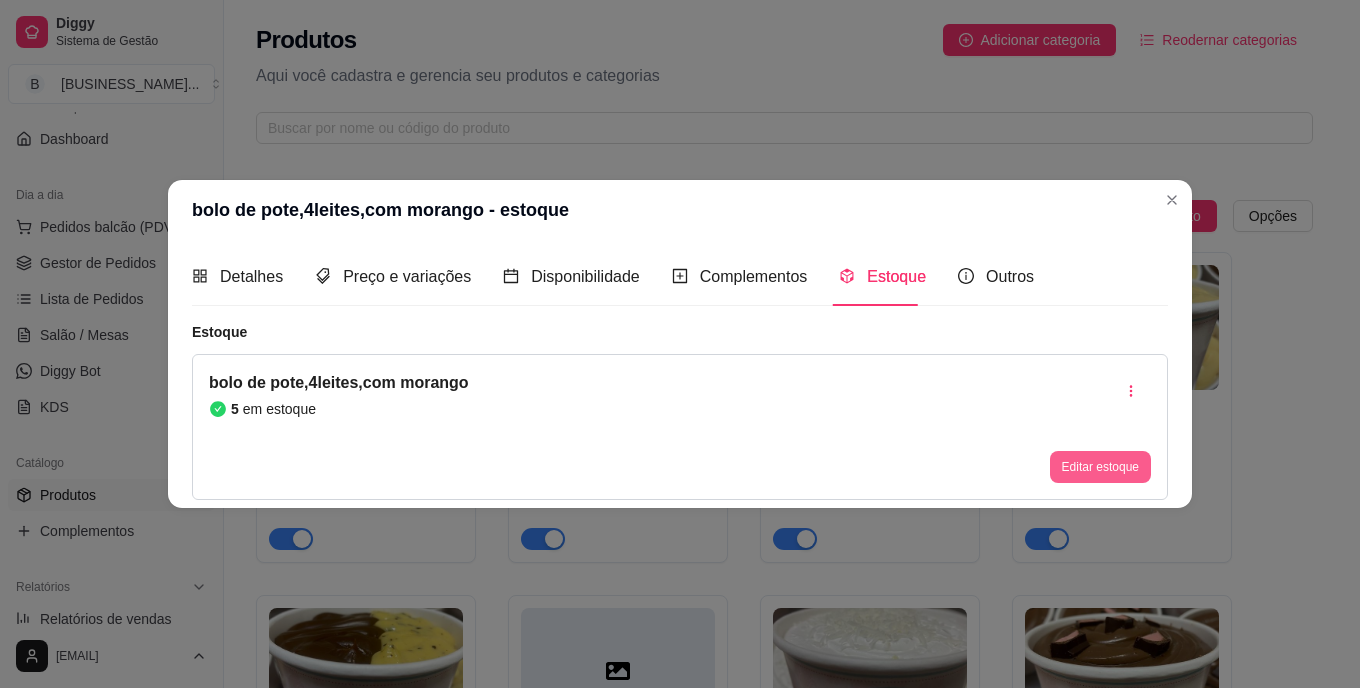 click on "Editar estoque" at bounding box center [1100, 467] 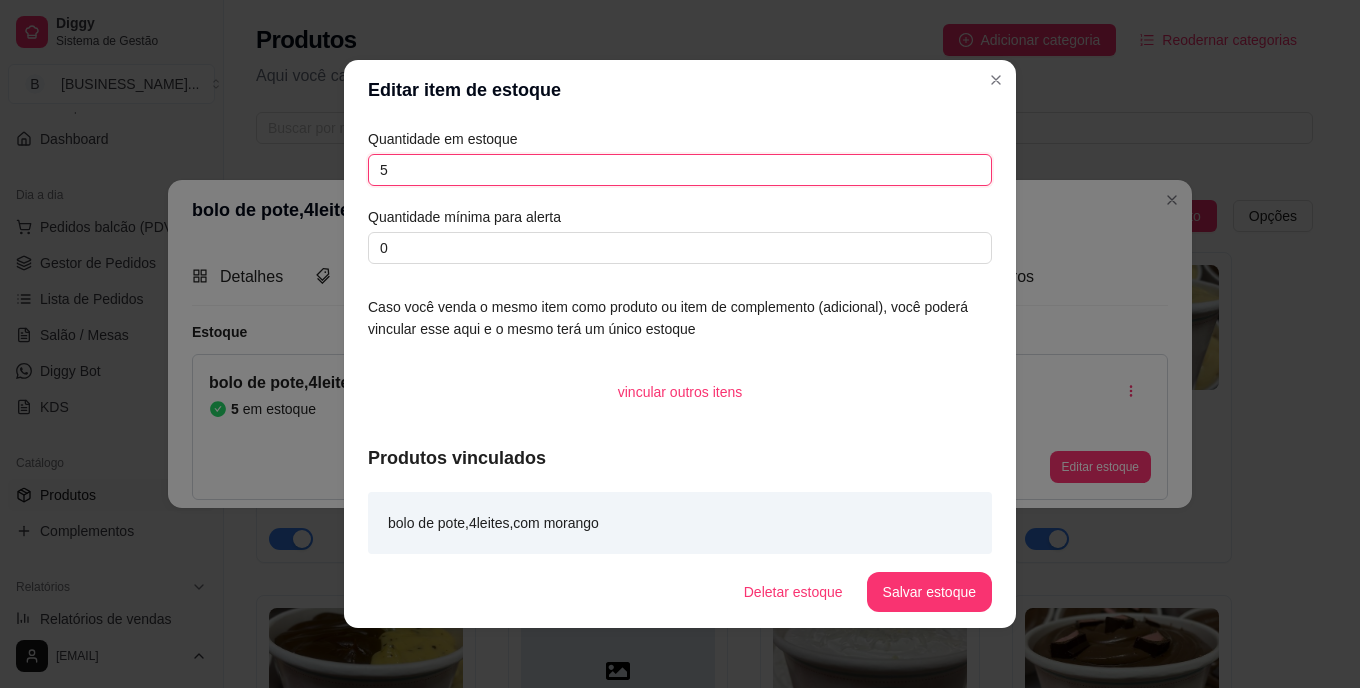 click on "5" at bounding box center [680, 170] 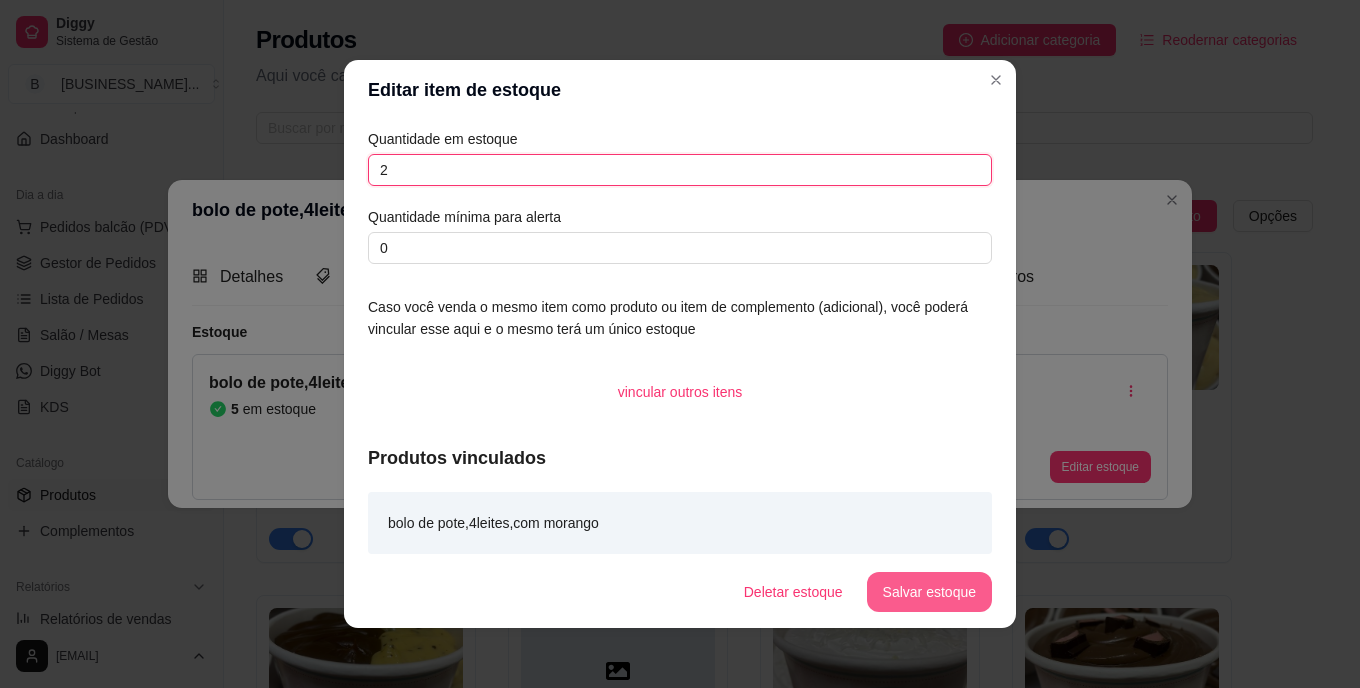 type on "2" 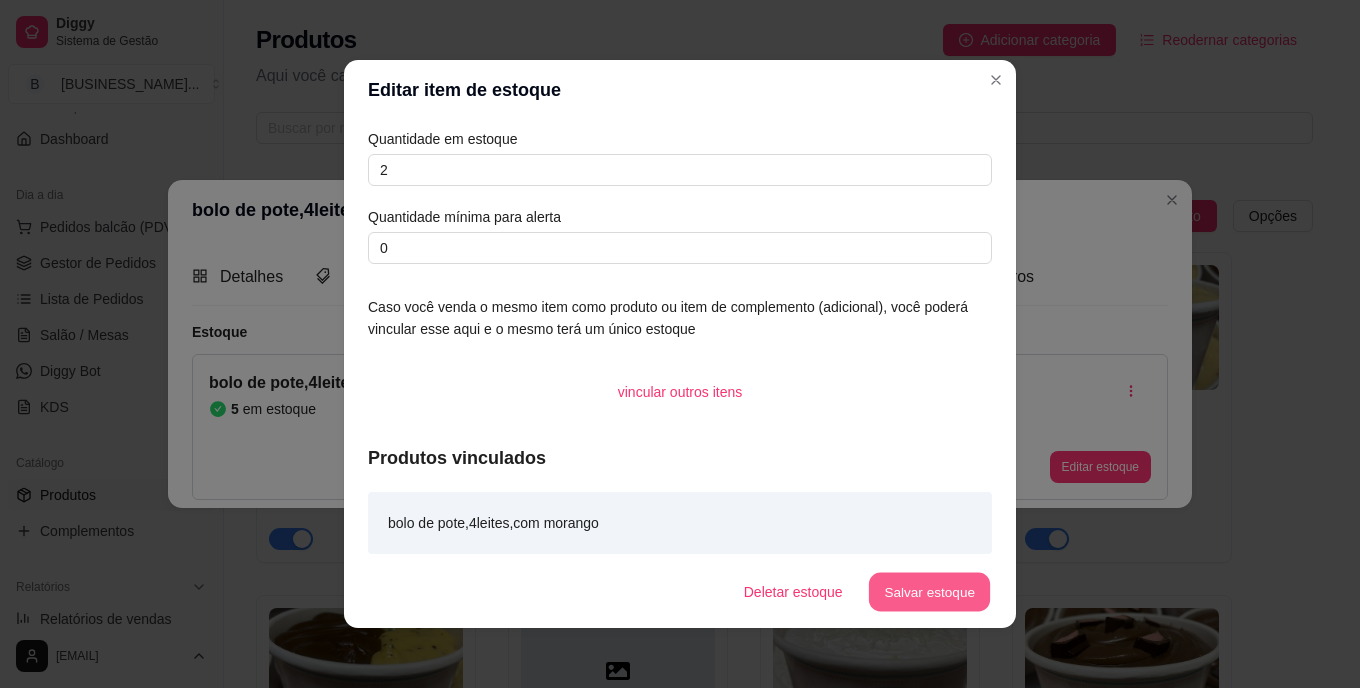 click on "Salvar estoque" at bounding box center (929, 592) 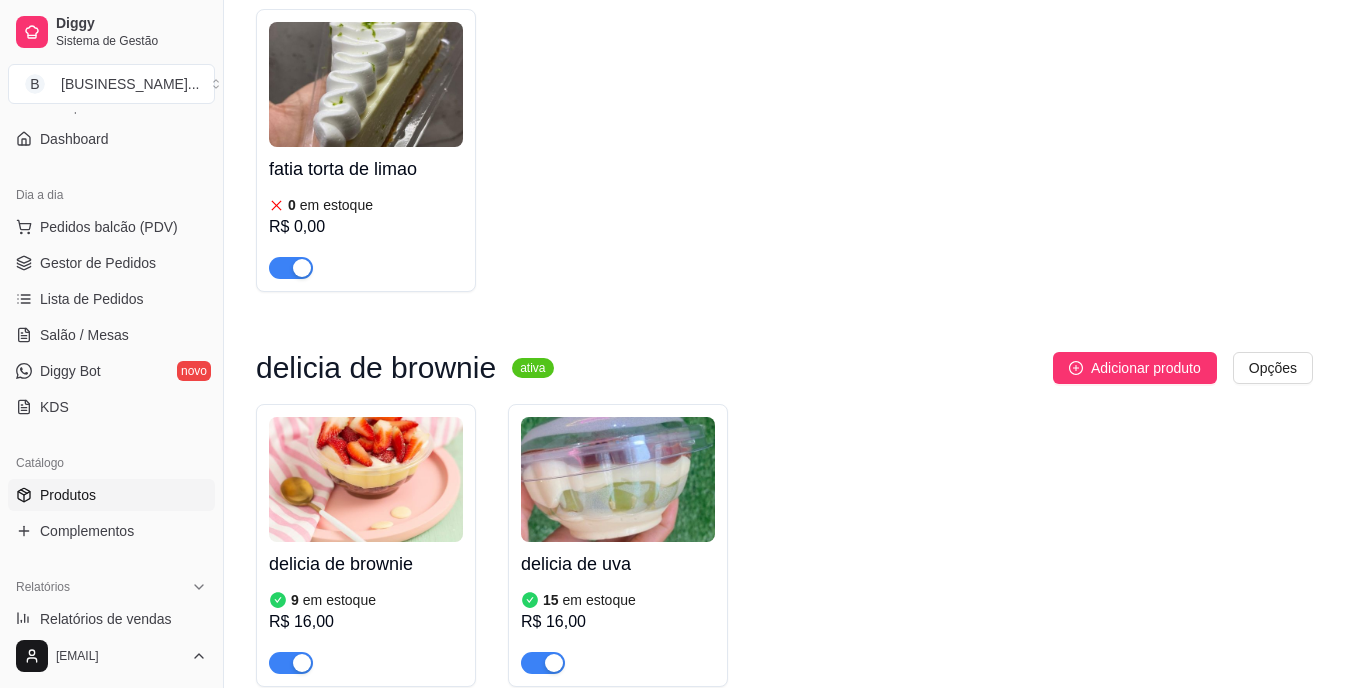 scroll, scrollTop: 3000, scrollLeft: 0, axis: vertical 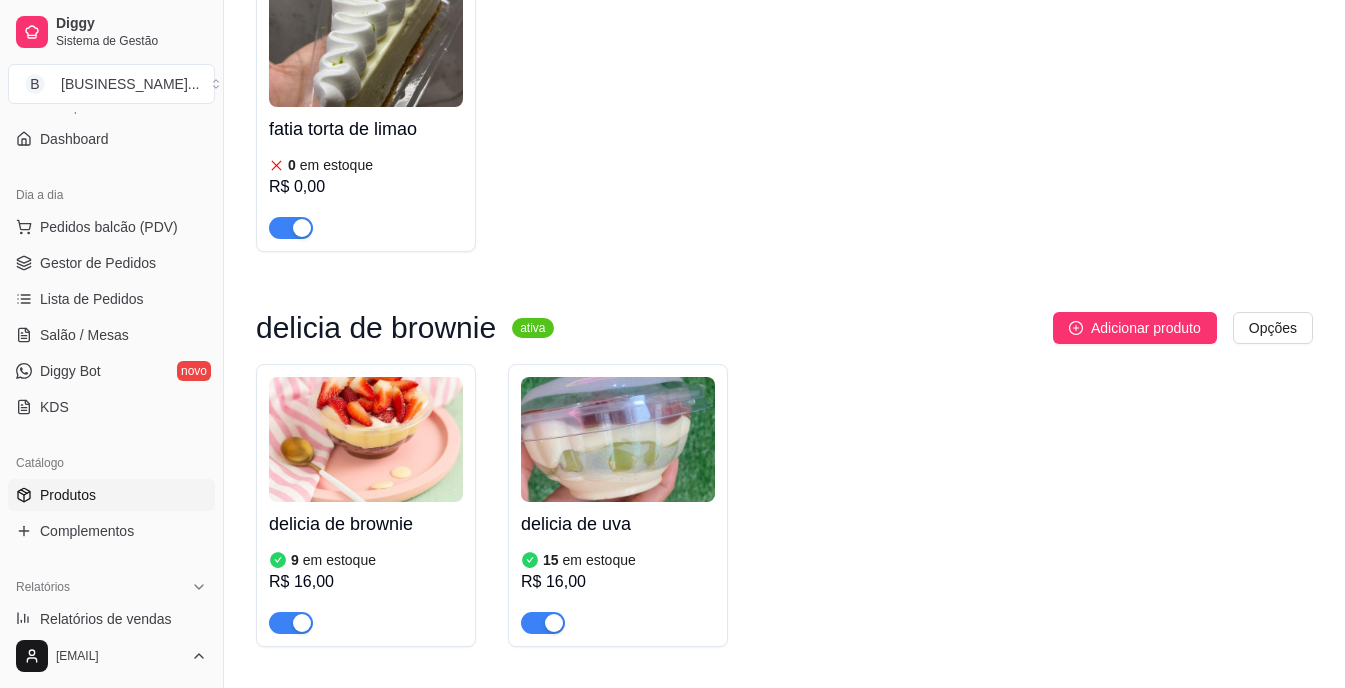 click at bounding box center (366, 439) 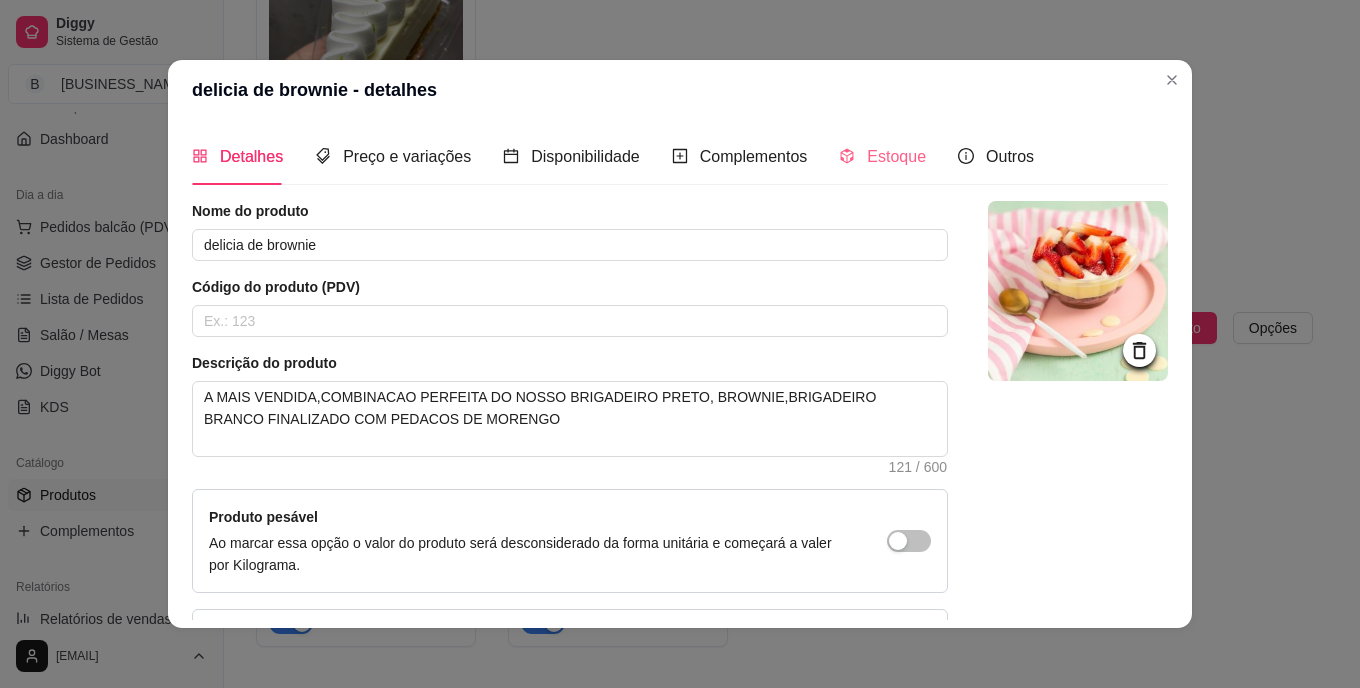 click on "Estoque" at bounding box center [882, 156] 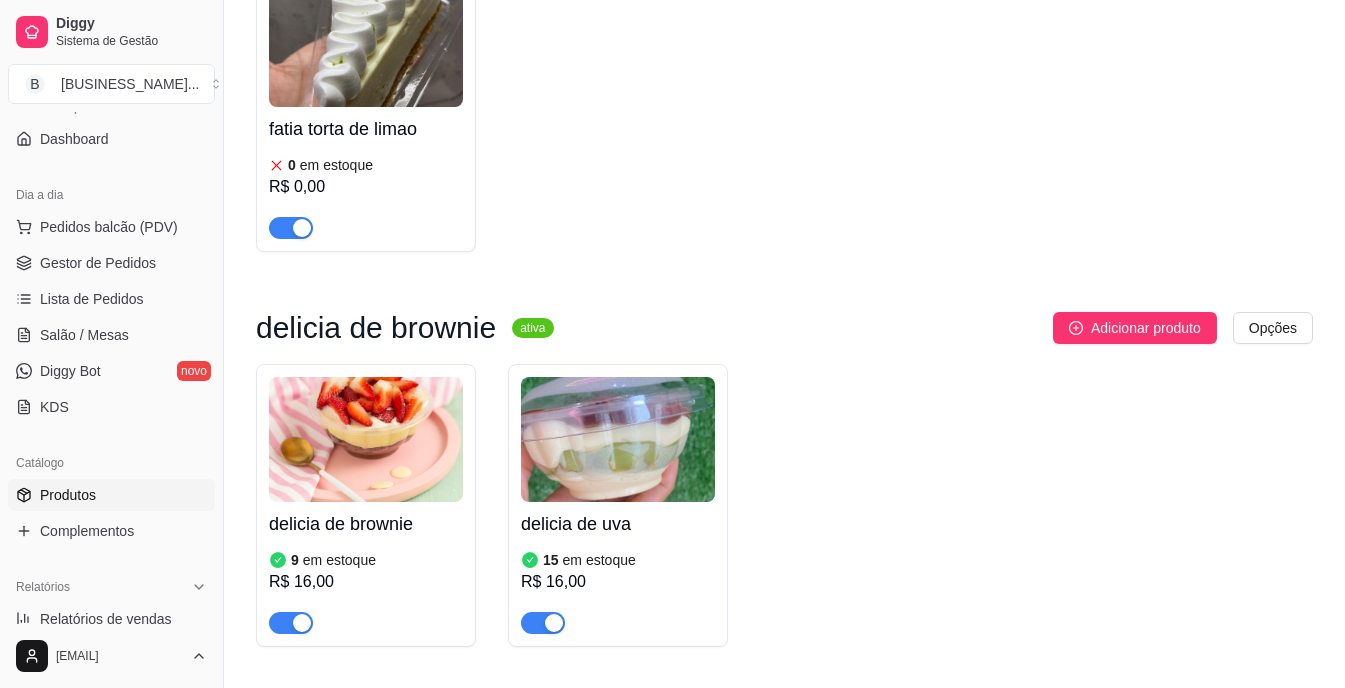 click at bounding box center [366, 439] 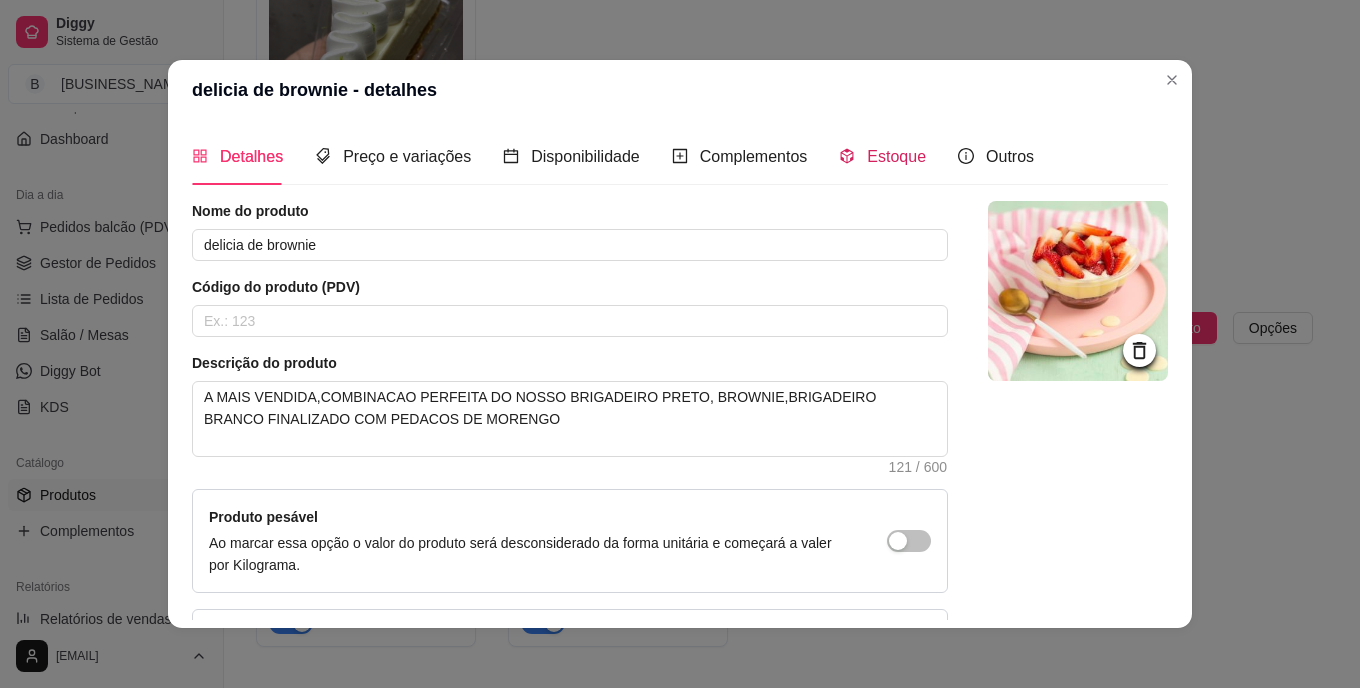 click on "Estoque" at bounding box center [896, 156] 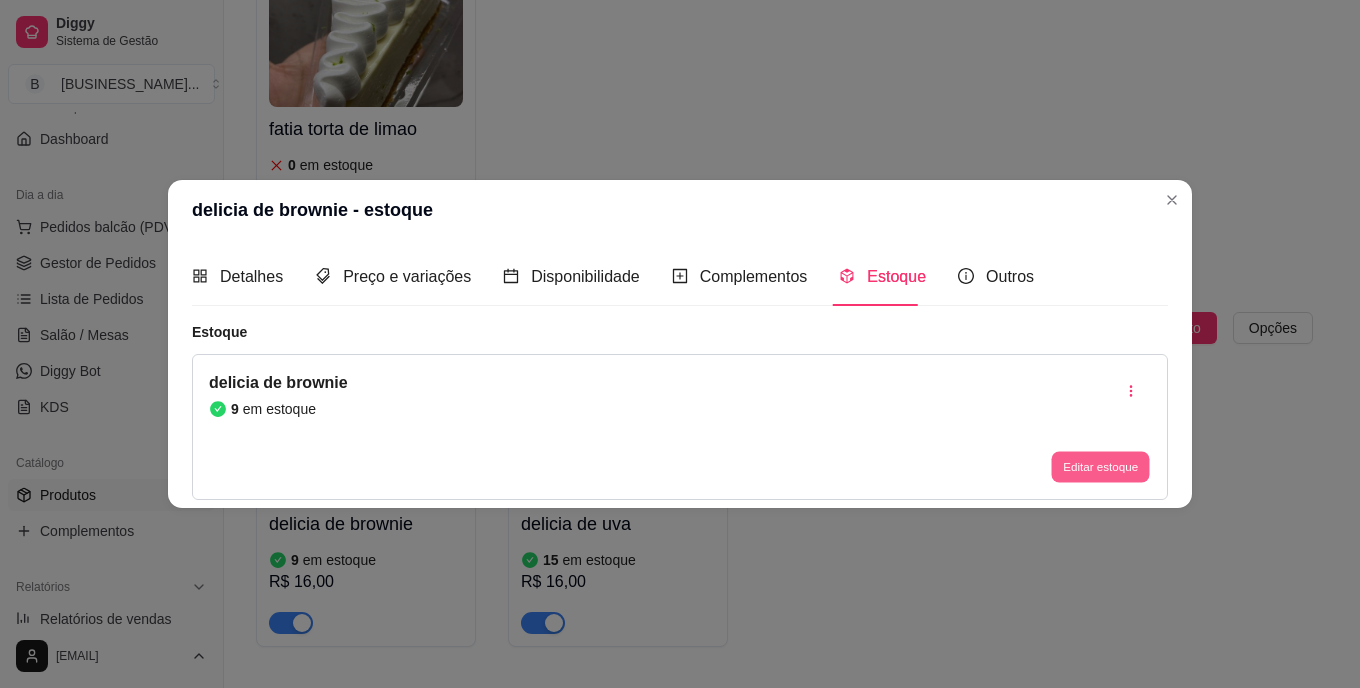 click on "Editar estoque" at bounding box center (1100, 466) 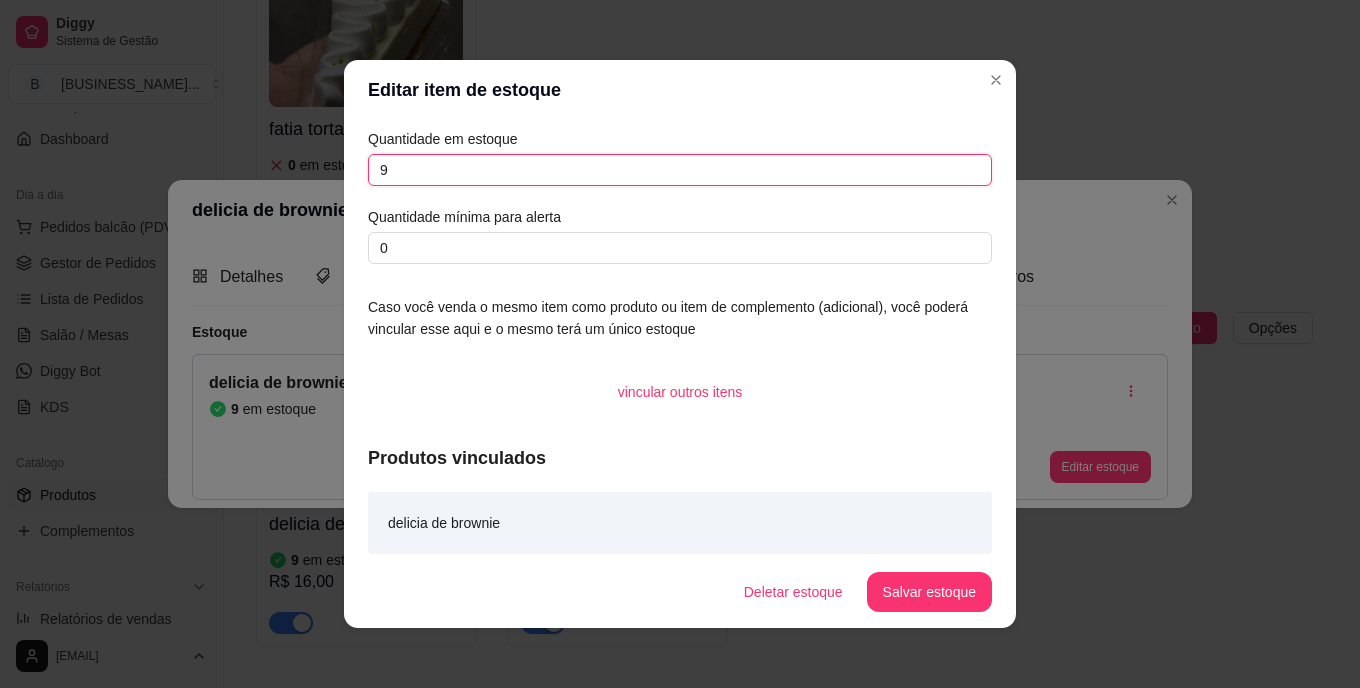 click on "9" at bounding box center (680, 170) 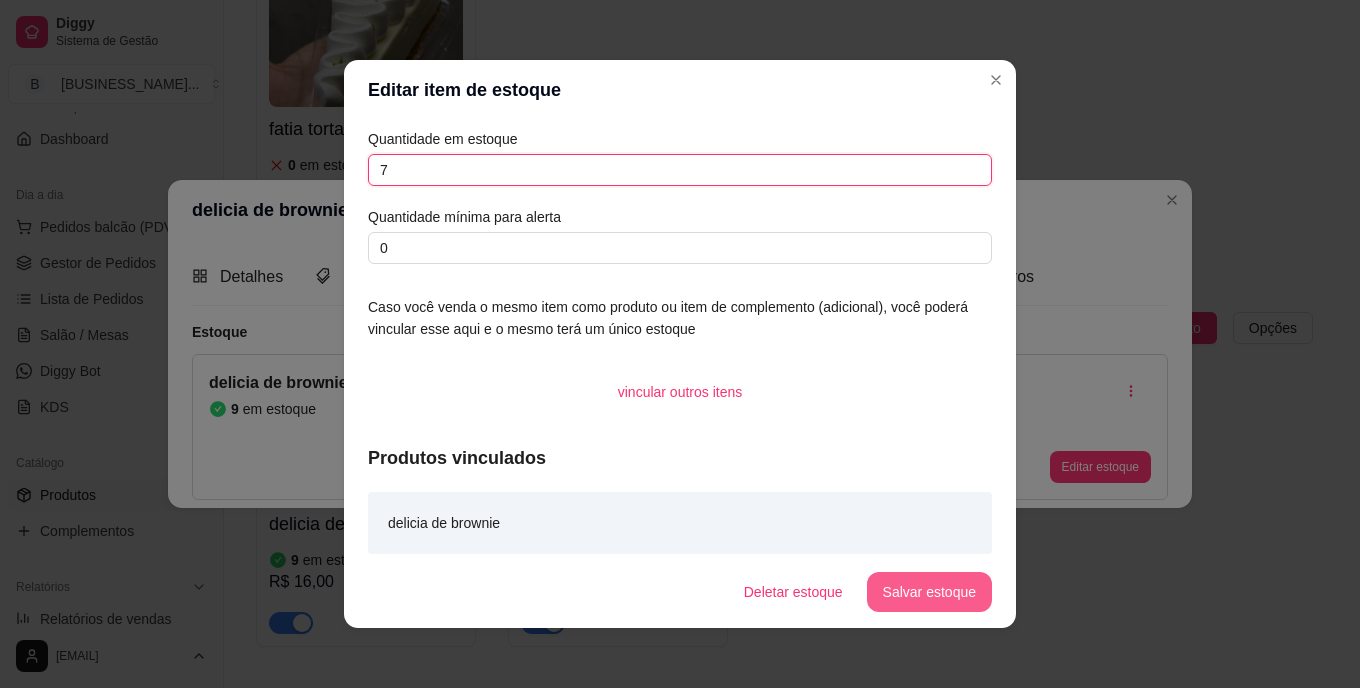 type on "7" 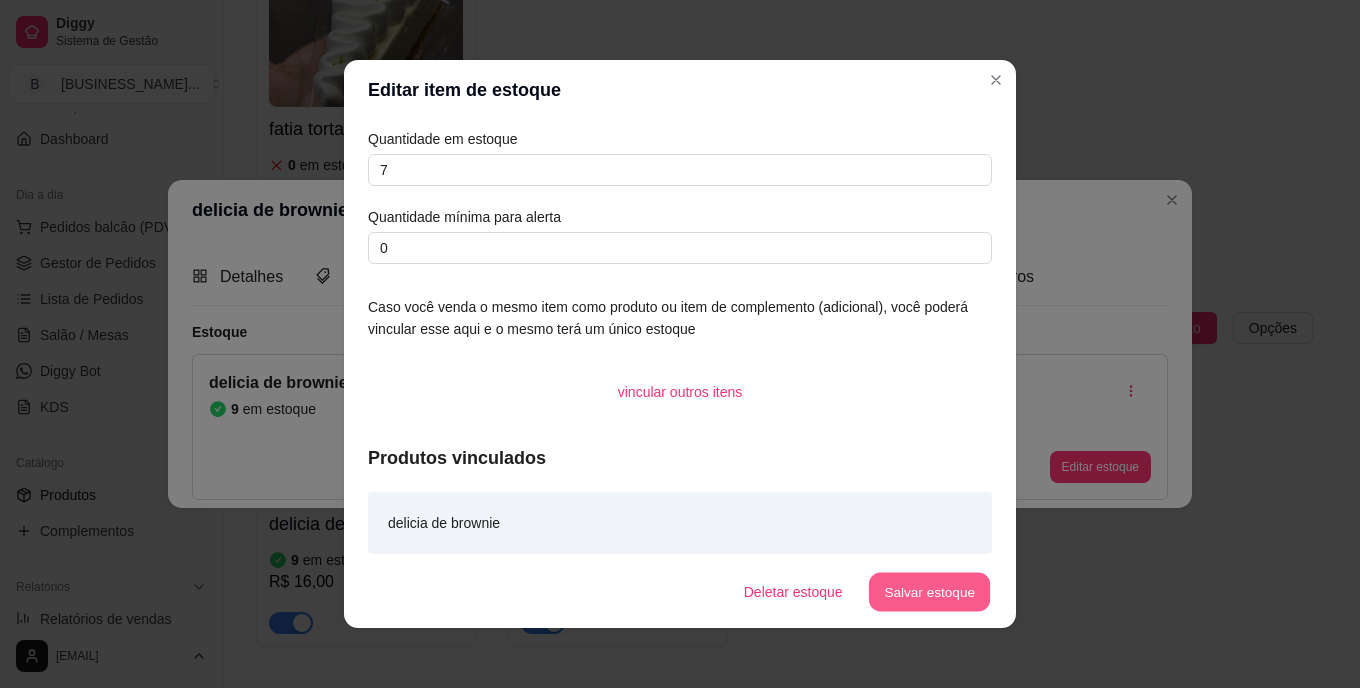 click on "Salvar estoque" at bounding box center [929, 592] 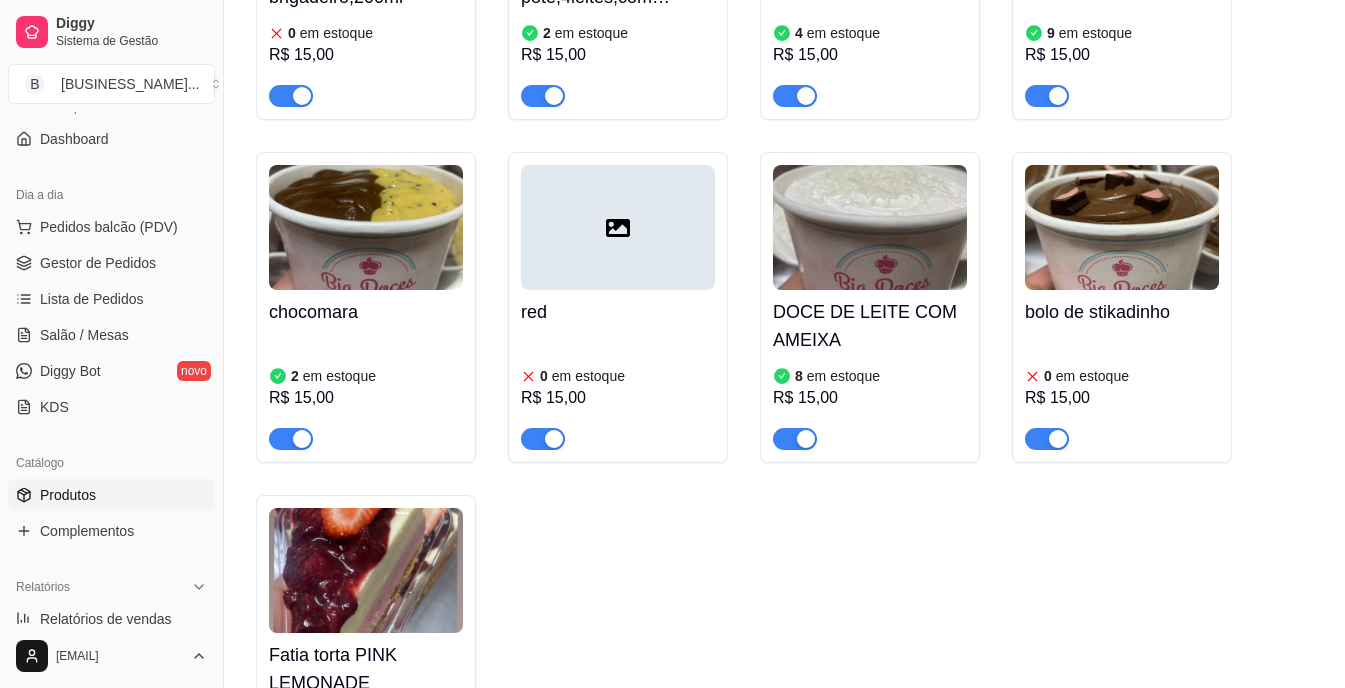 scroll, scrollTop: 440, scrollLeft: 0, axis: vertical 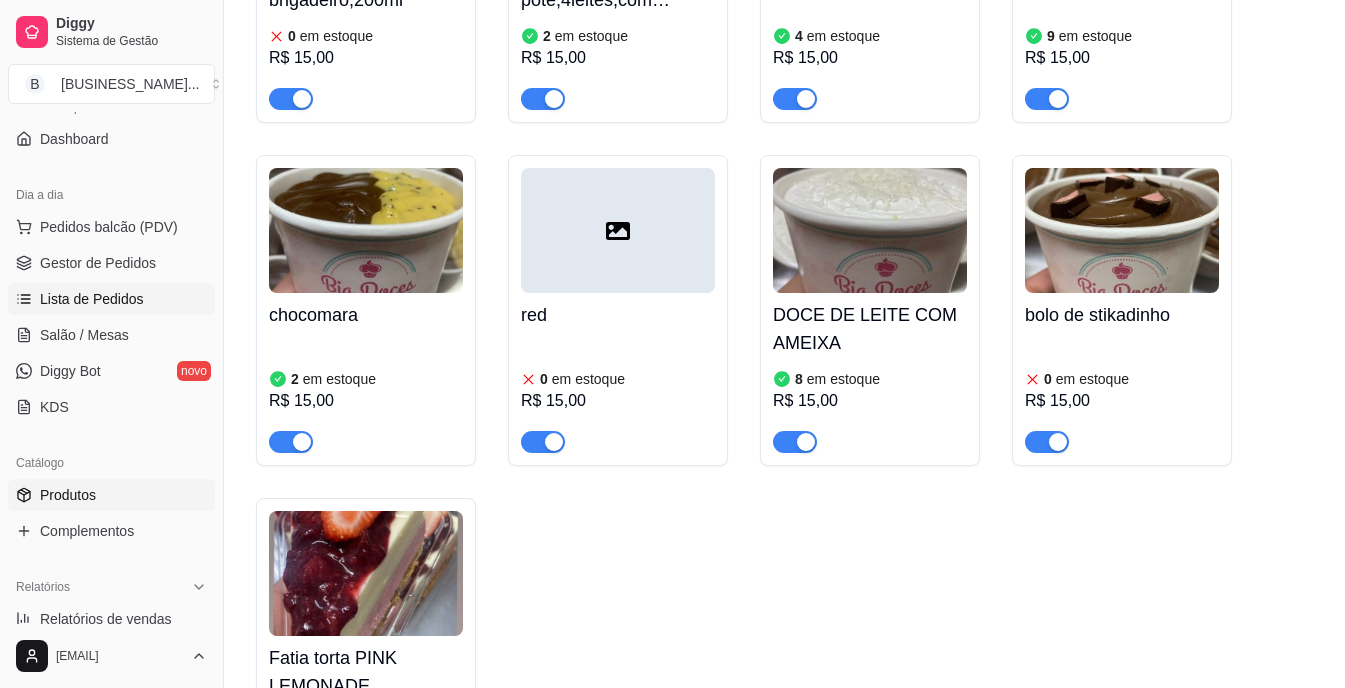 click on "Lista de Pedidos" at bounding box center (92, 299) 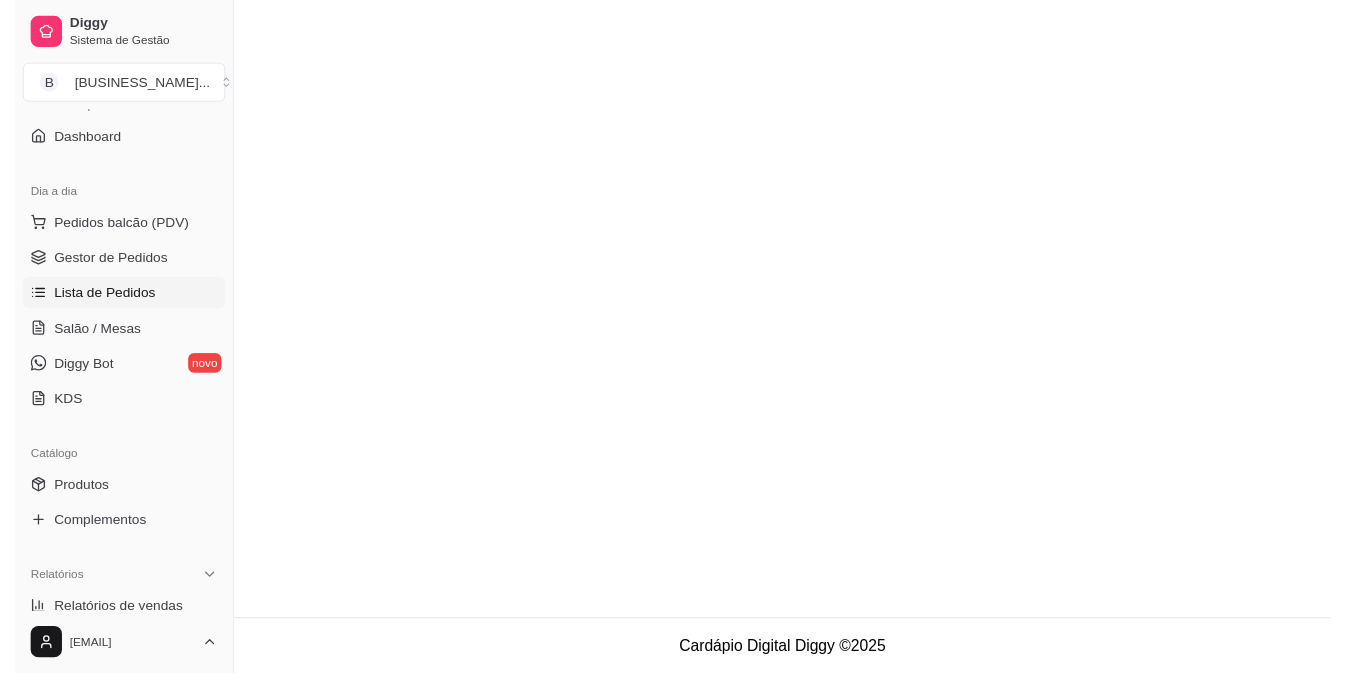 scroll, scrollTop: 0, scrollLeft: 0, axis: both 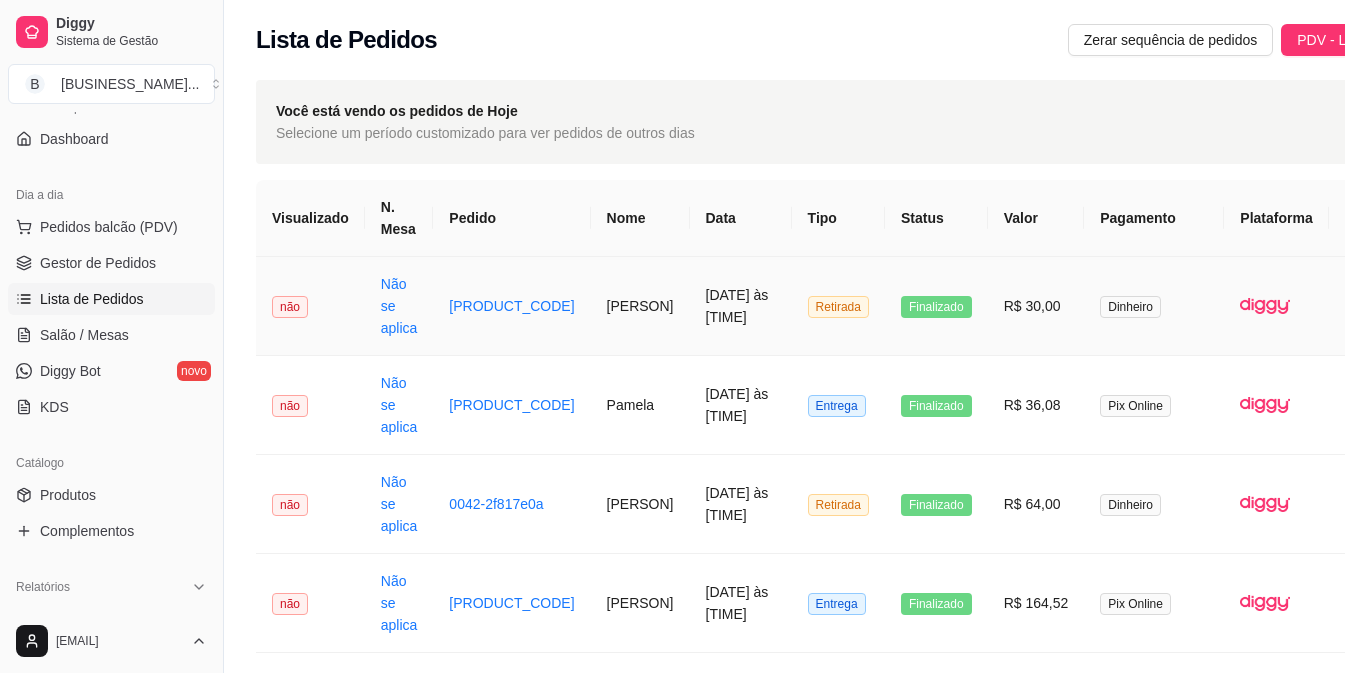 click on "Imprimir" at bounding box center (1386, 306) 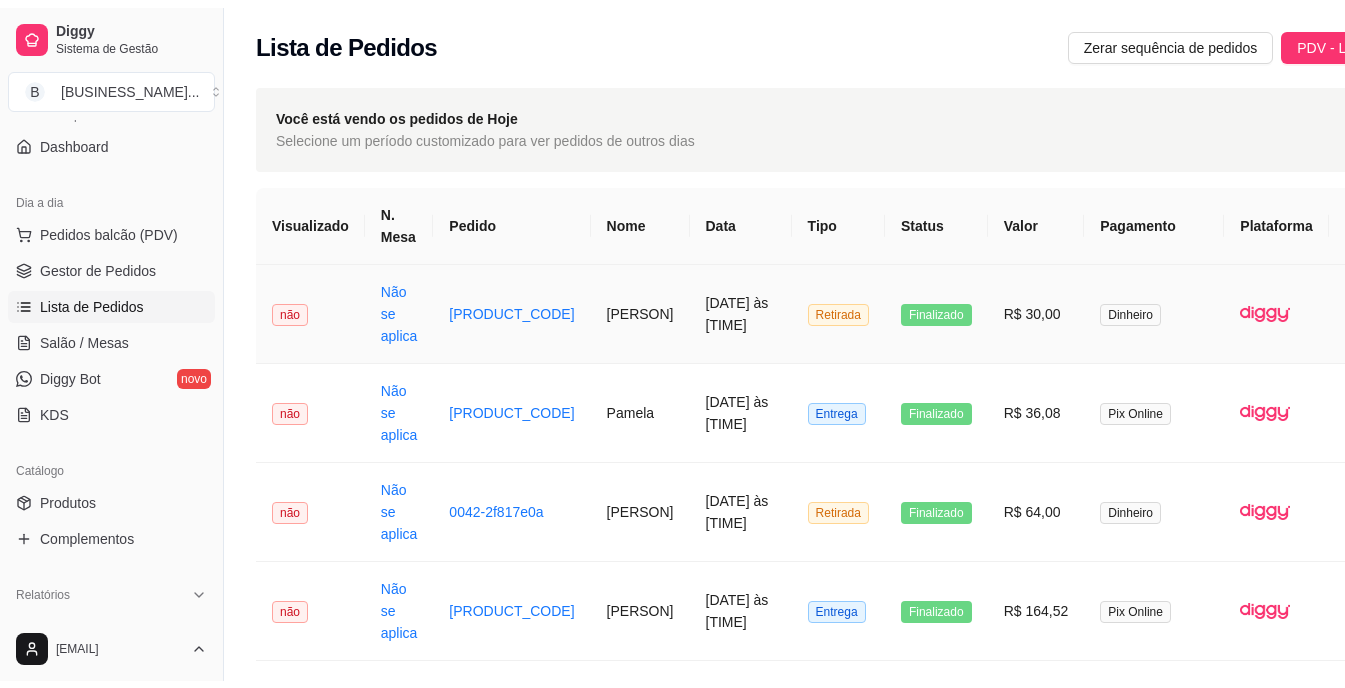 scroll, scrollTop: 0, scrollLeft: 0, axis: both 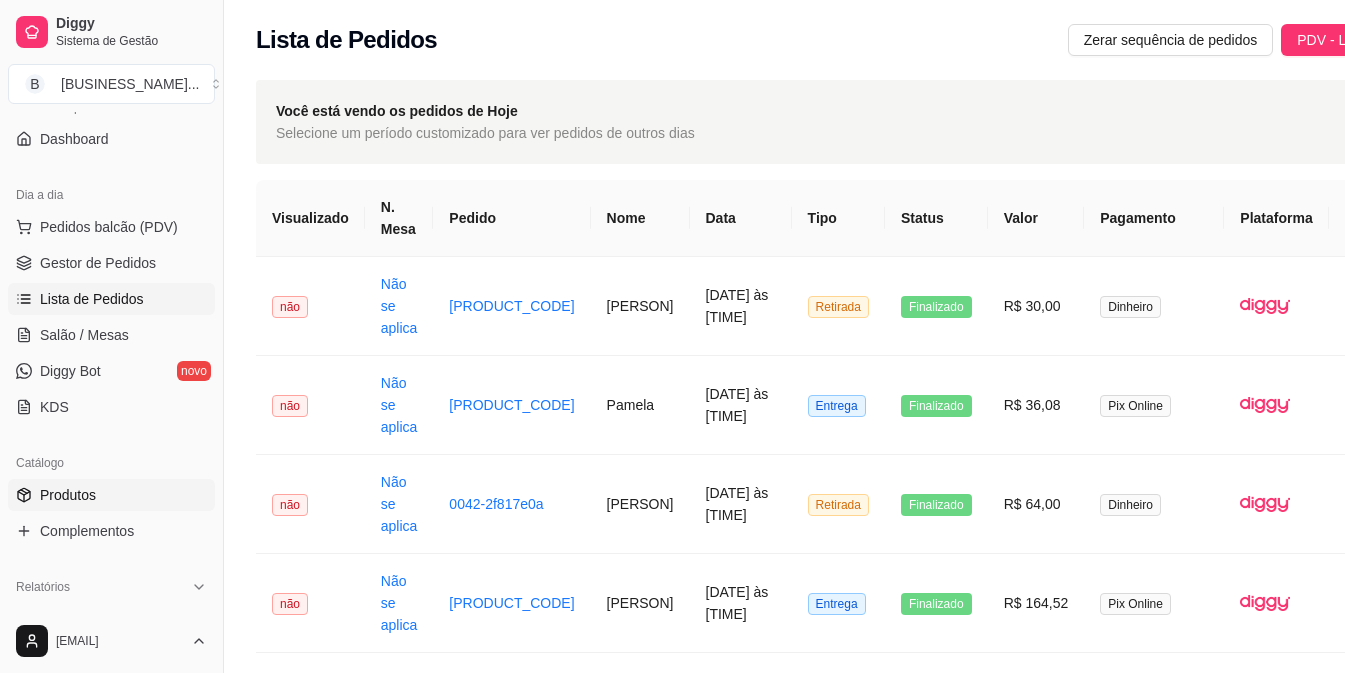 click on "Produtos" at bounding box center [68, 495] 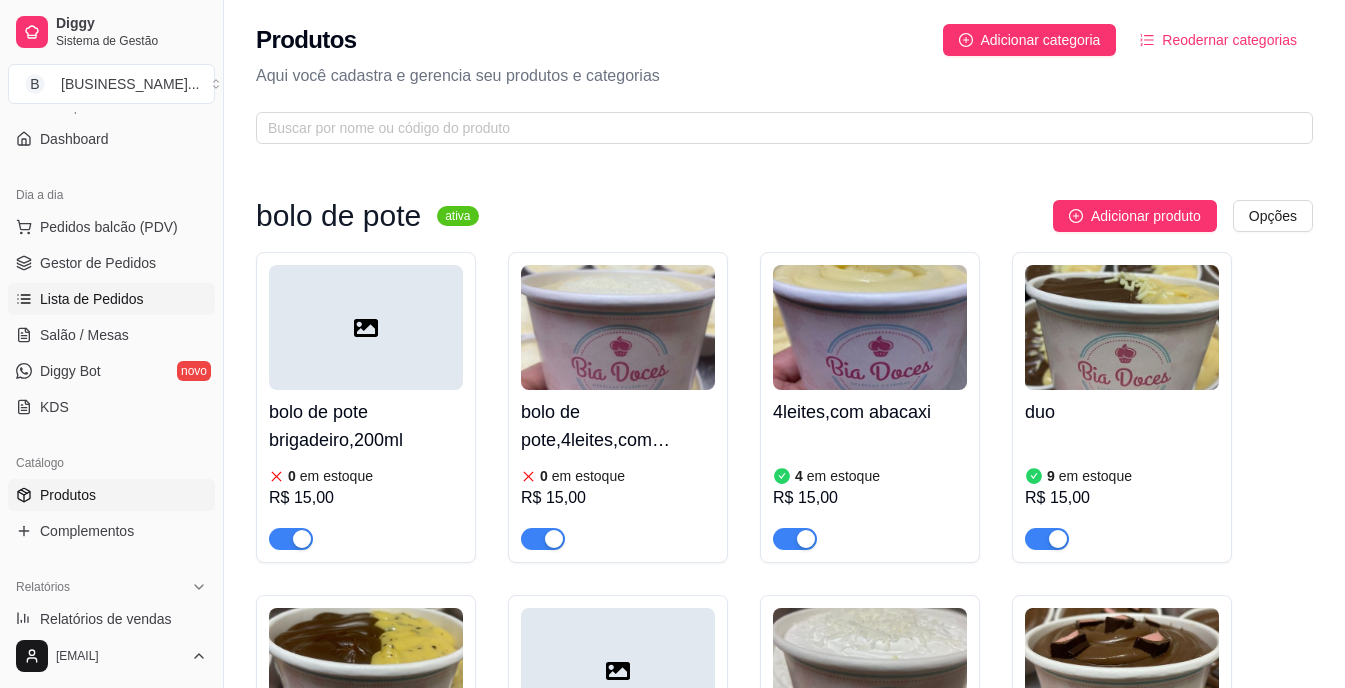 click on "Lista de Pedidos" at bounding box center [92, 299] 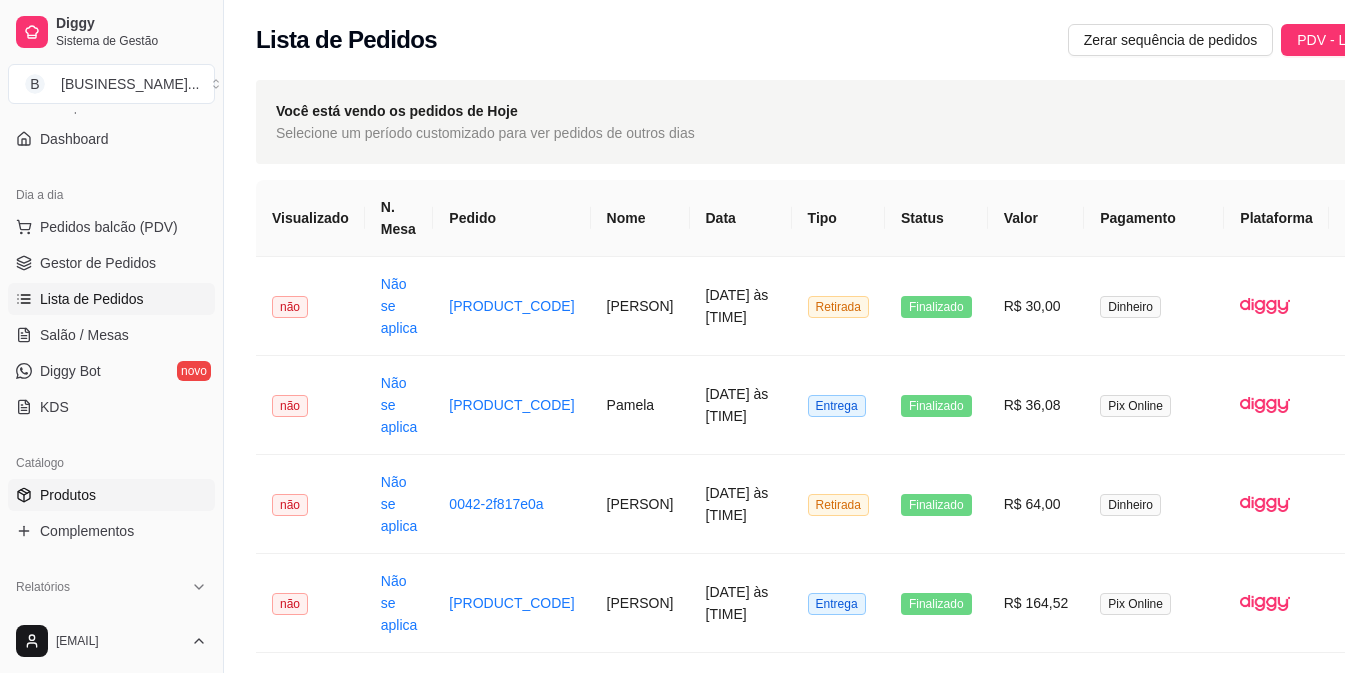 click on "Produtos" at bounding box center (68, 495) 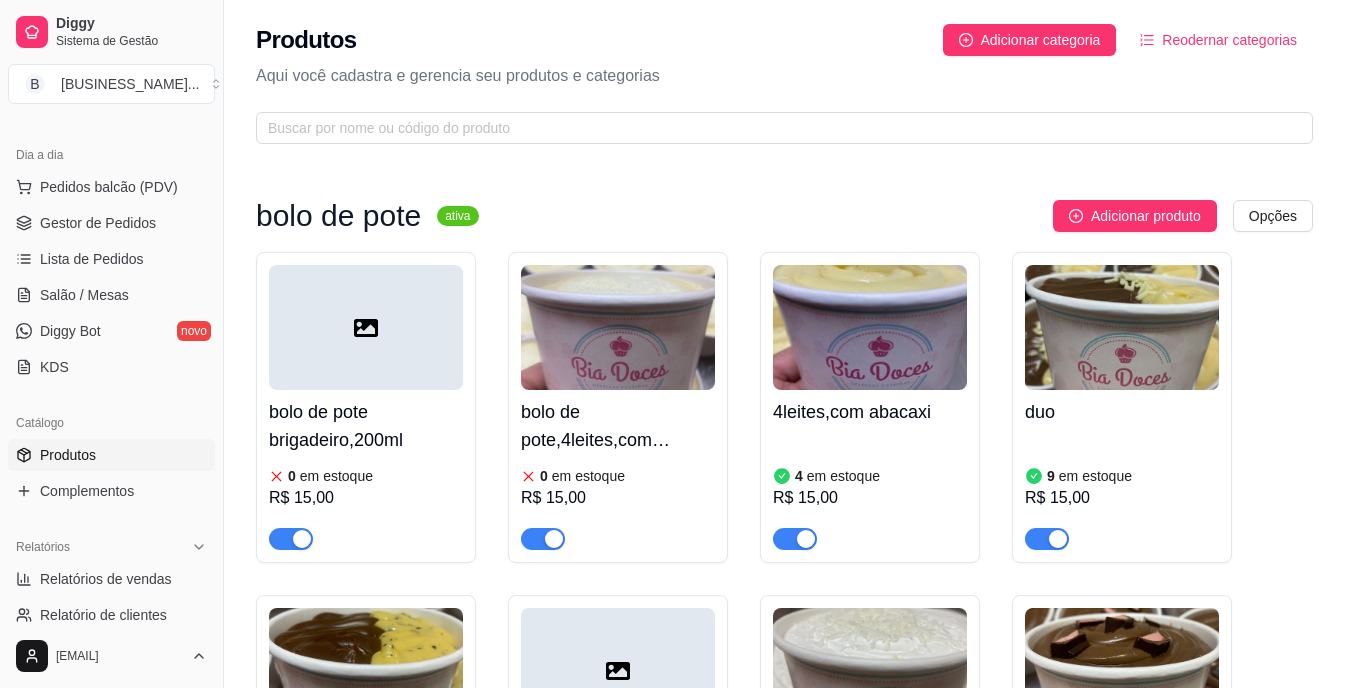 scroll, scrollTop: 240, scrollLeft: 0, axis: vertical 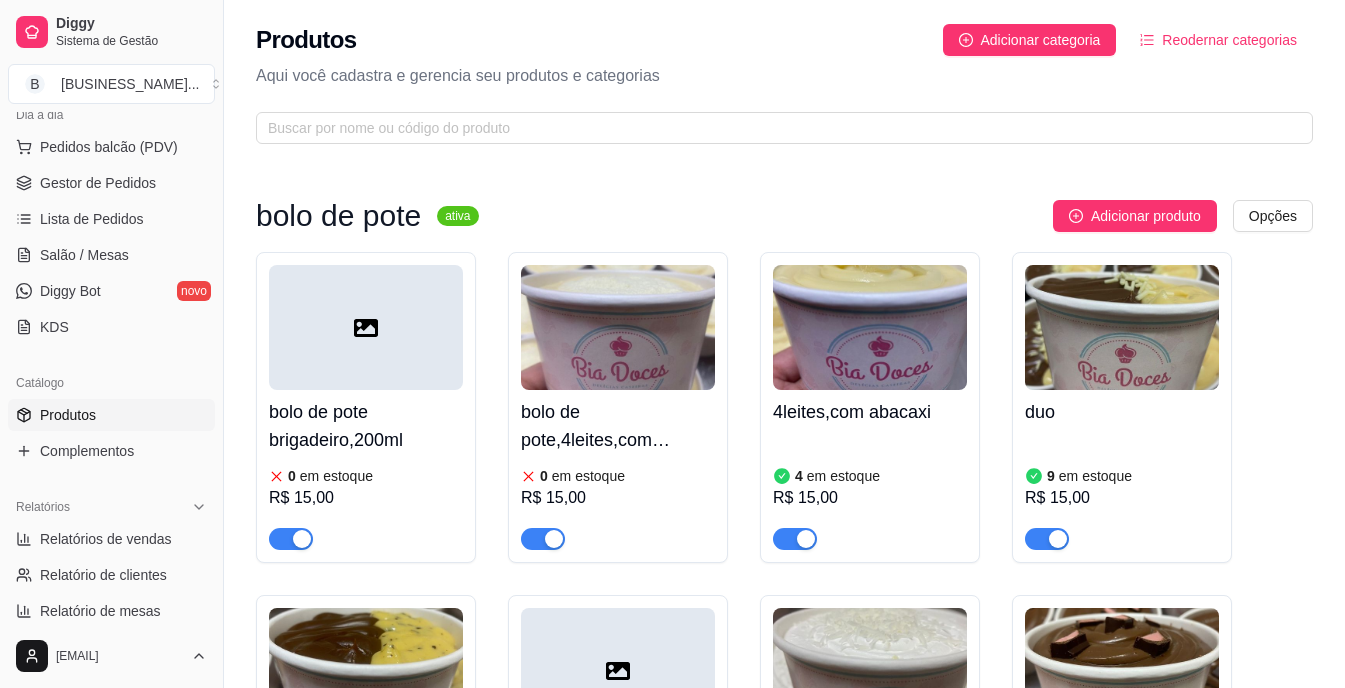 click on "bolo de pote brigadeiro,200ml   0 em estoque R$ 15,00 bolo de pote,4leites,com morango   0 em estoque R$ 15,00 4leites,com abacaxi   4 em estoque R$ 15,00 duo   9 em estoque R$ 15,00 chocomara   2 em estoque R$ 15,00 red   0 em estoque R$ 15,00 DOCE DE LEITE COM AMEIXA   8 em estoque R$ 15,00 bolo de stikadinho   0 em estoque R$ 15,00 Fatia torta PINK LEMONADE   0 em estoque R$ 20,00" at bounding box center [784, 750] 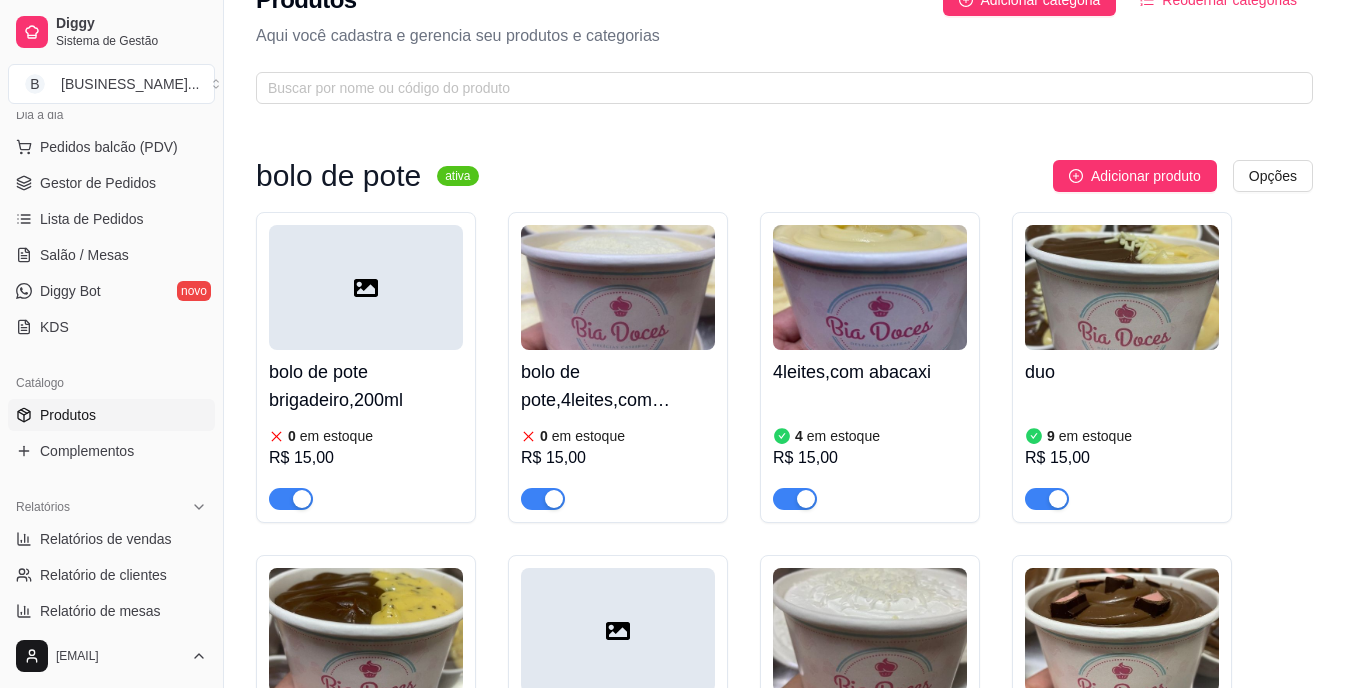 scroll, scrollTop: 0, scrollLeft: 0, axis: both 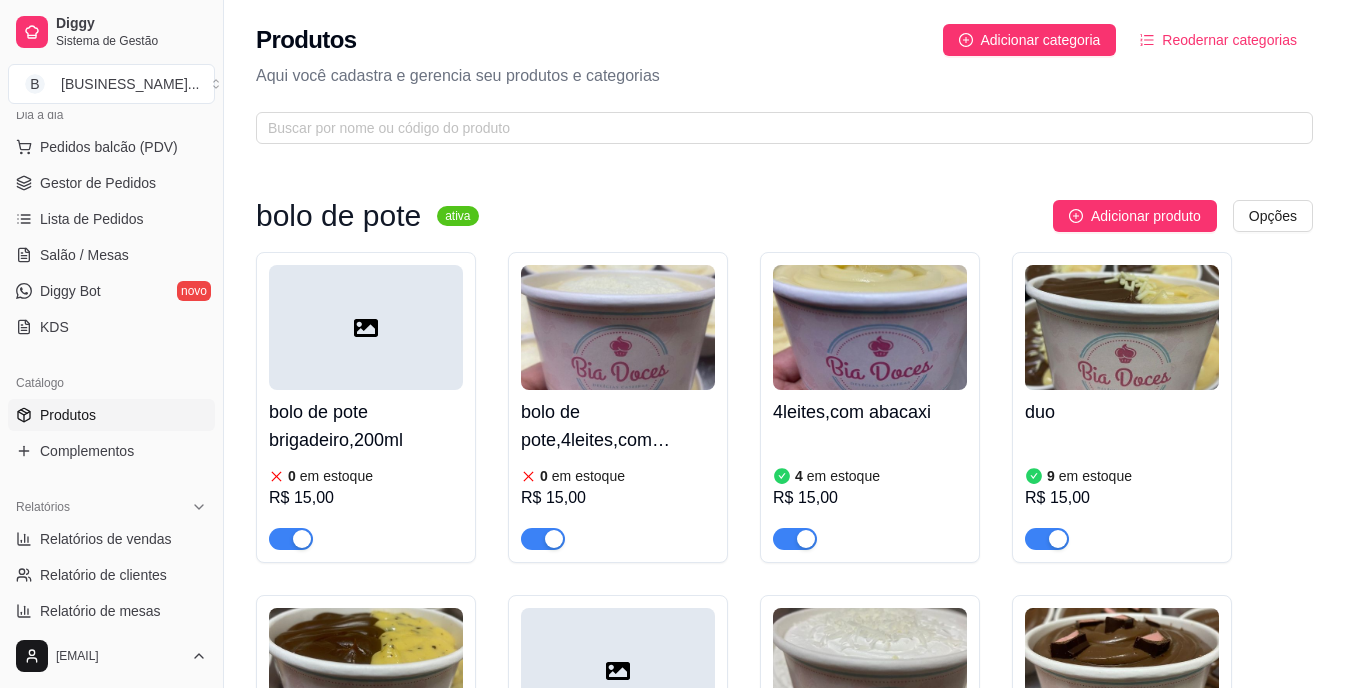 click on "9 em estoque R$ 15,00" at bounding box center [1122, 492] 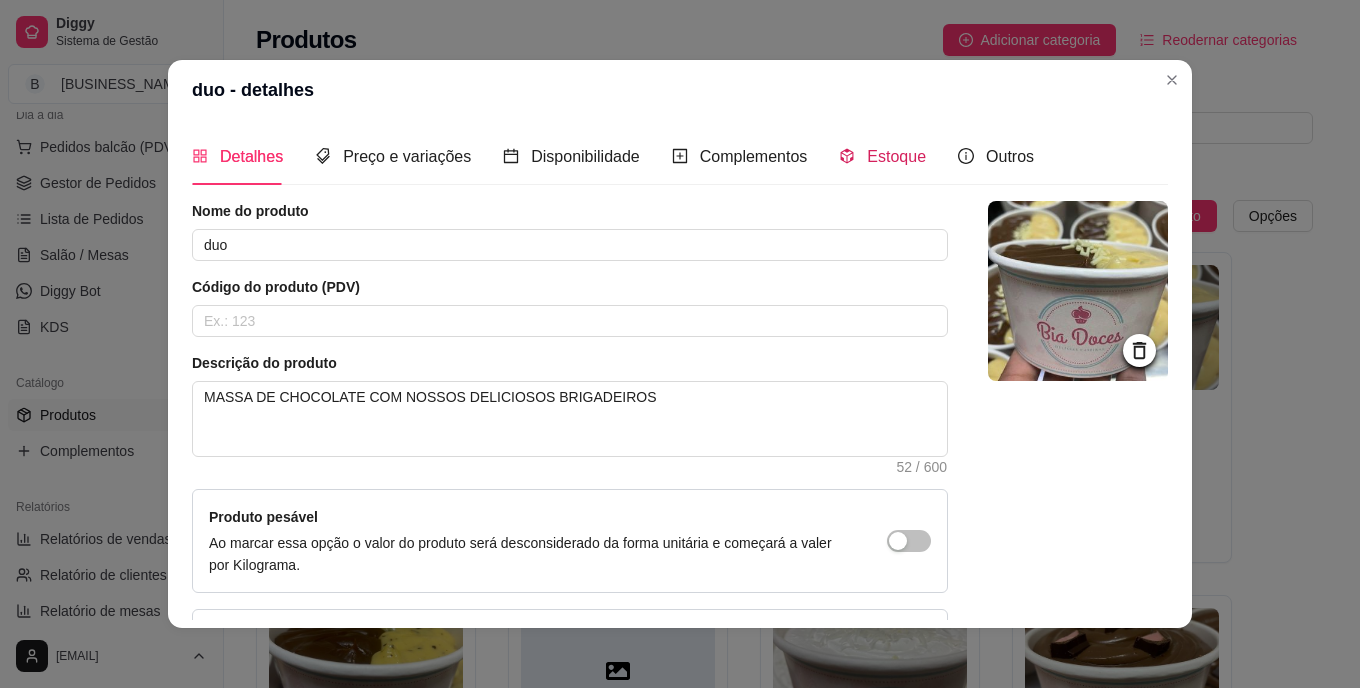 click on "Estoque" at bounding box center [896, 156] 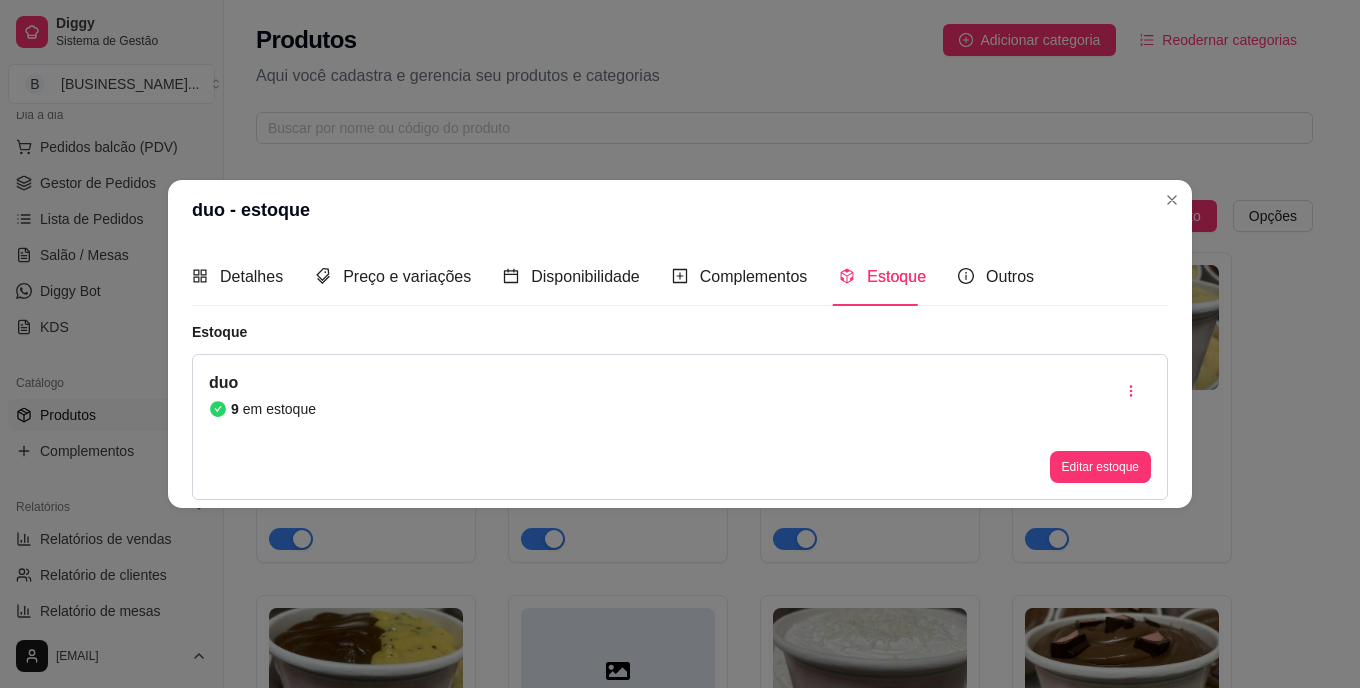 click on "Estoque" at bounding box center (896, 276) 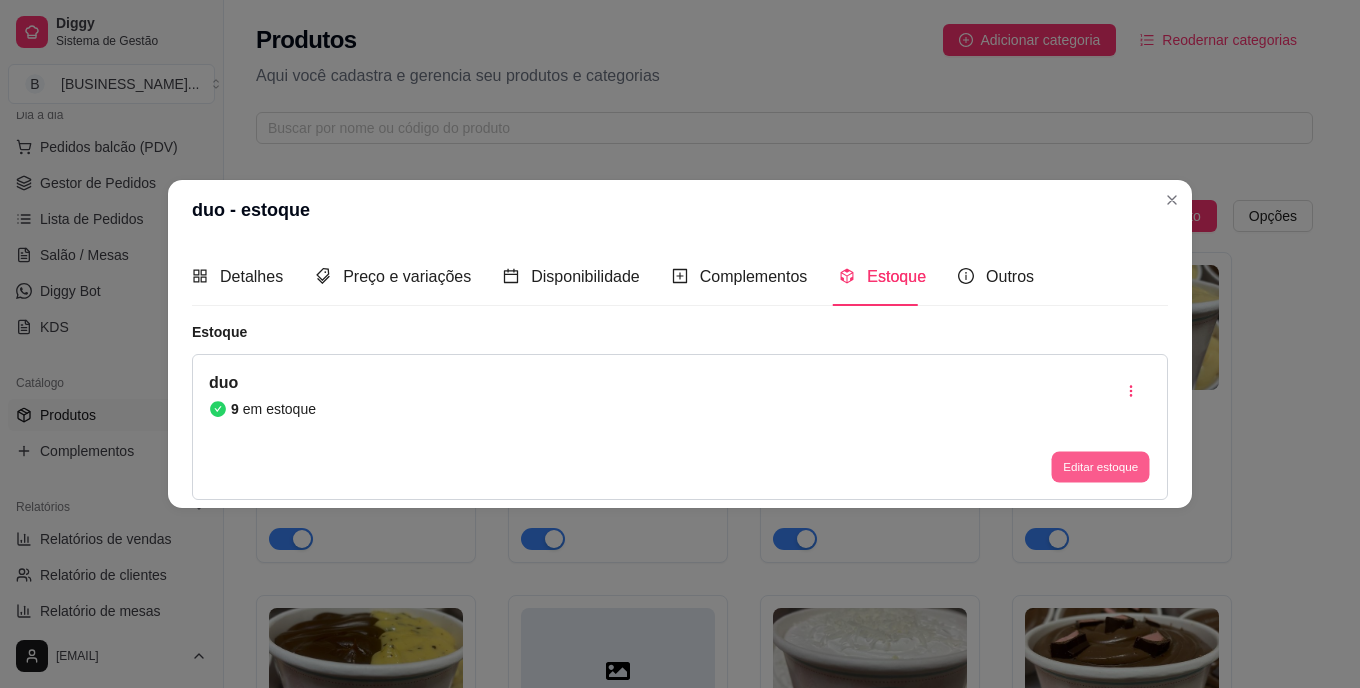 click on "Editar estoque" at bounding box center [1100, 466] 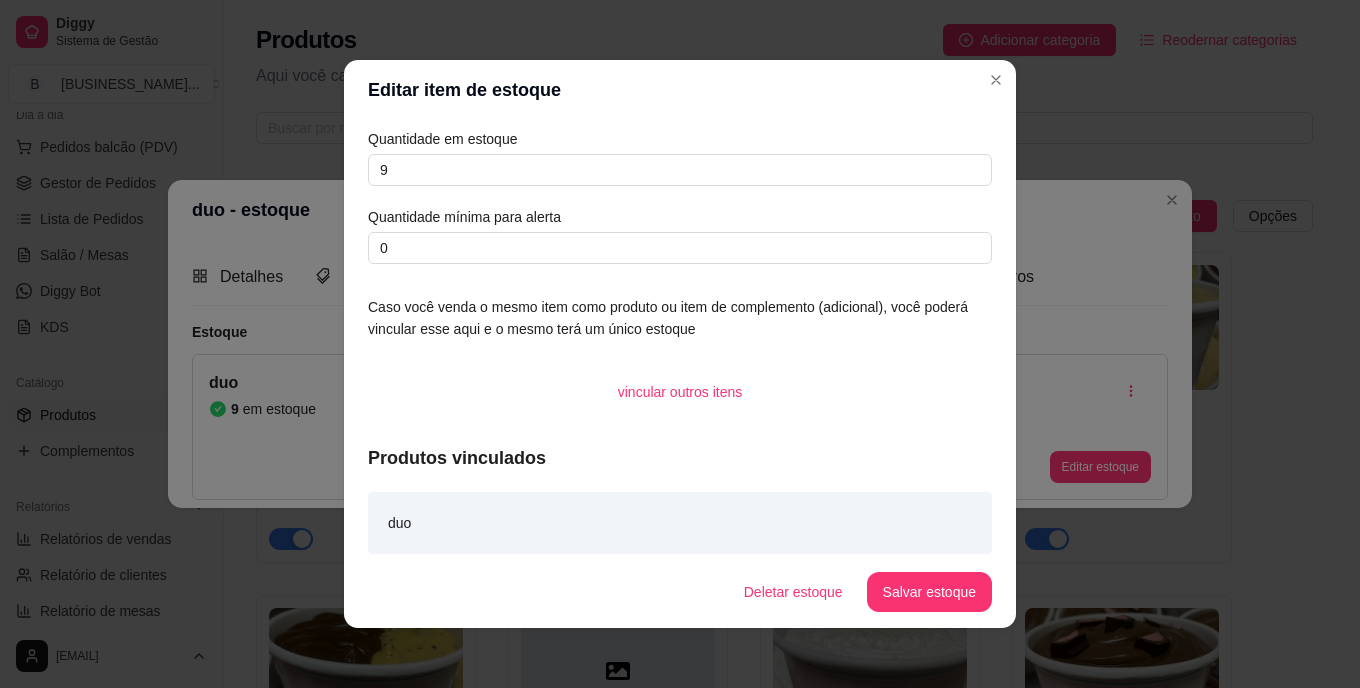 click on "Quantidade   em estoque 9 Quantidade   mínima para alerta 0" at bounding box center (680, 196) 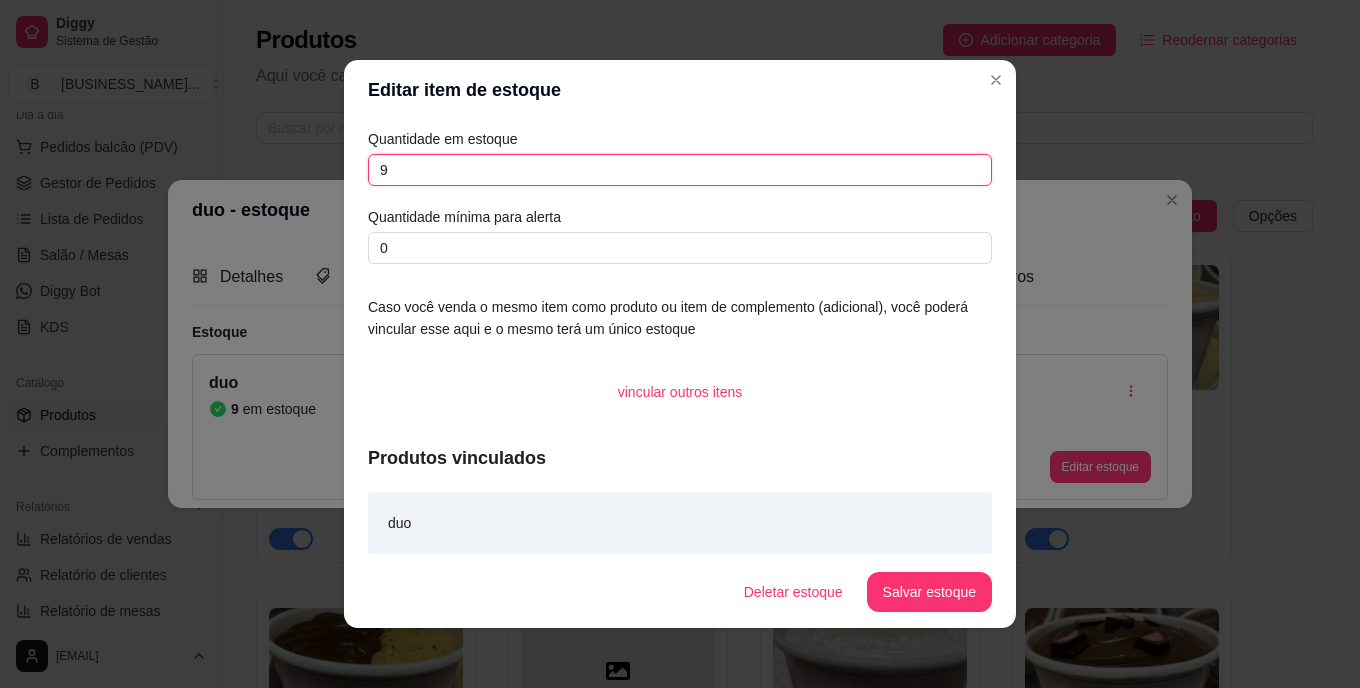 click on "9" at bounding box center [680, 170] 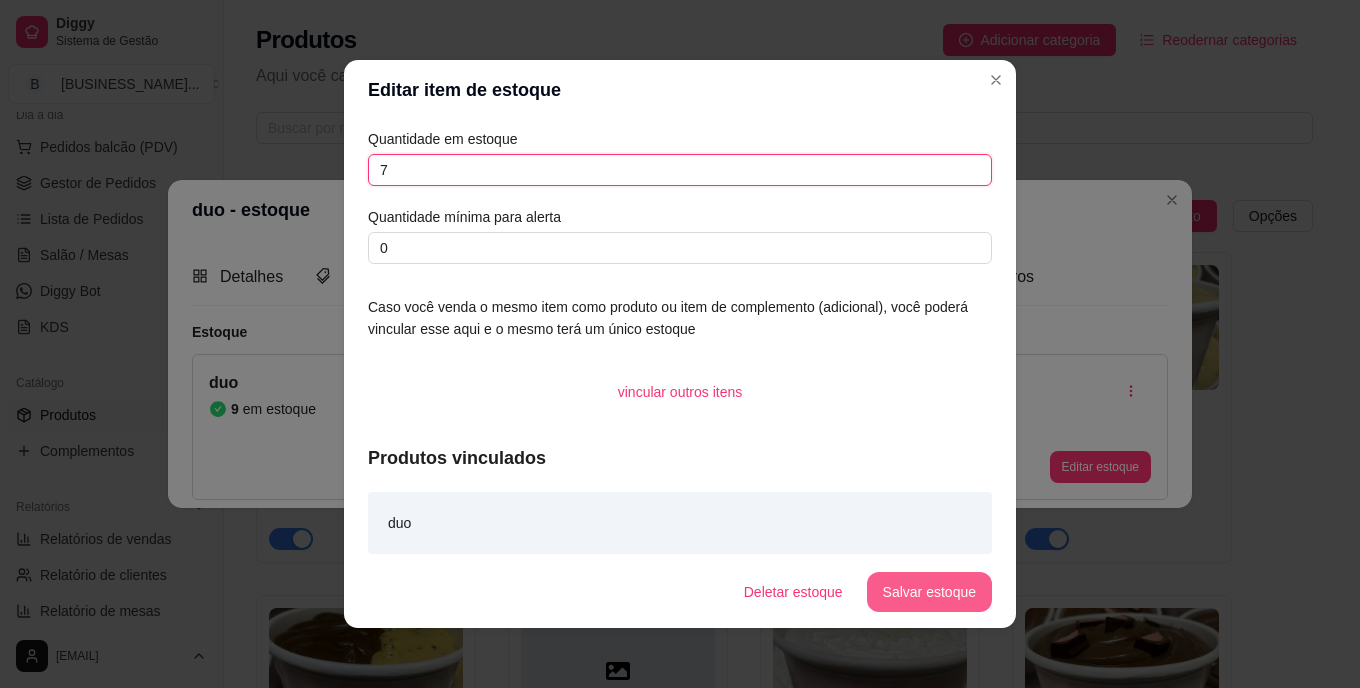 type on "7" 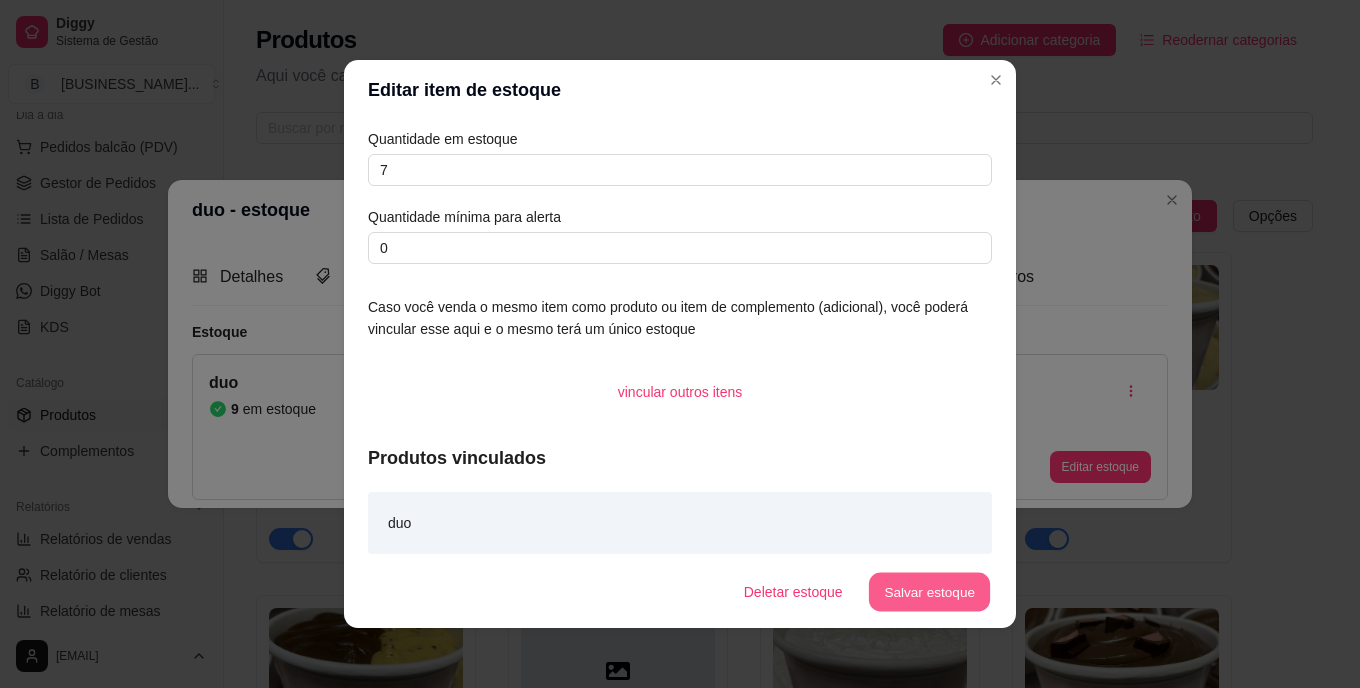 click on "Salvar estoque" at bounding box center (929, 592) 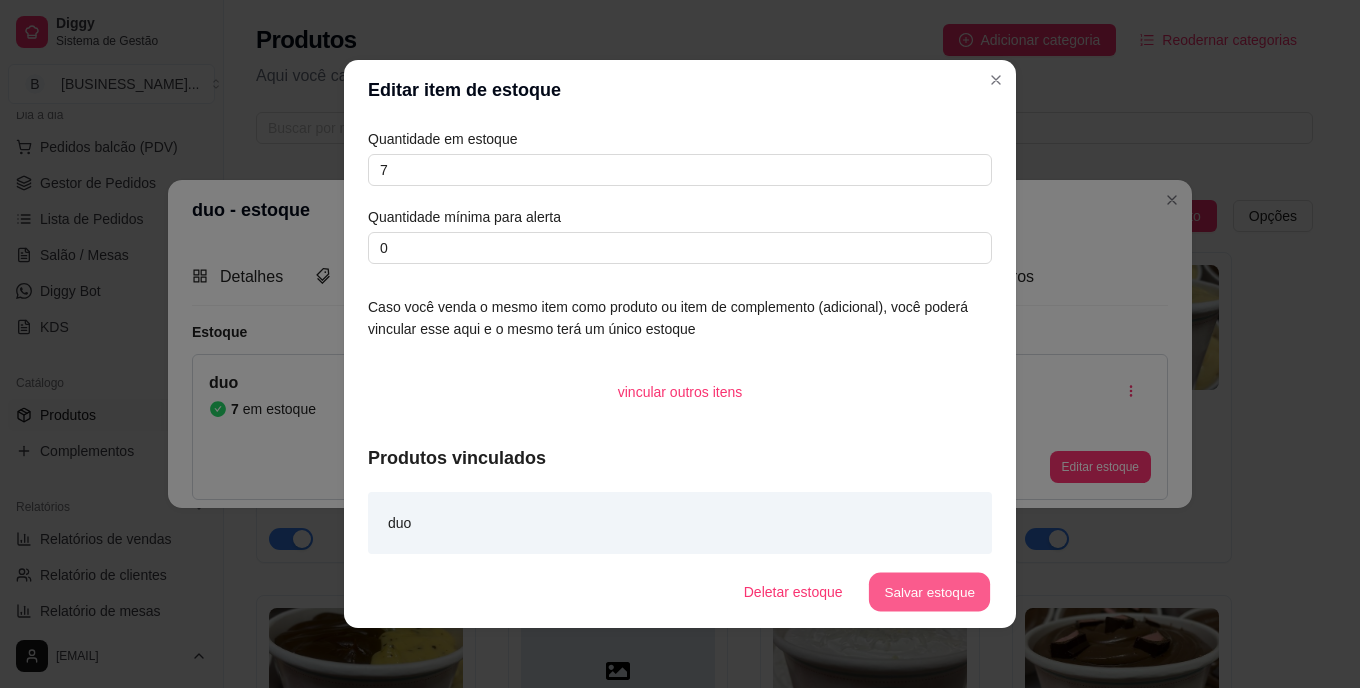 click on "Salvar estoque" at bounding box center [929, 592] 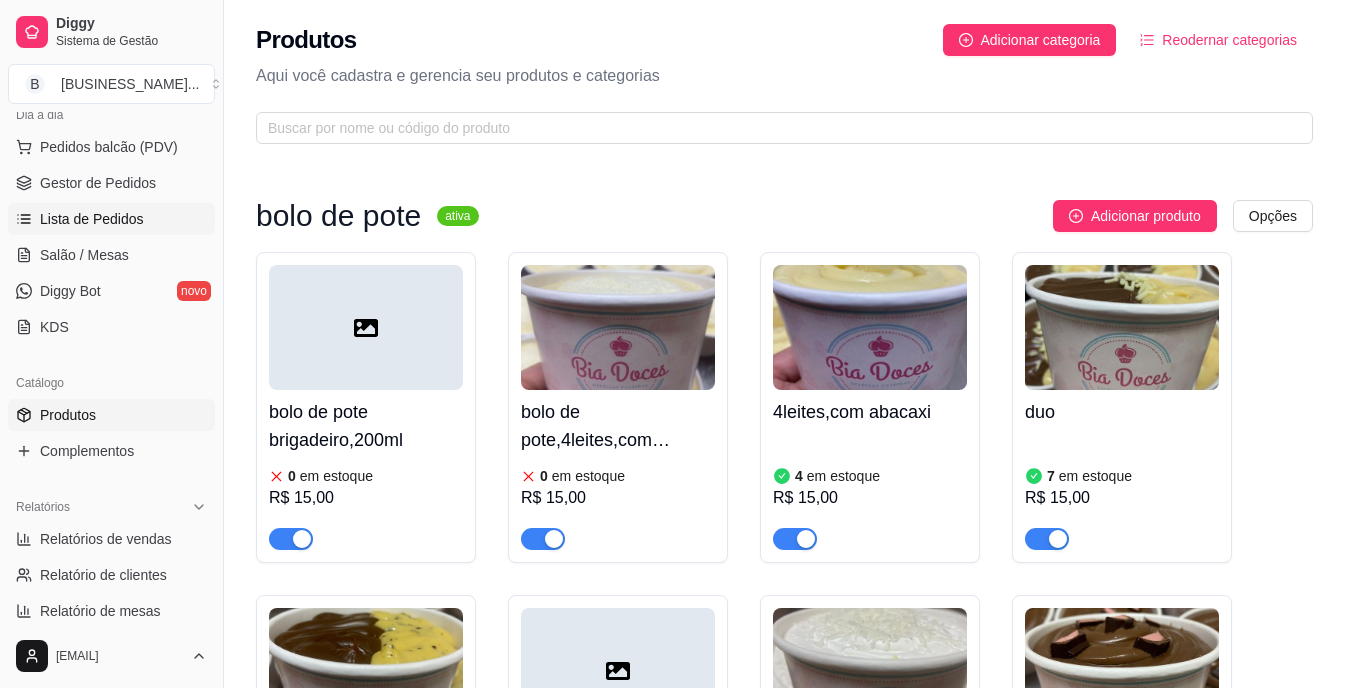 click on "Lista de Pedidos" at bounding box center (92, 219) 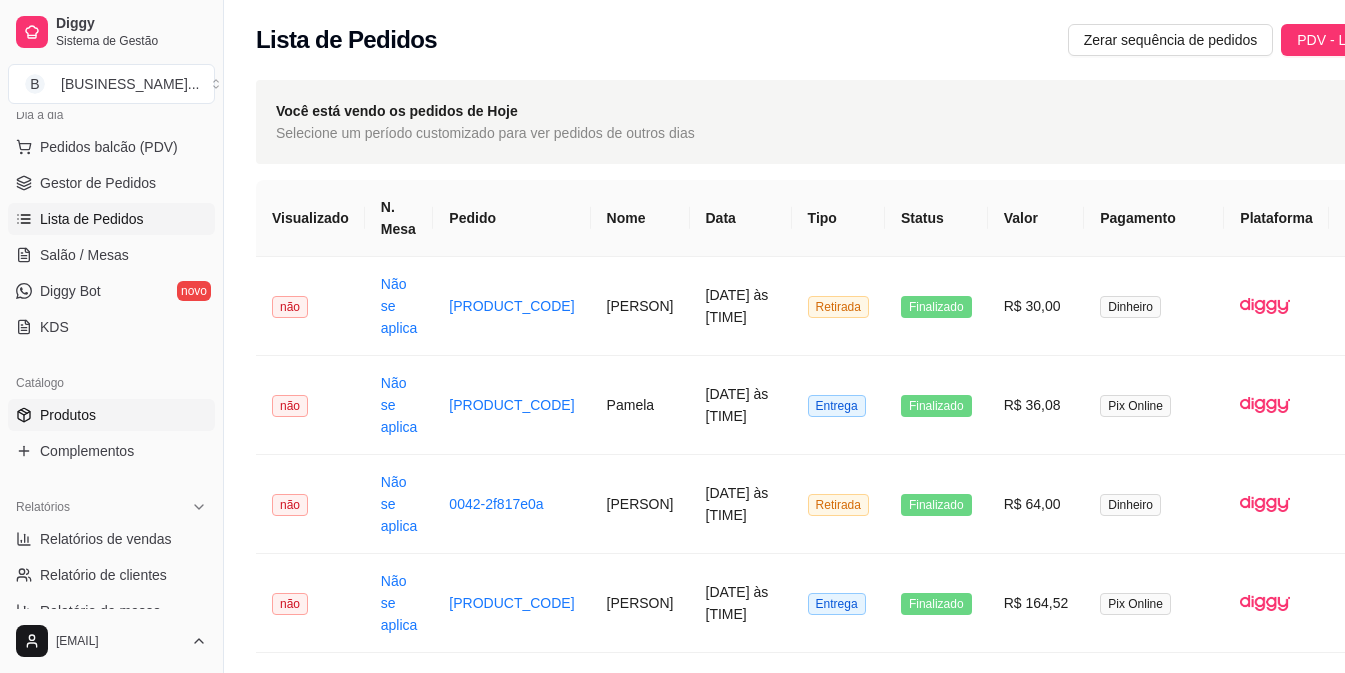click on "Produtos" at bounding box center (68, 415) 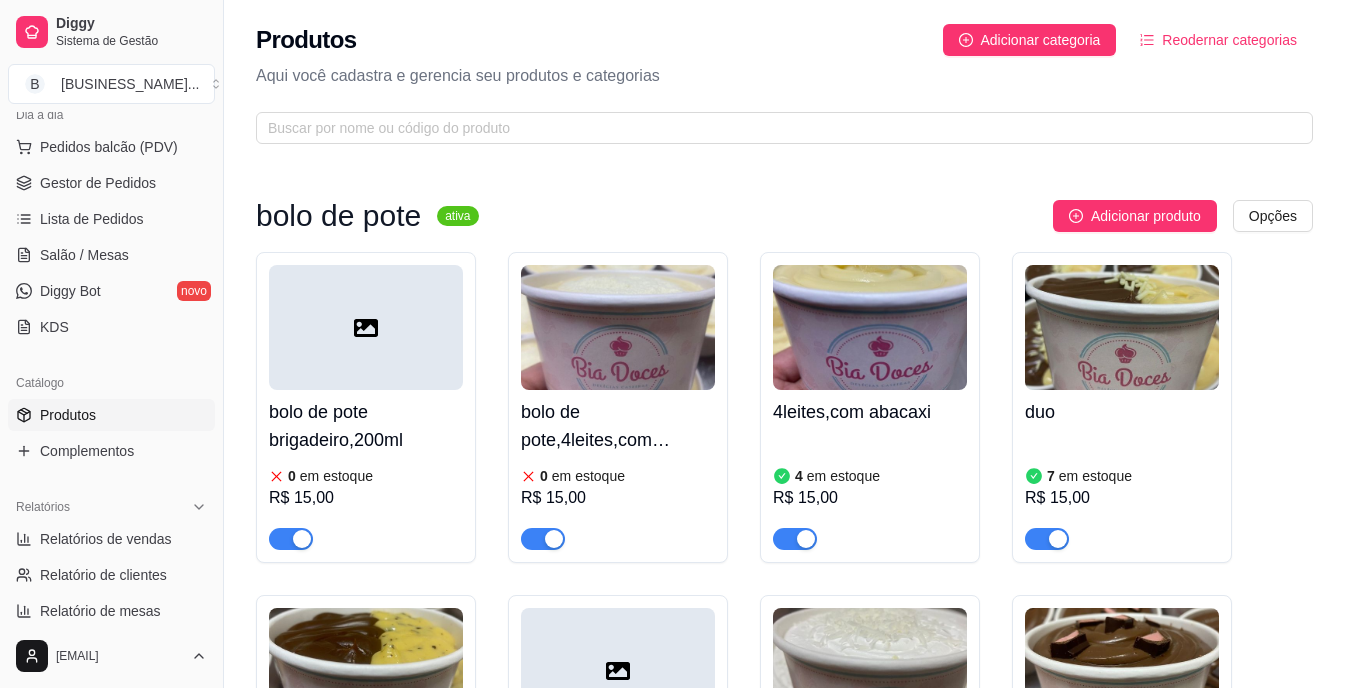 click on "bolo de pote brigadeiro,200ml   0 em estoque R$ 15,00 bolo de pote,4leites,com morango   0 em estoque R$ 15,00 4leites,com abacaxi   4 em estoque R$ 15,00 duo   7 em estoque R$ 15,00 chocomara   2 em estoque R$ 15,00 red   0 em estoque R$ 15,00 DOCE DE LEITE COM AMEIXA   8 em estoque R$ 15,00 bolo de stikadinho   0 em estoque R$ 15,00 Fatia torta PINK LEMONADE   0 em estoque R$ 20,00" at bounding box center (784, 750) 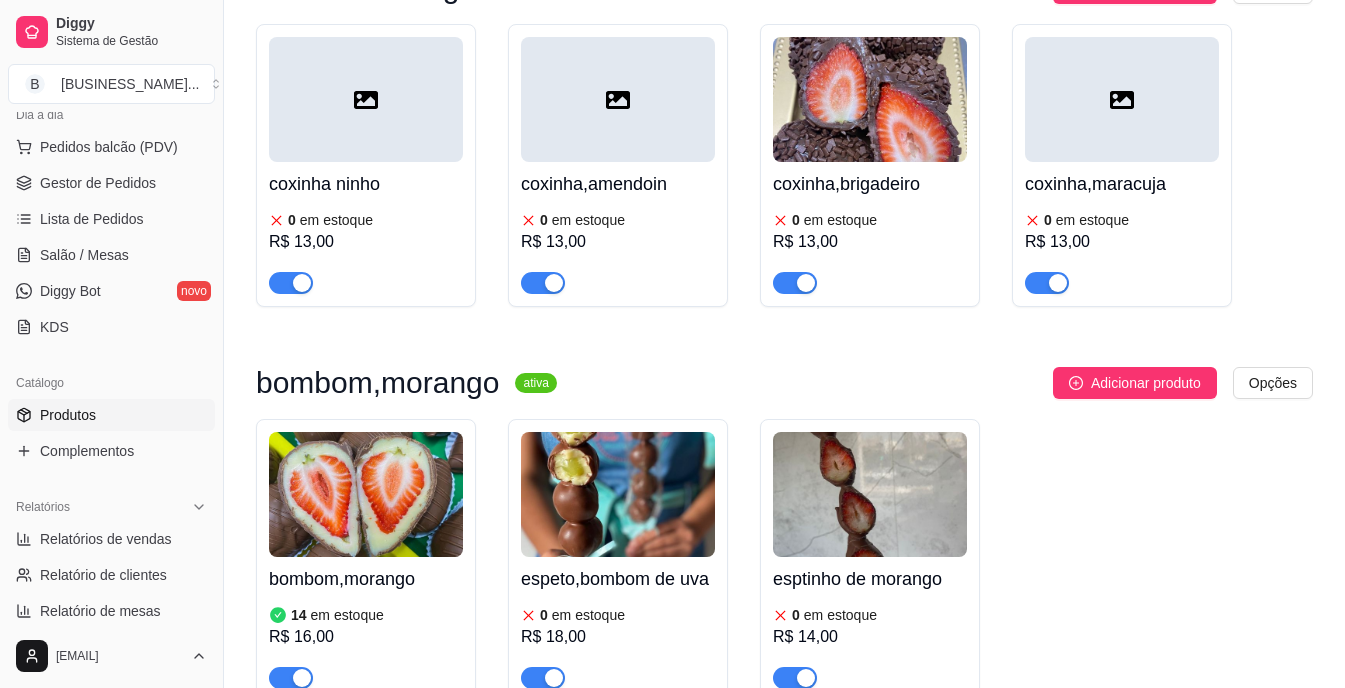 scroll, scrollTop: 1800, scrollLeft: 0, axis: vertical 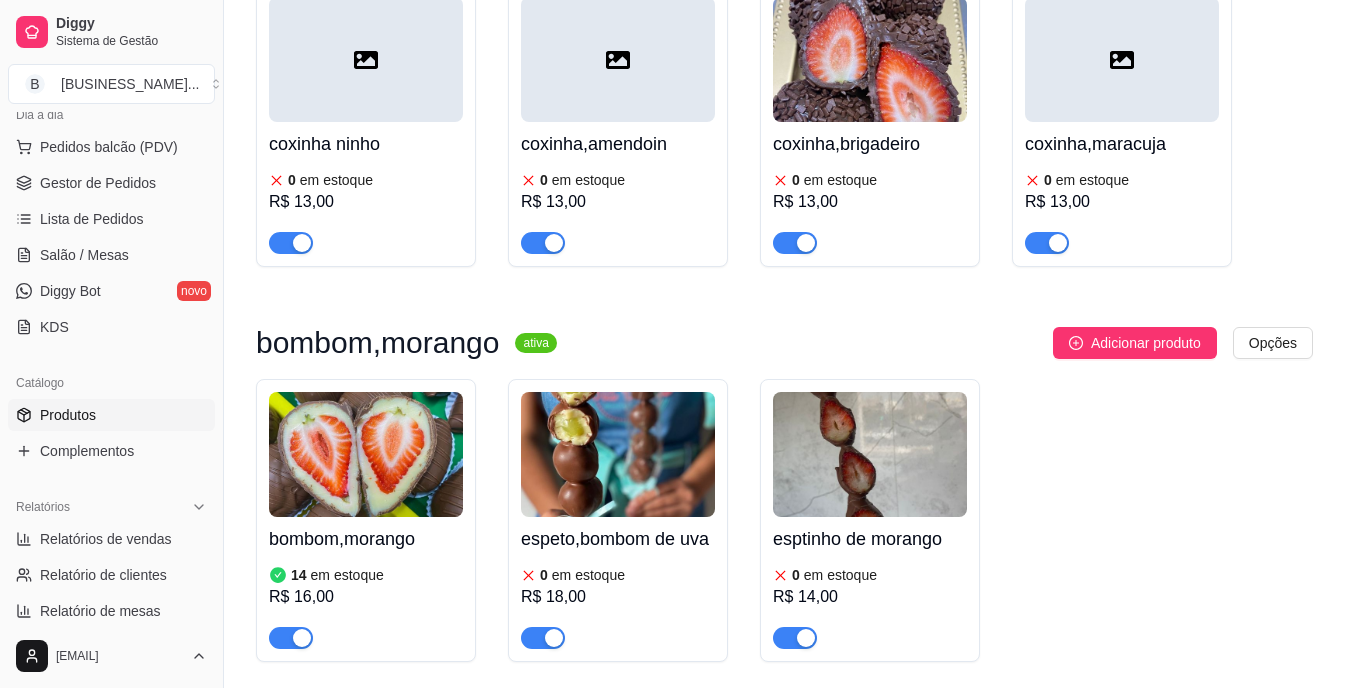 click at bounding box center [366, 454] 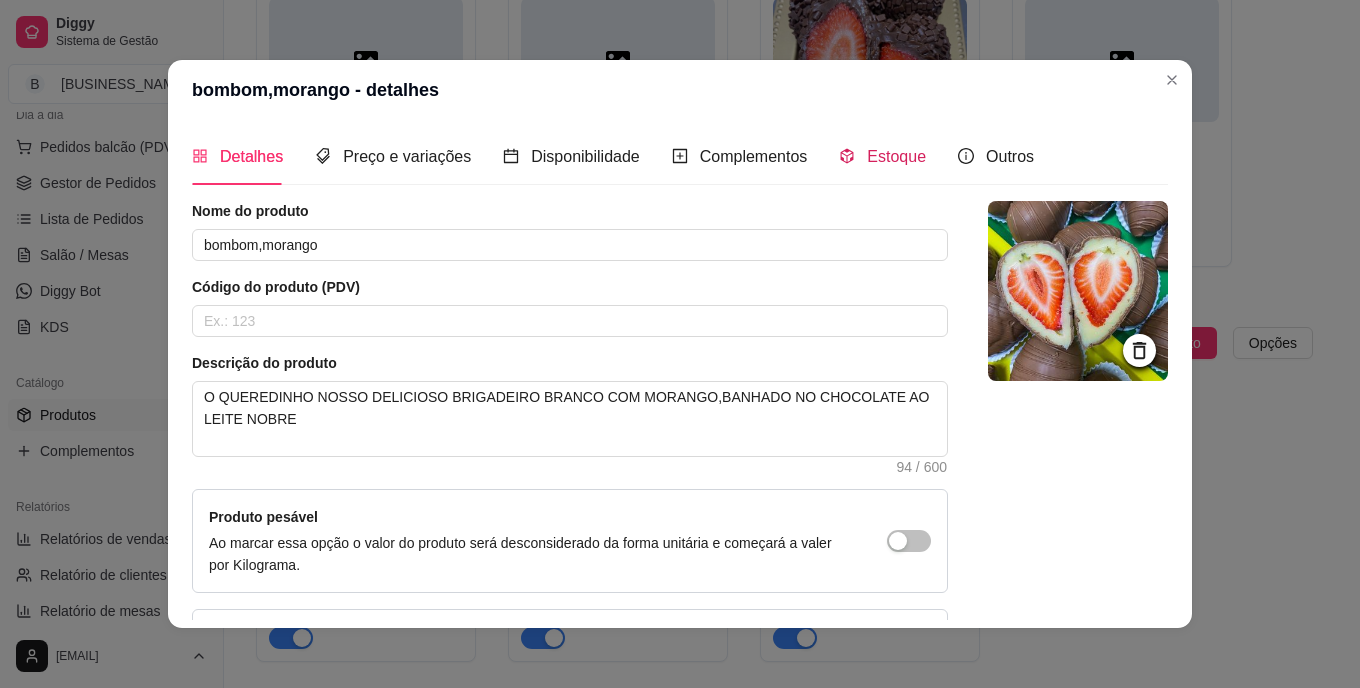 click on "Estoque" at bounding box center [896, 156] 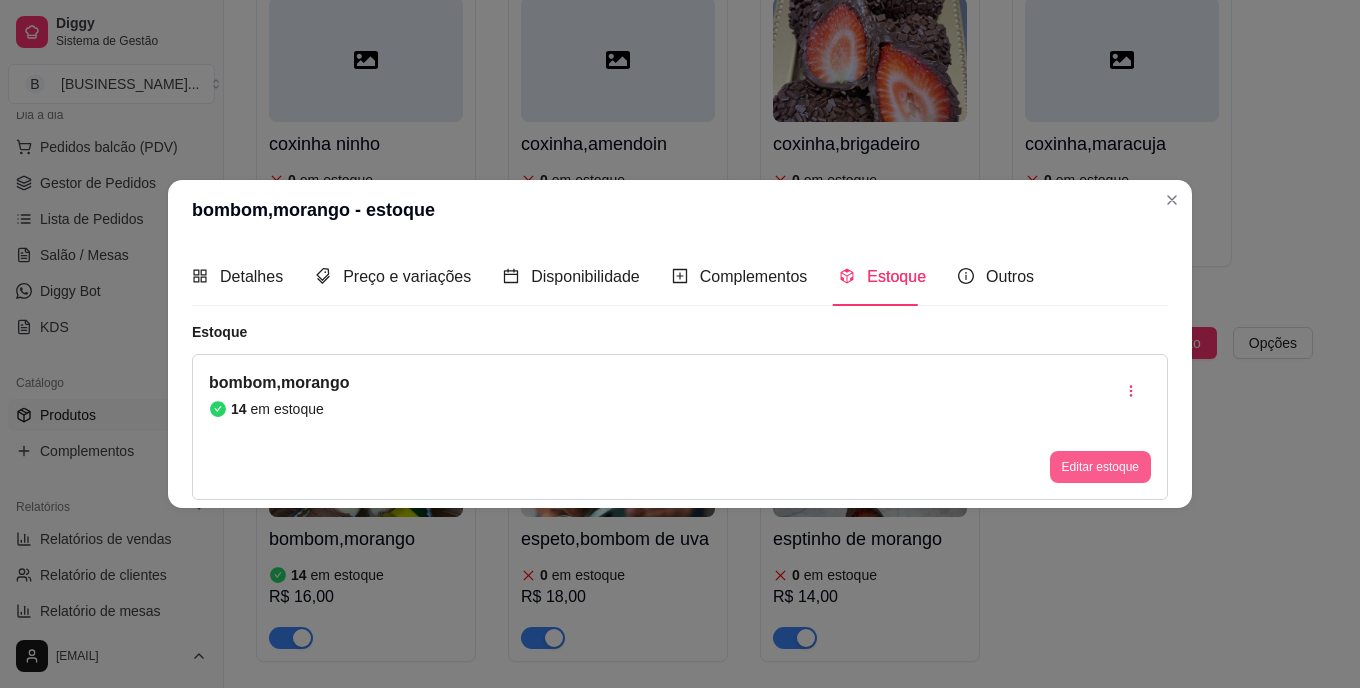 click on "Editar estoque" at bounding box center (1100, 467) 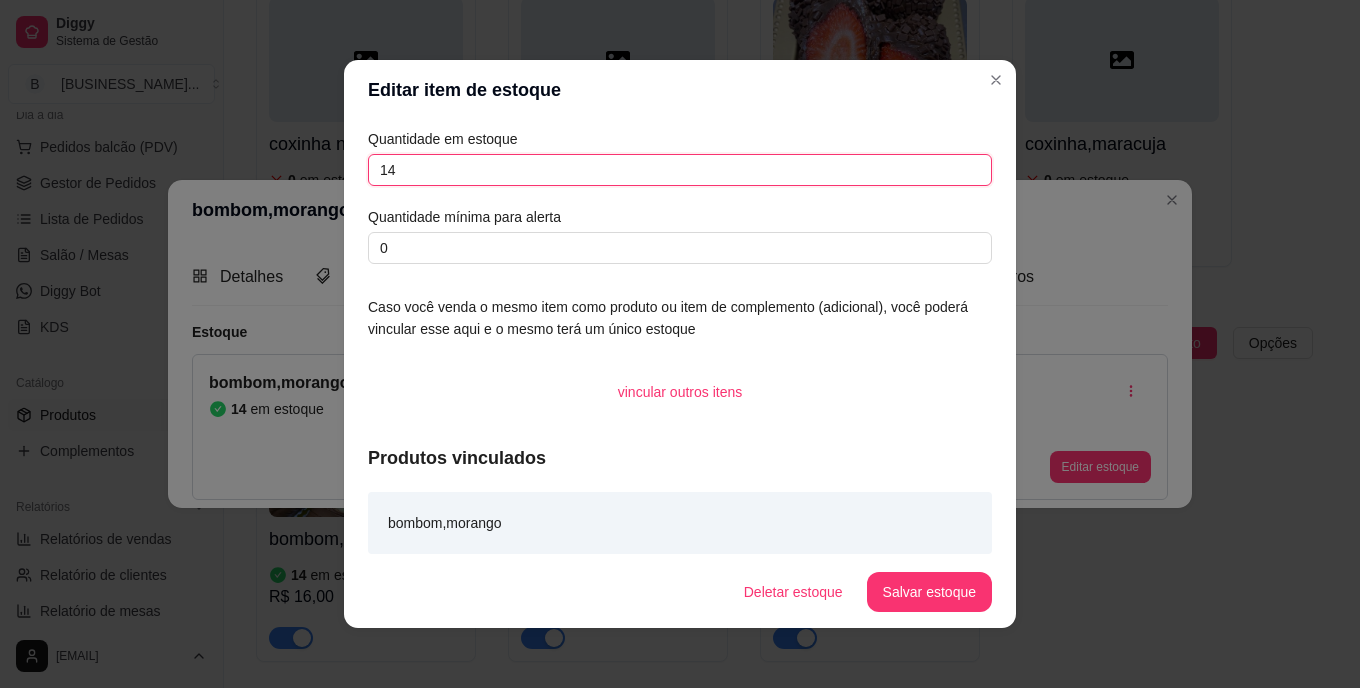 click on "14" at bounding box center (680, 170) 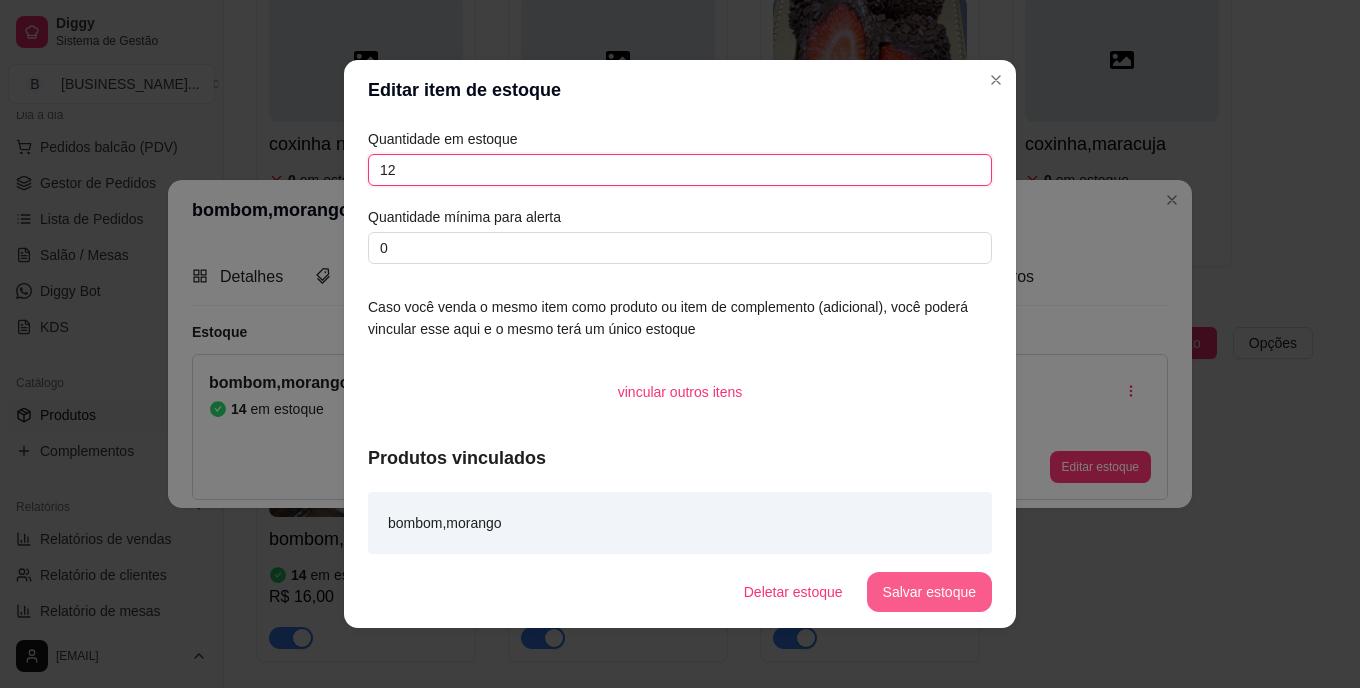 type on "12" 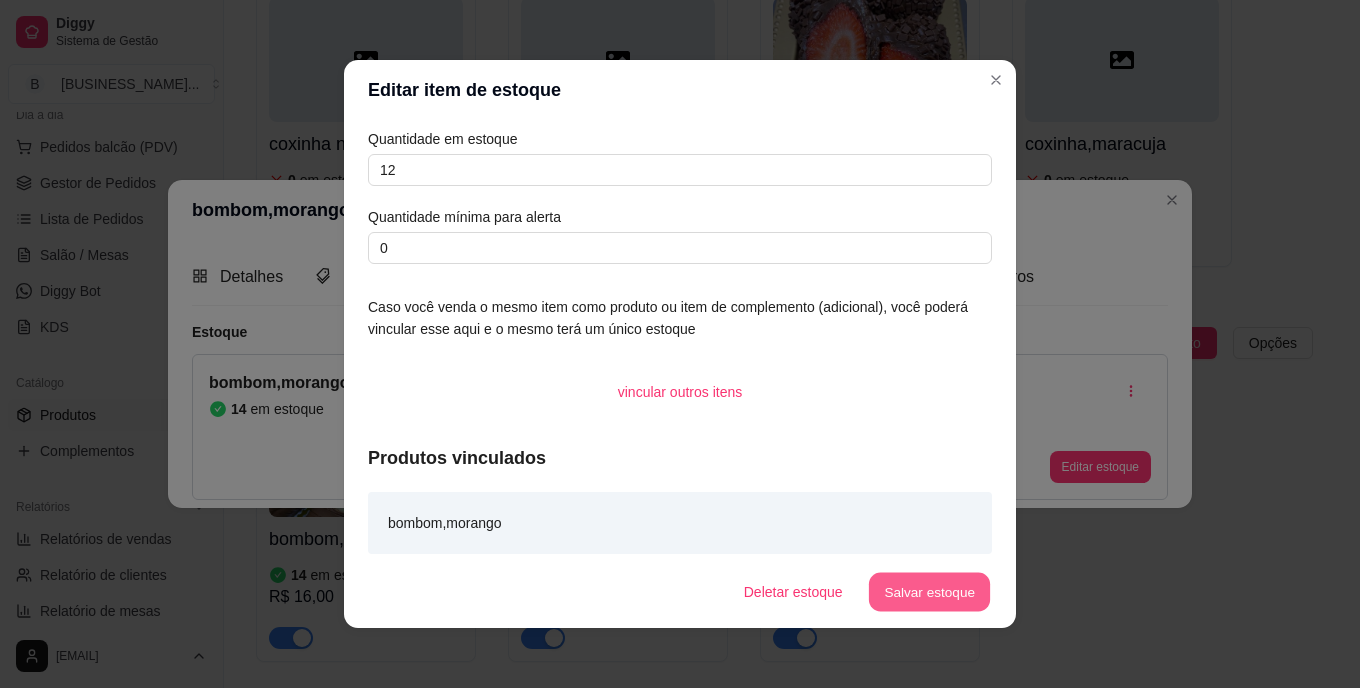 click on "Salvar estoque" at bounding box center [929, 592] 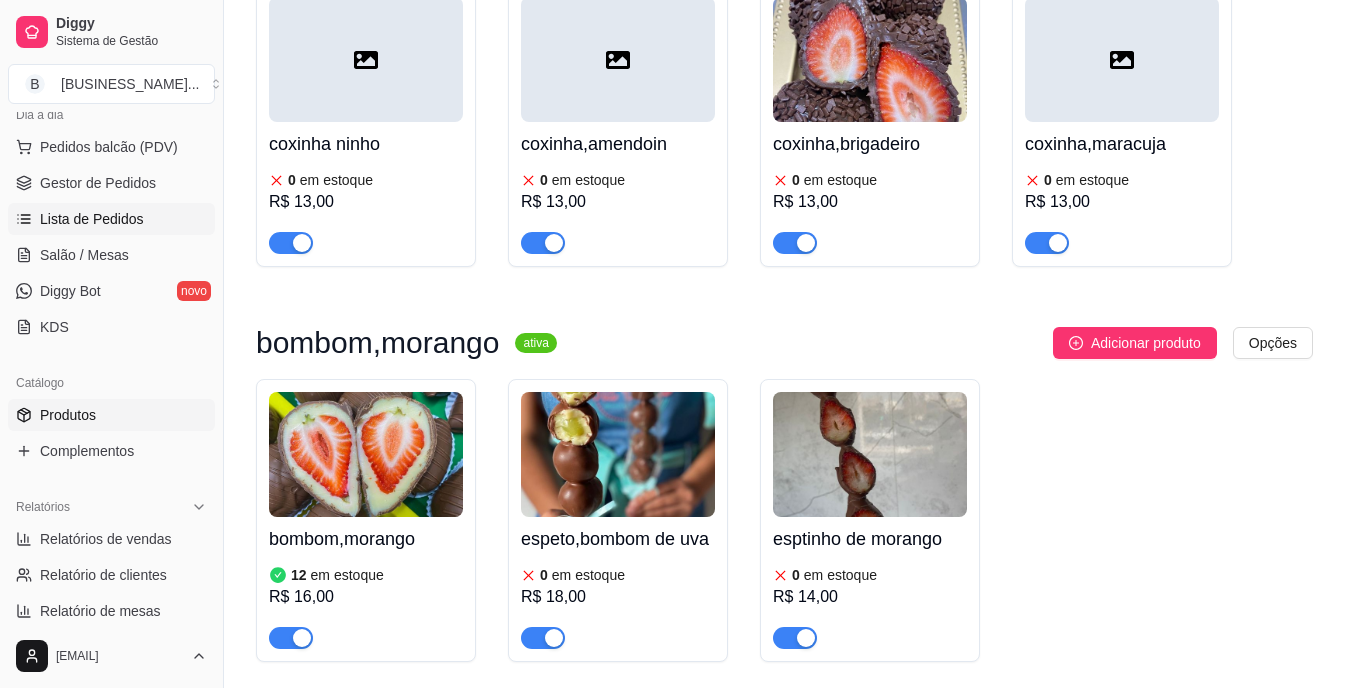 click on "Lista de Pedidos" at bounding box center [92, 219] 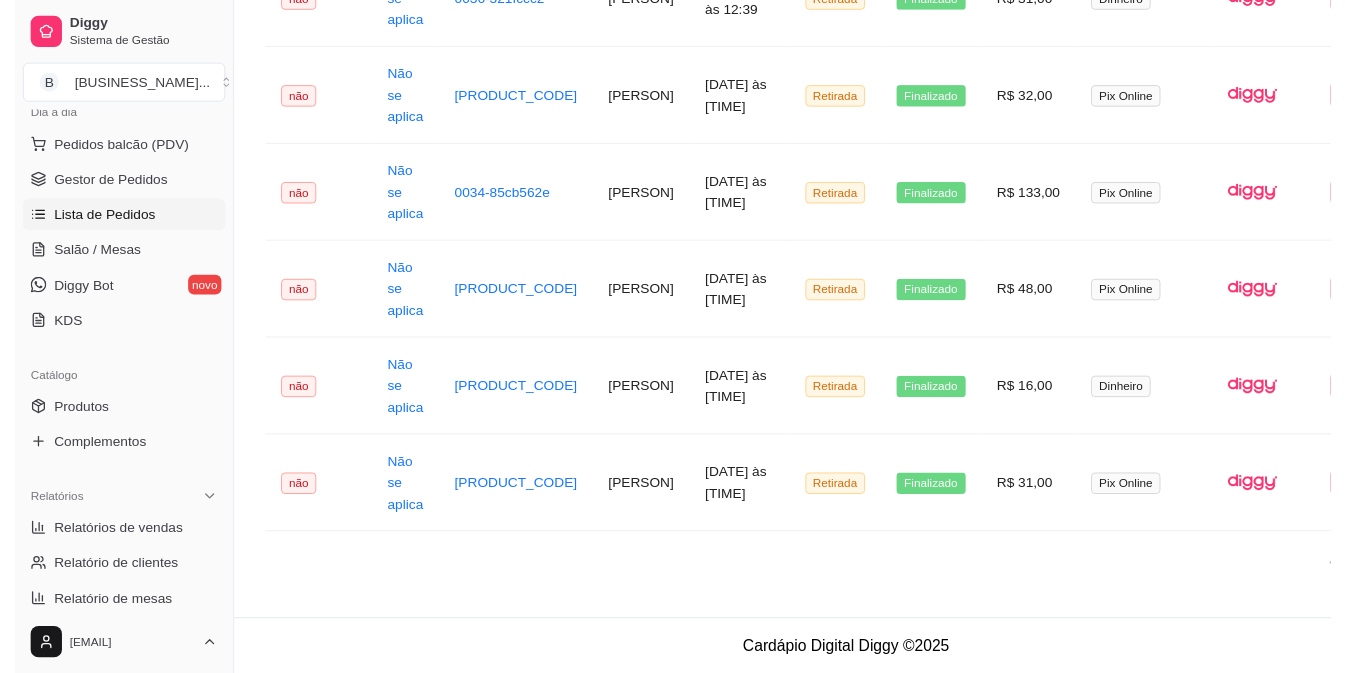 scroll, scrollTop: 0, scrollLeft: 0, axis: both 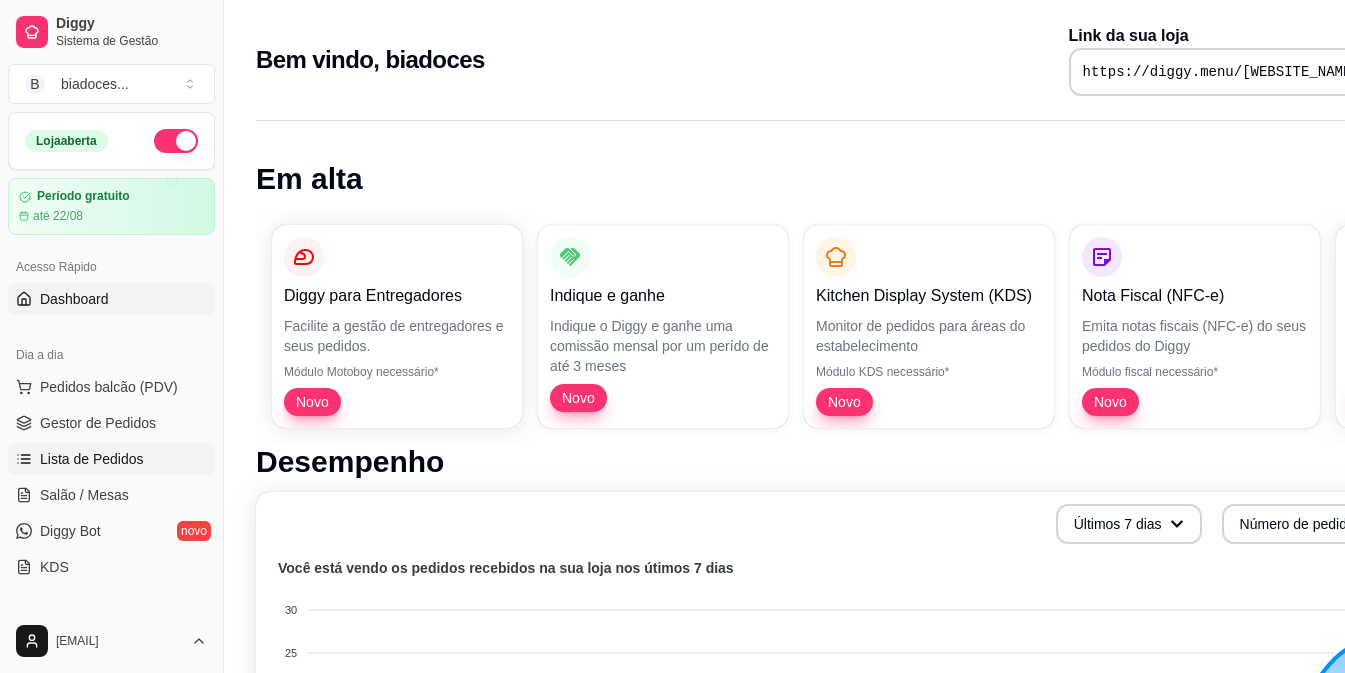 click on "Lista de Pedidos" at bounding box center [92, 459] 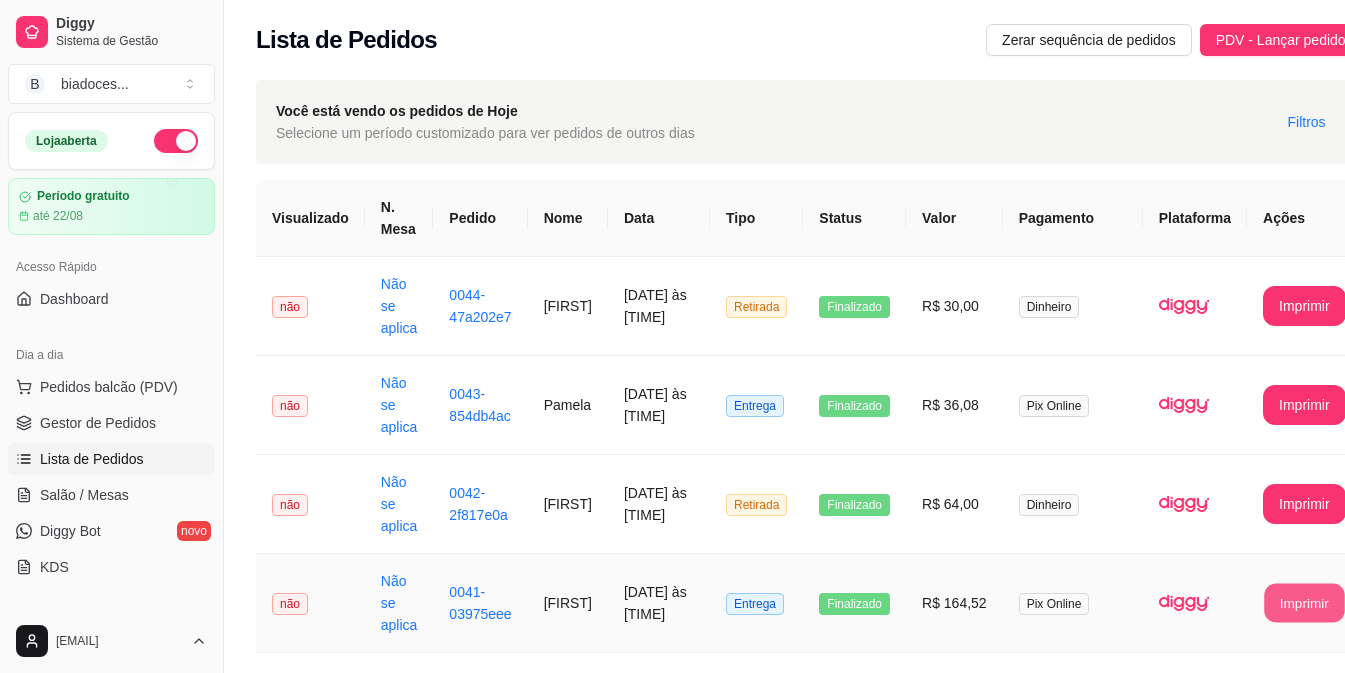 click on "Imprimir" at bounding box center [1304, 603] 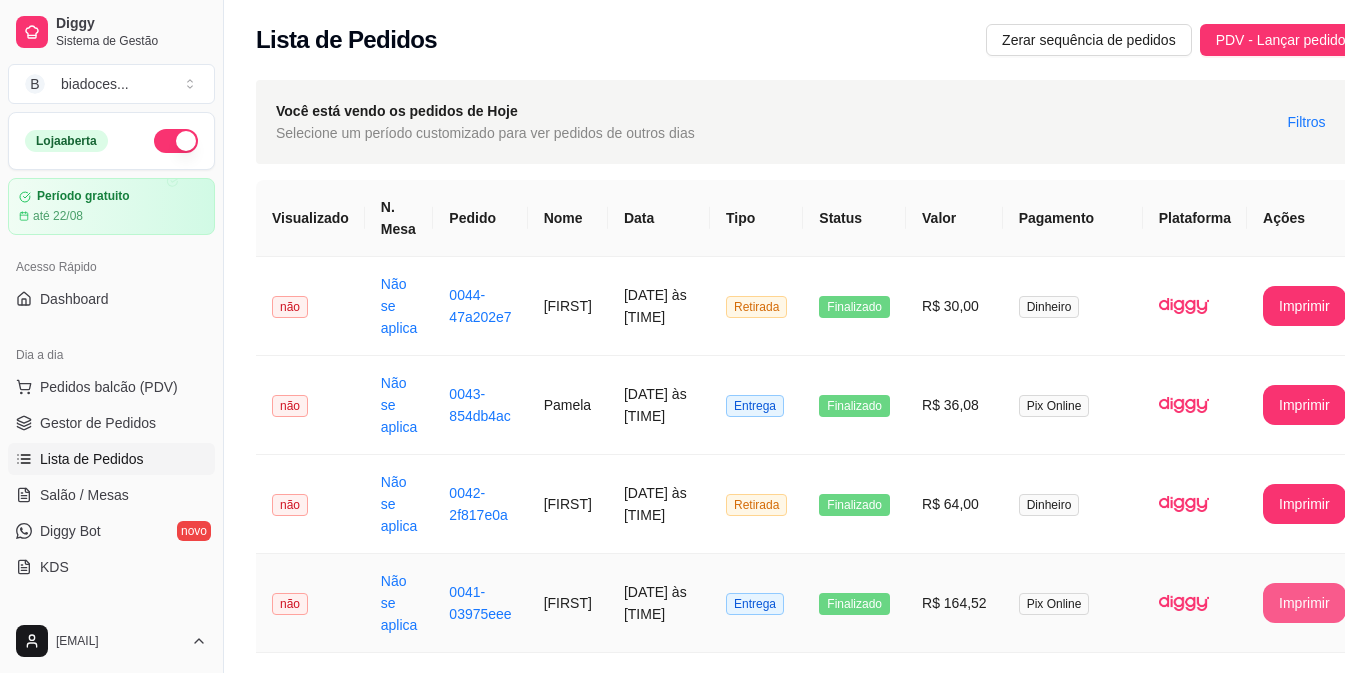 scroll, scrollTop: 0, scrollLeft: 0, axis: both 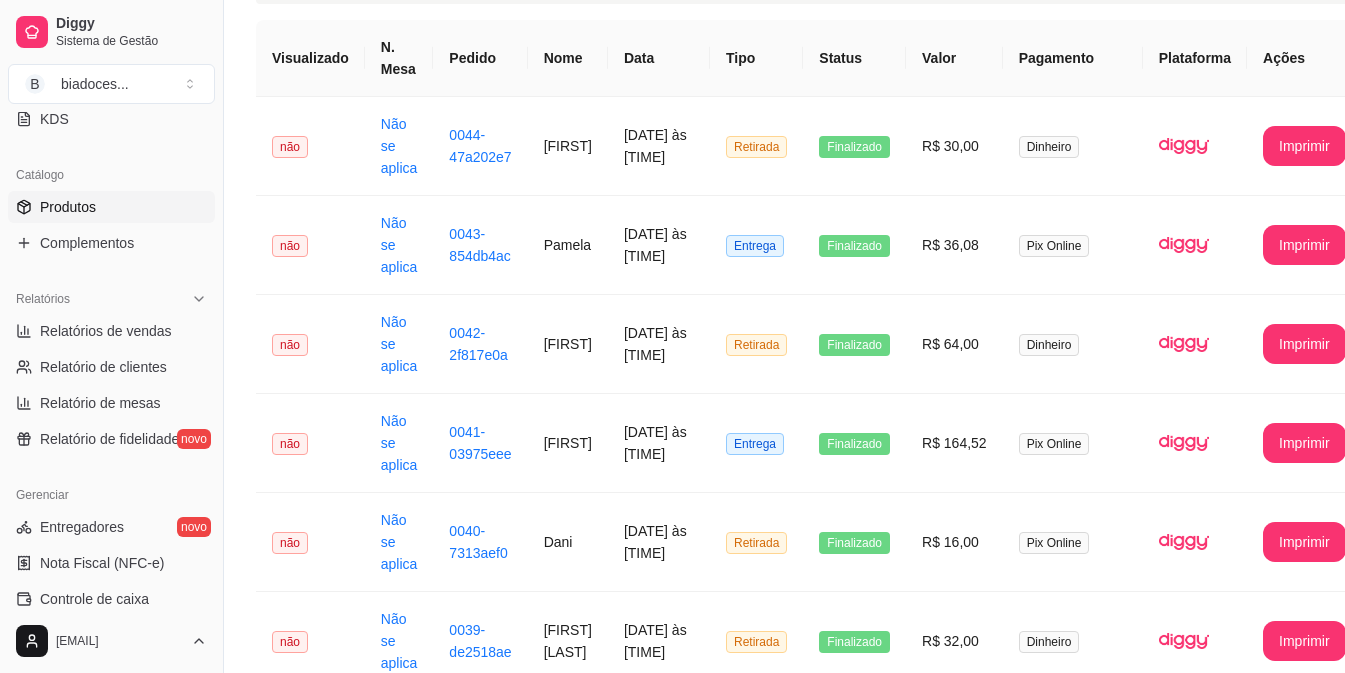 click on "Produtos" at bounding box center [68, 207] 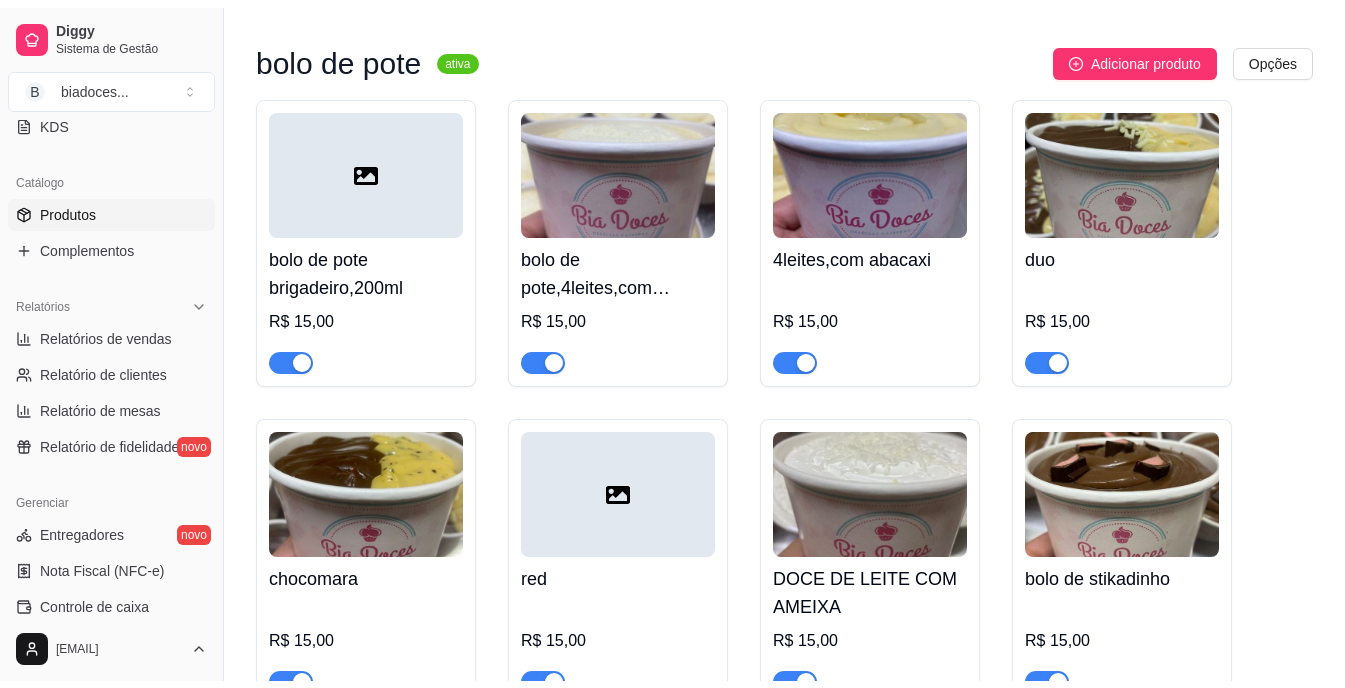 scroll, scrollTop: 0, scrollLeft: 0, axis: both 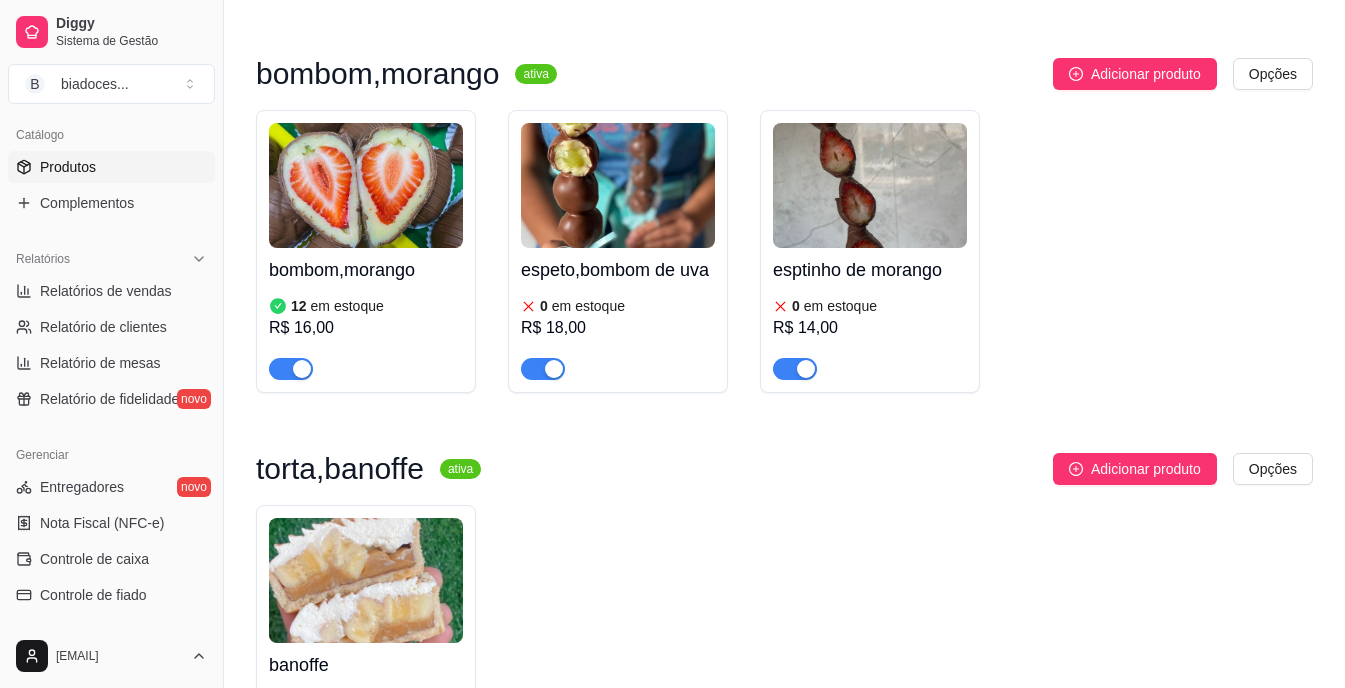 click on "bombom,morango   12 em estoque R$ 16,00 espeto,bombom de uva   0 em estoque R$ 18,00 esptinho de morango   0 em estoque R$ 14,00" at bounding box center (784, 251) 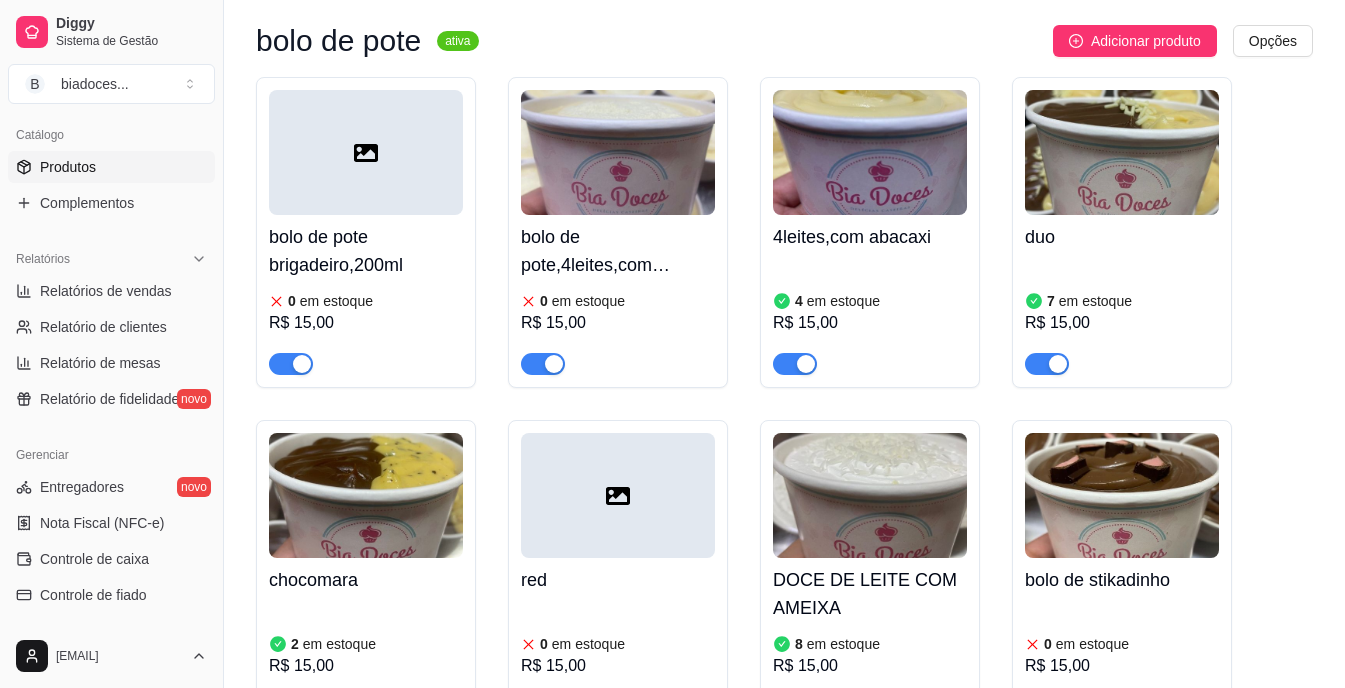 scroll, scrollTop: 149, scrollLeft: 0, axis: vertical 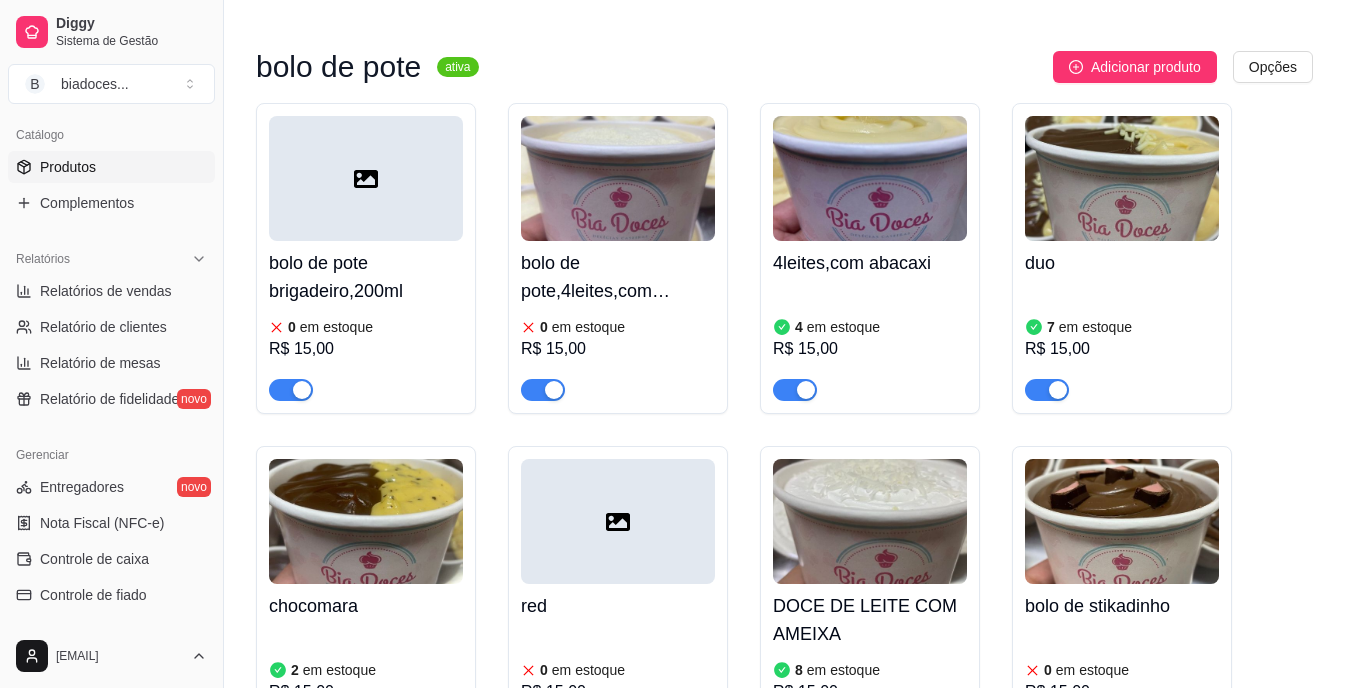 click at bounding box center (870, 178) 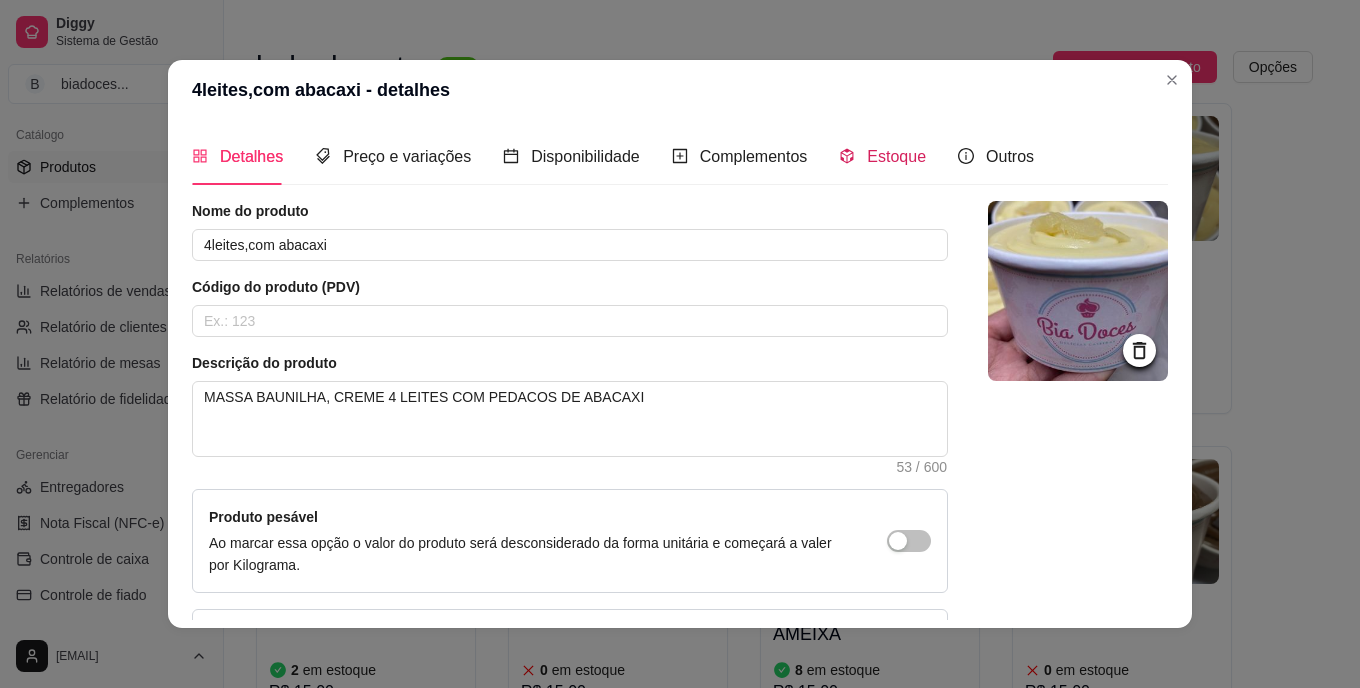 click on "Estoque" at bounding box center [896, 156] 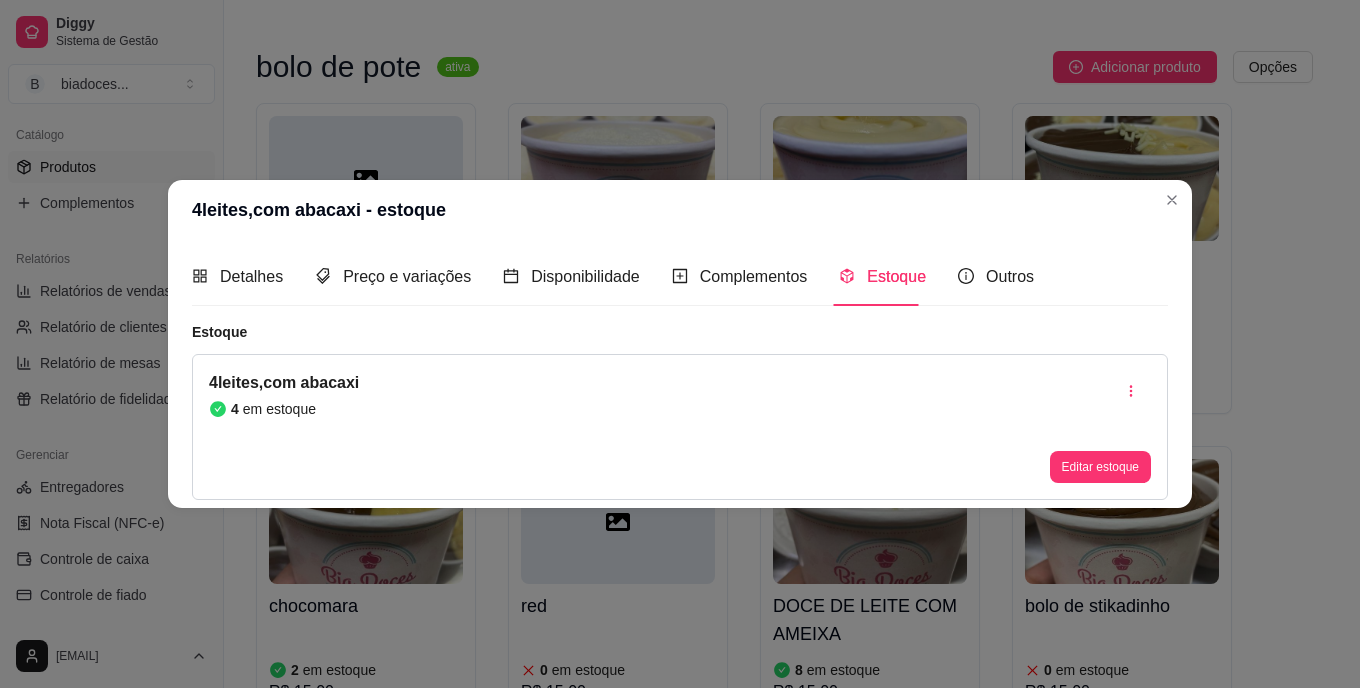 type 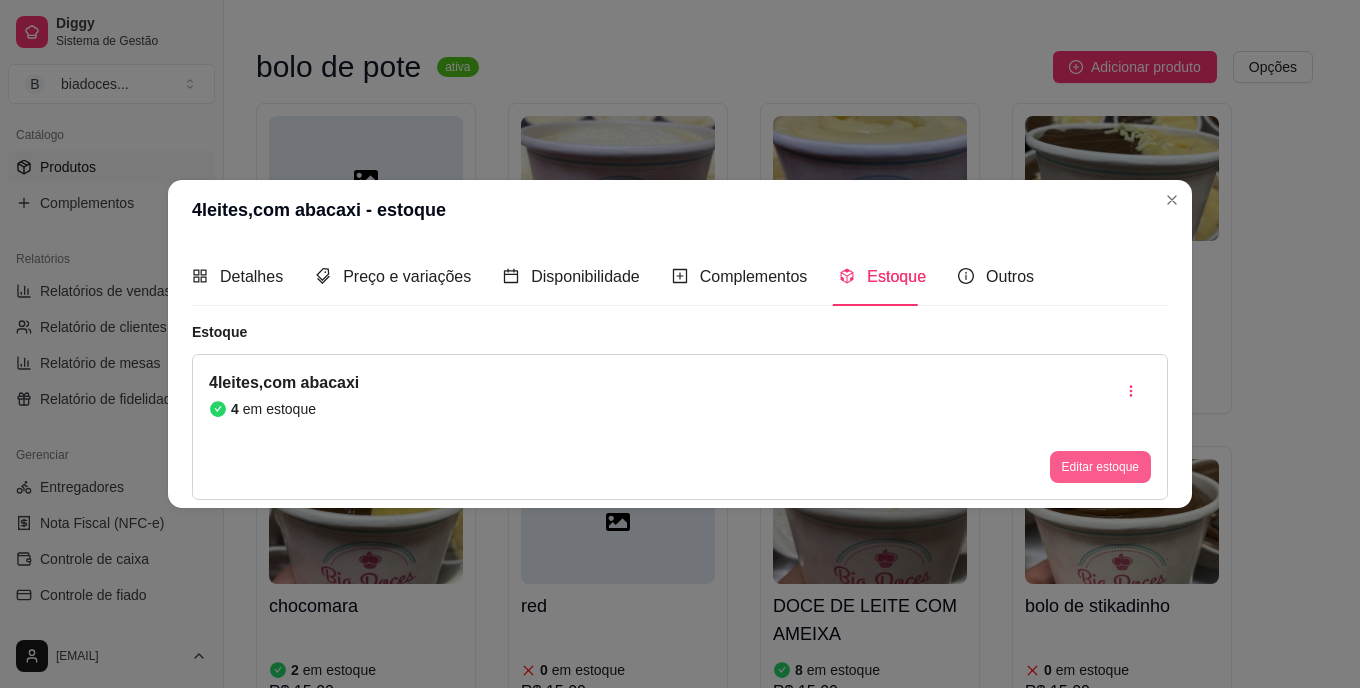 click on "Editar estoque" at bounding box center (1100, 467) 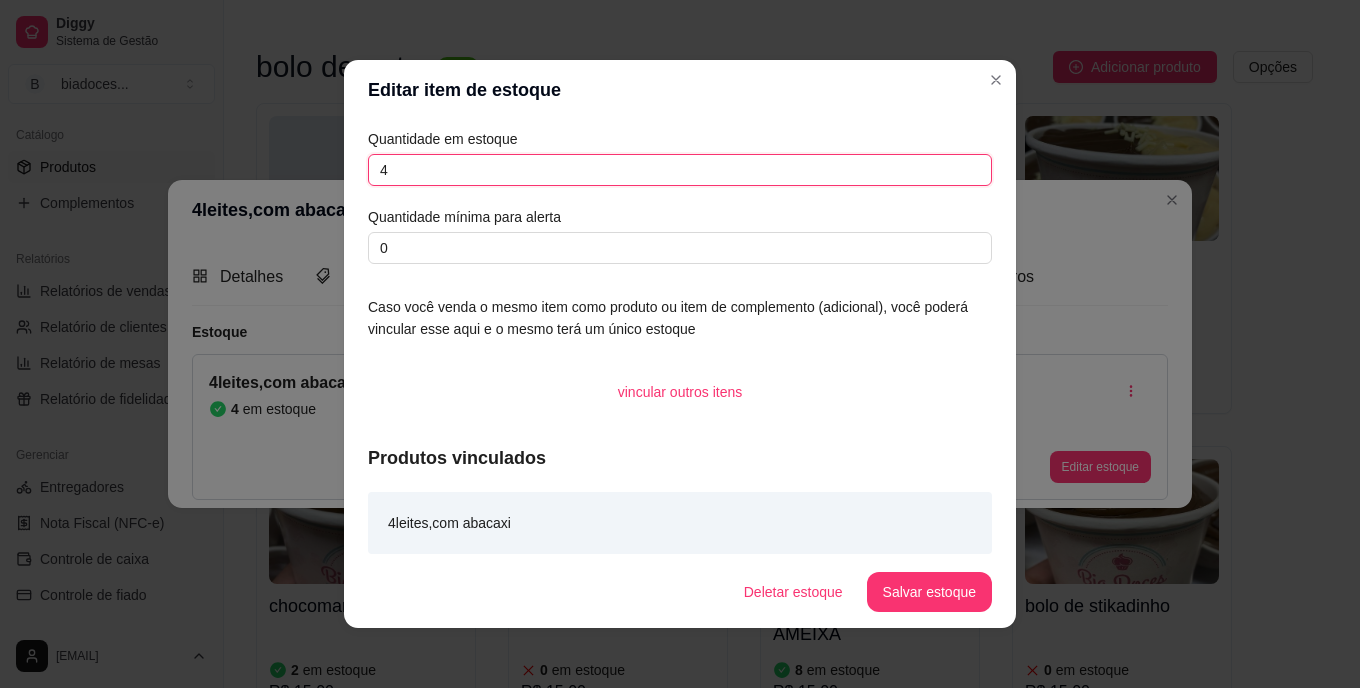 click on "4" at bounding box center (680, 170) 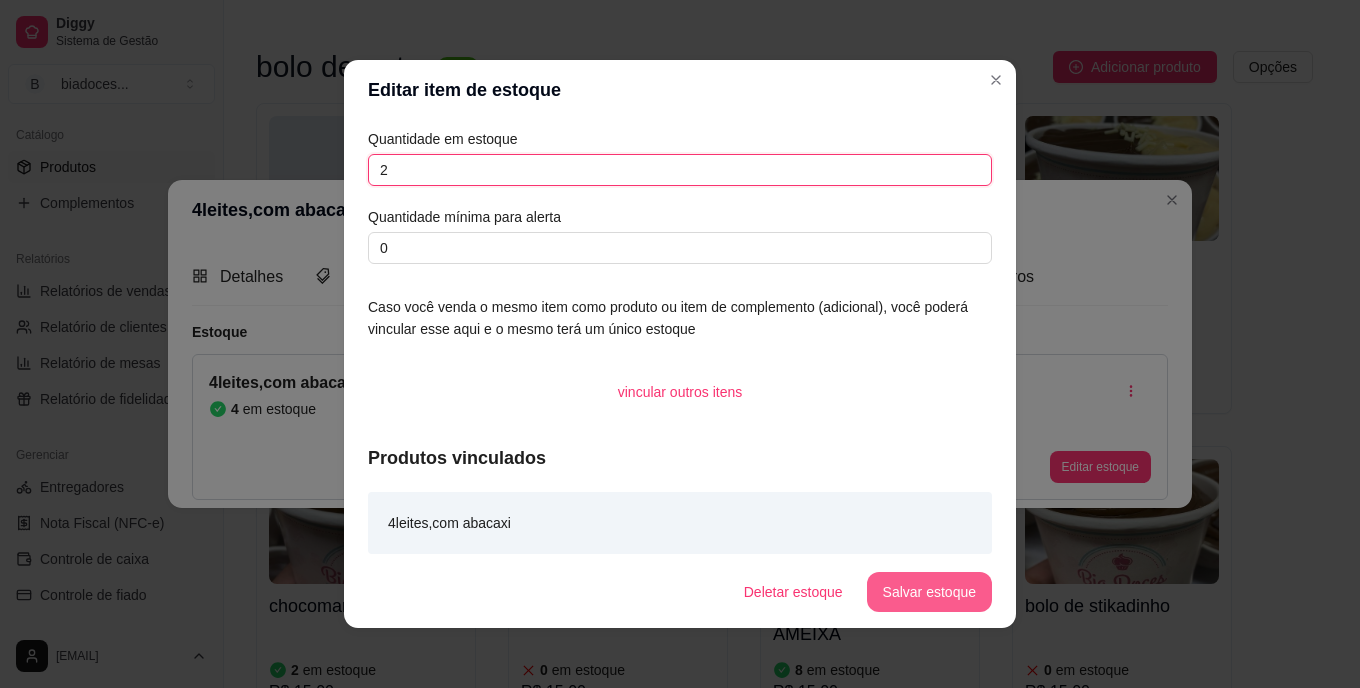 type on "2" 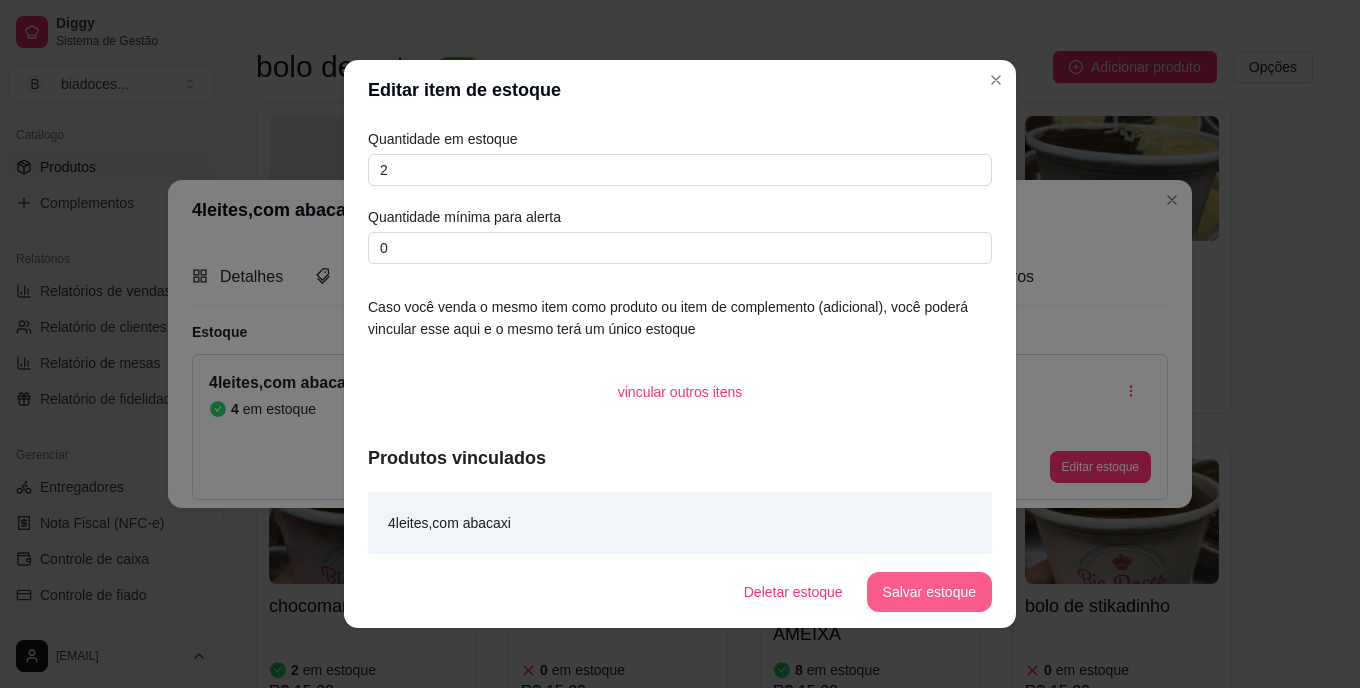 click on "Salvar estoque" at bounding box center (929, 592) 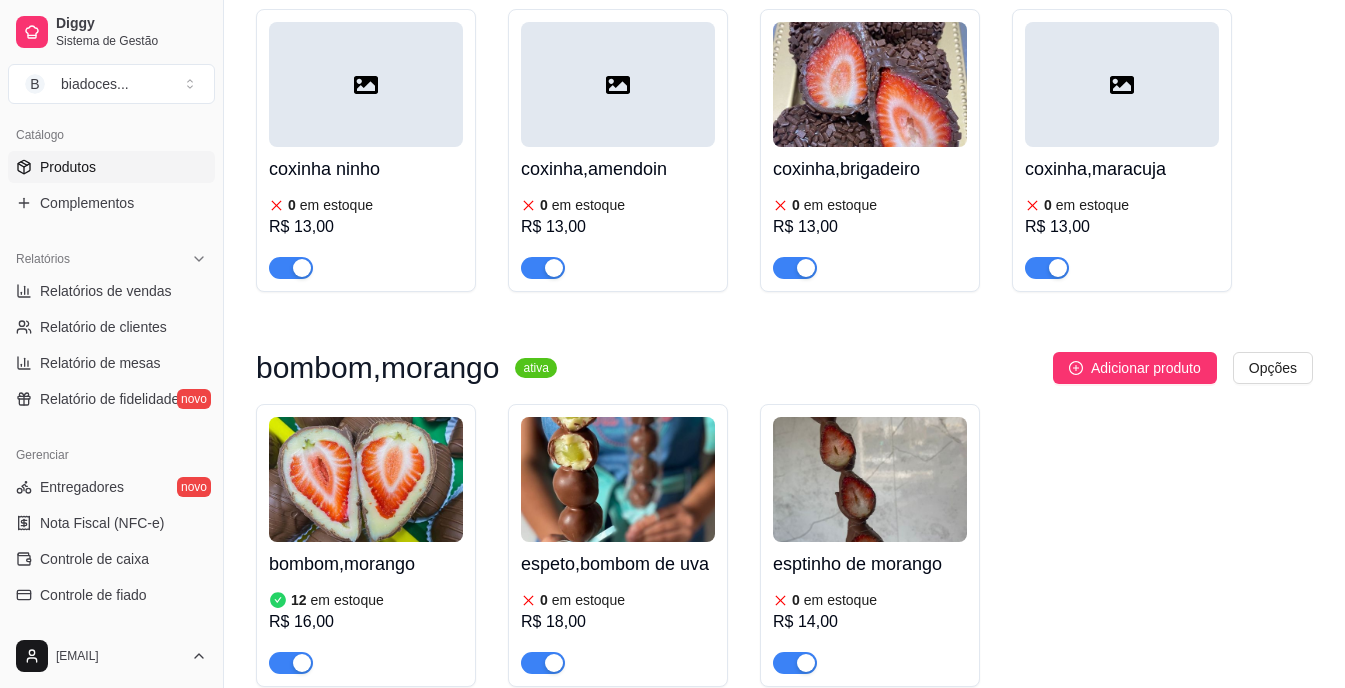 scroll, scrollTop: 1789, scrollLeft: 0, axis: vertical 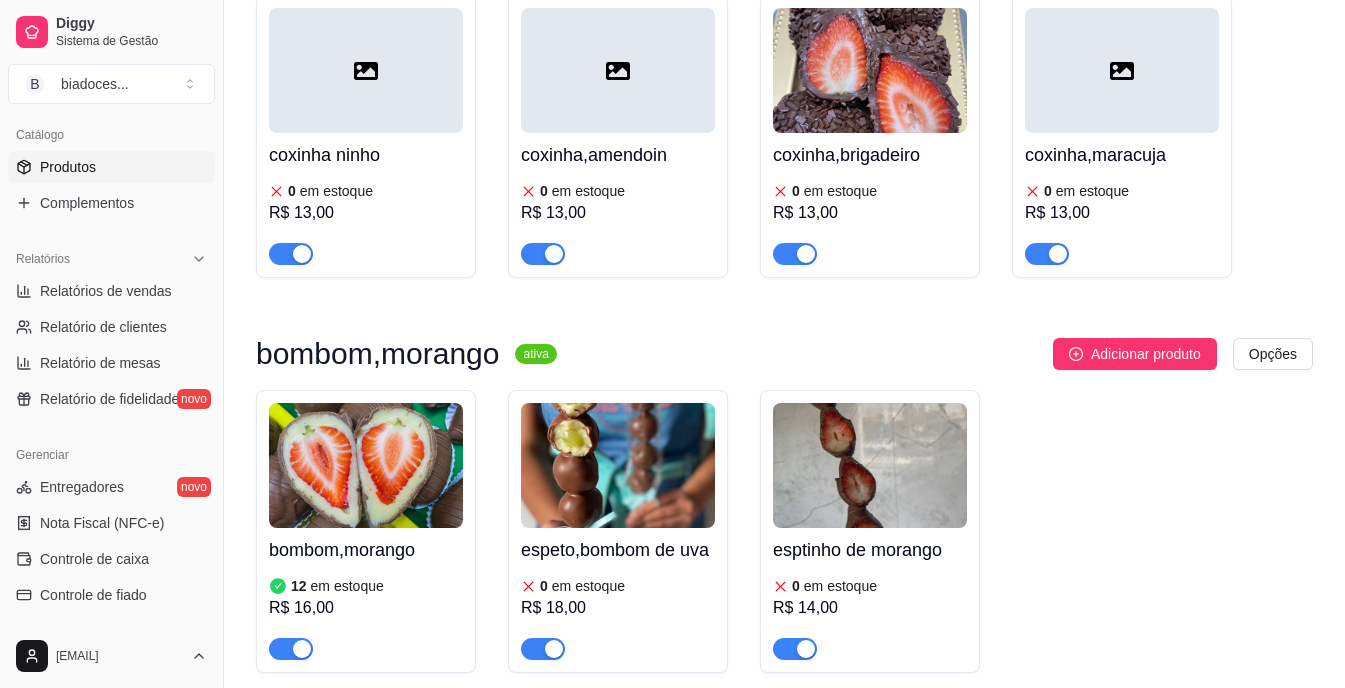 click at bounding box center (366, 465) 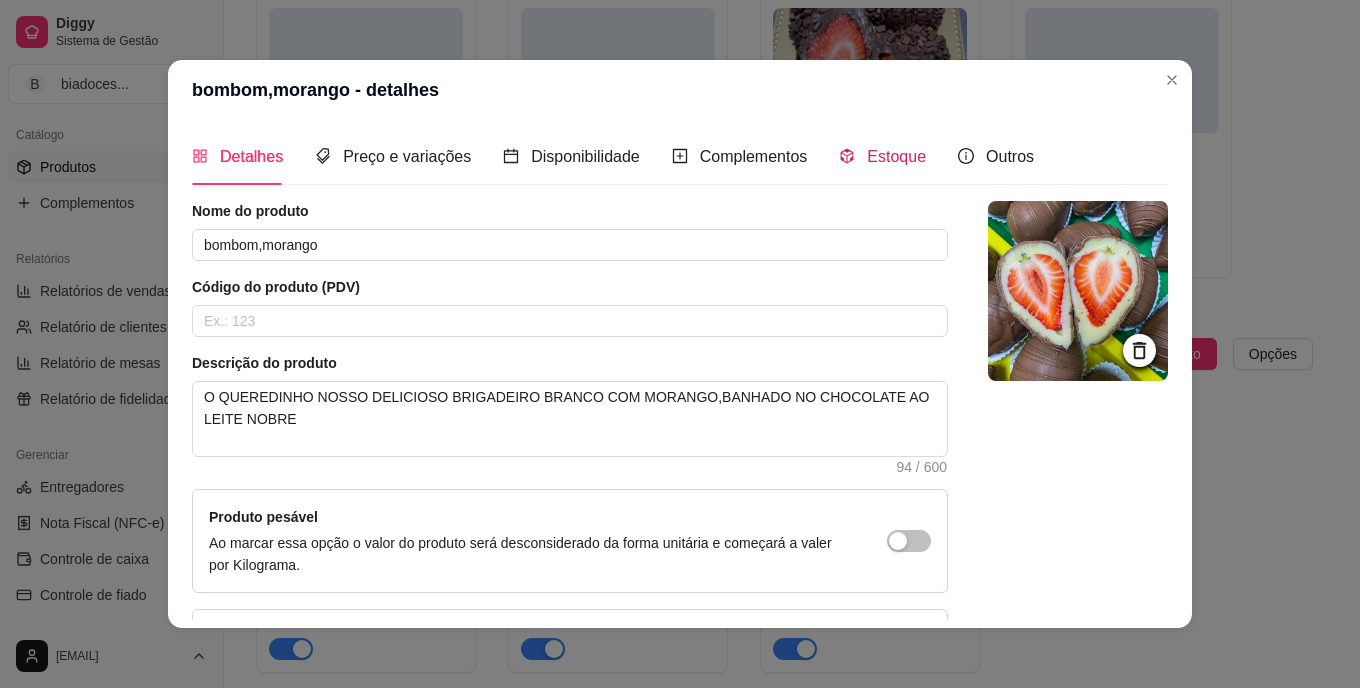 click on "Estoque" at bounding box center [896, 156] 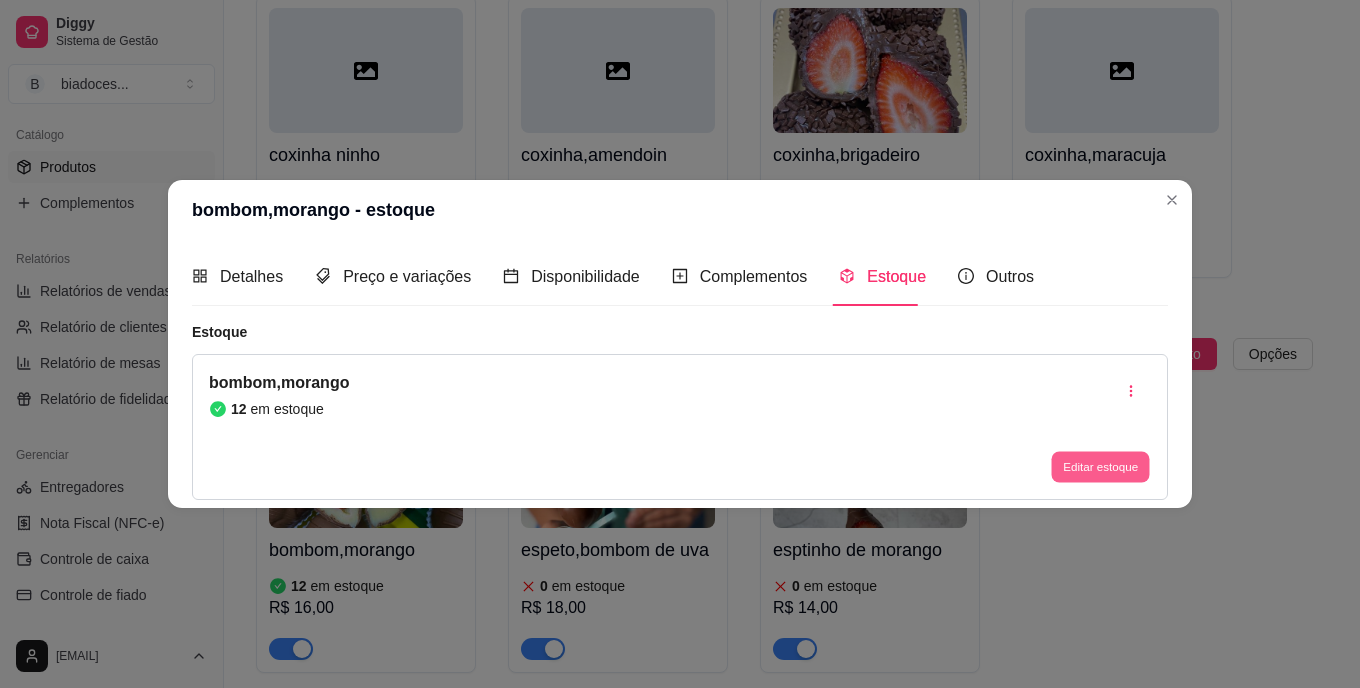 click on "Editar estoque" at bounding box center (1100, 466) 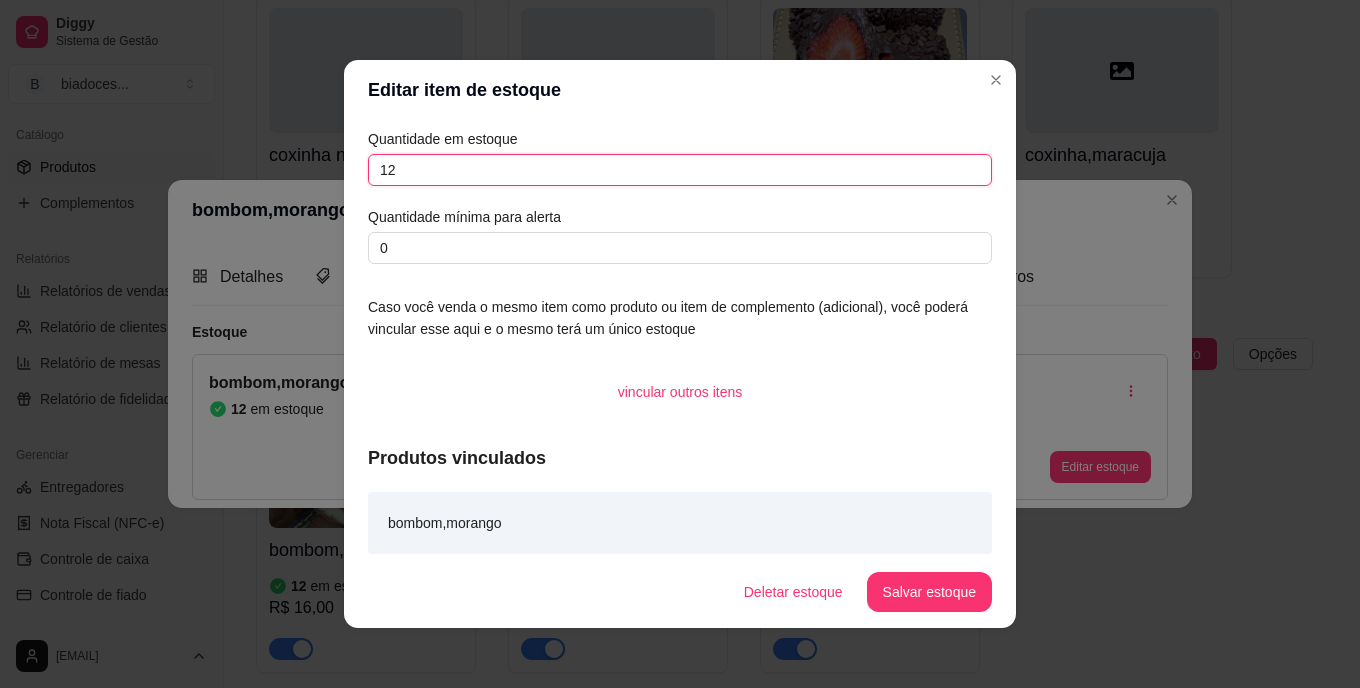 click on "12" at bounding box center (680, 170) 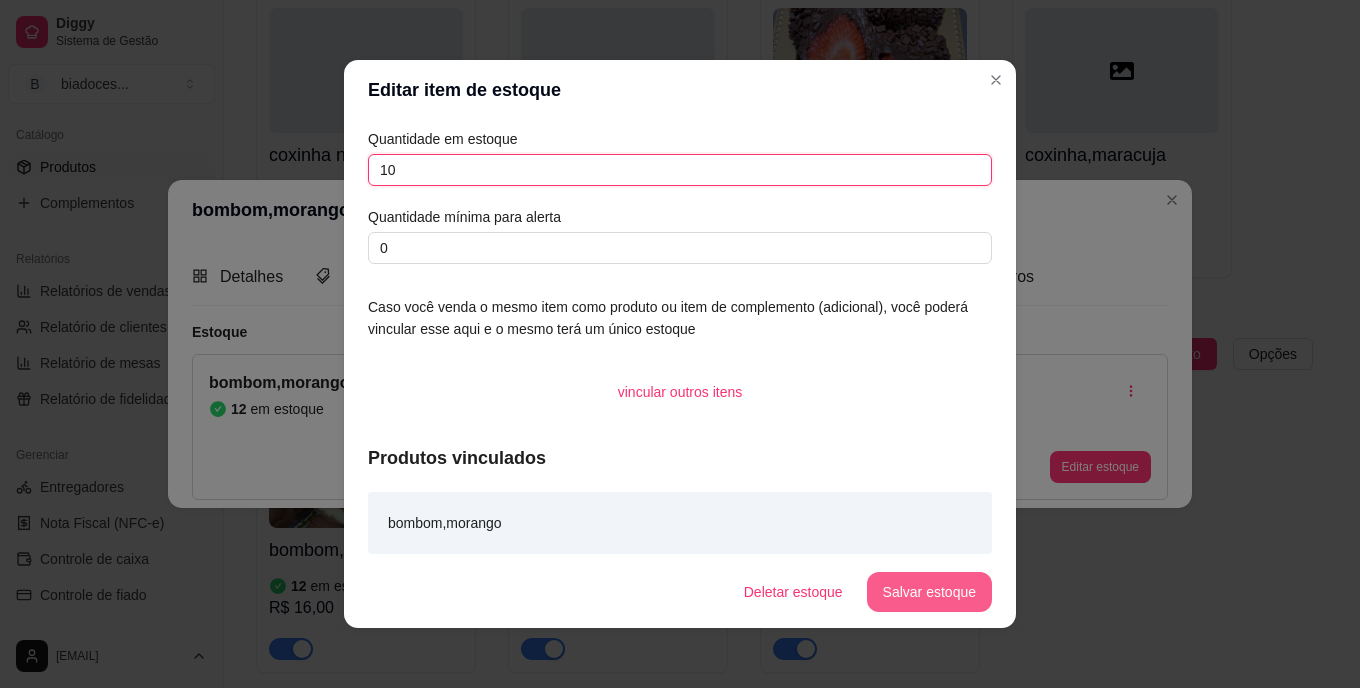 type on "10" 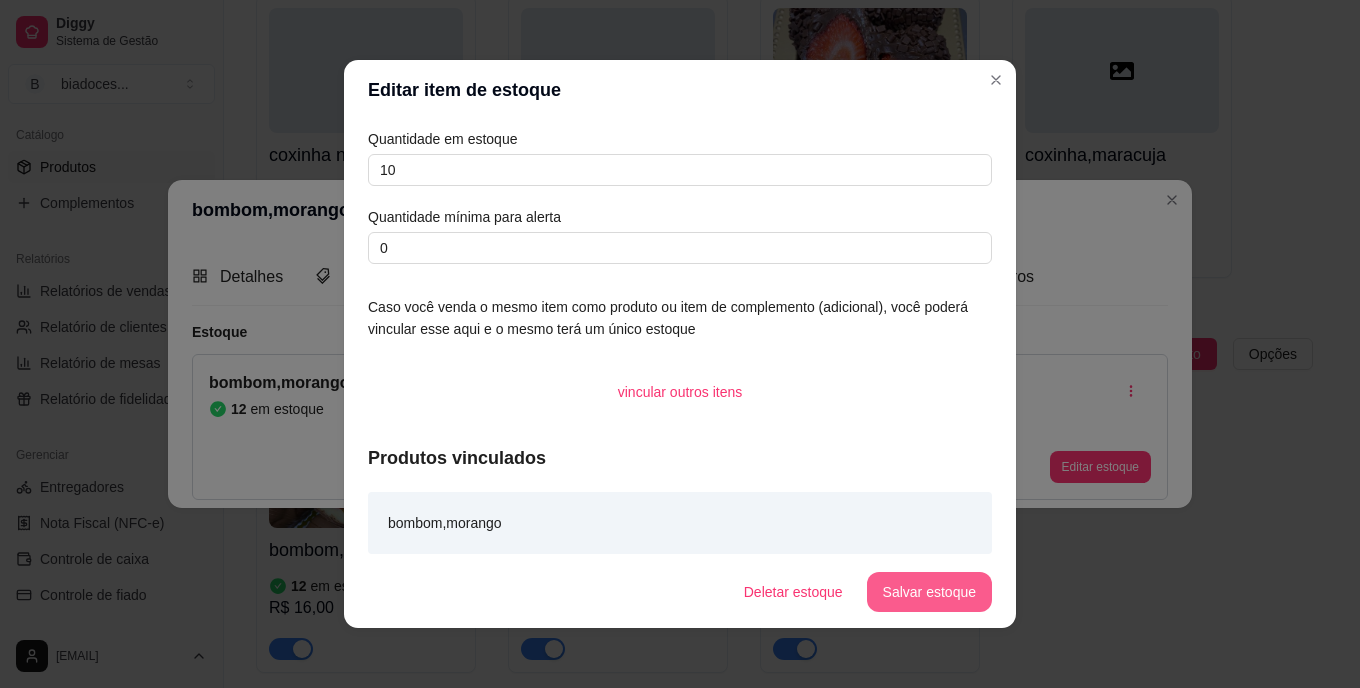 click on "Salvar estoque" at bounding box center (929, 592) 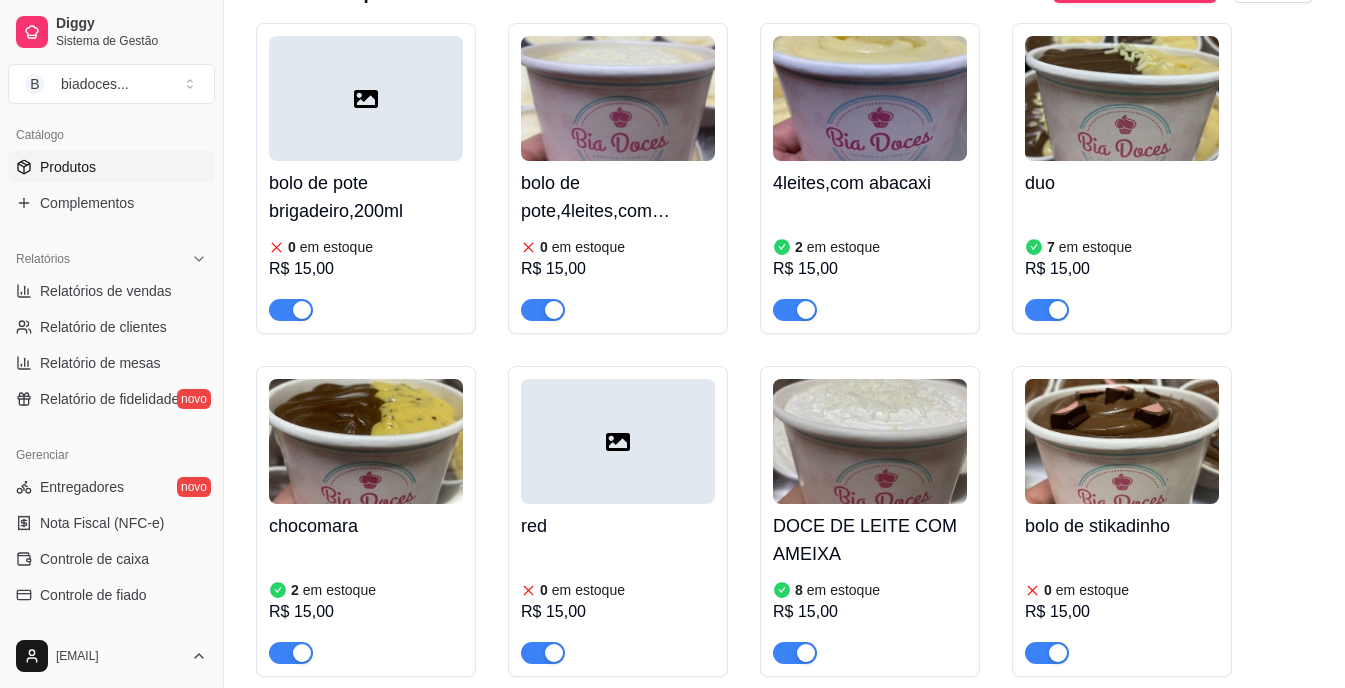 scroll, scrollTop: 189, scrollLeft: 0, axis: vertical 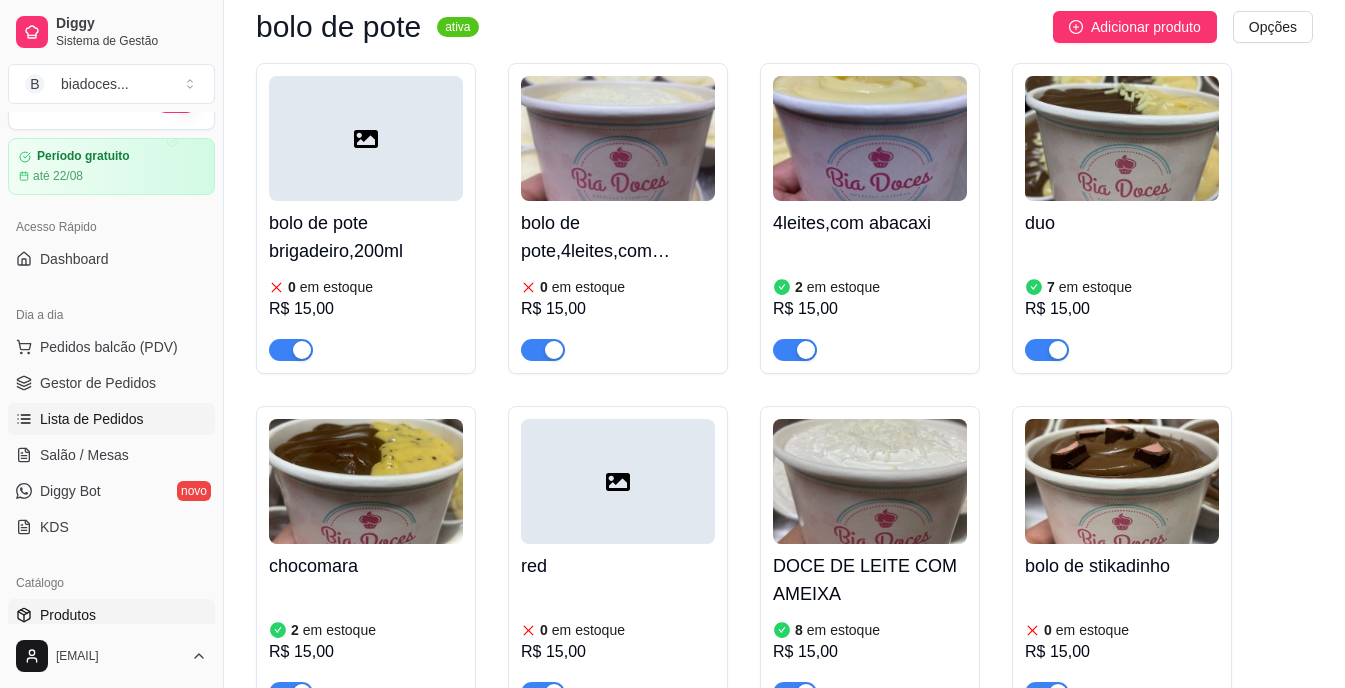 click on "Lista de Pedidos" at bounding box center [92, 419] 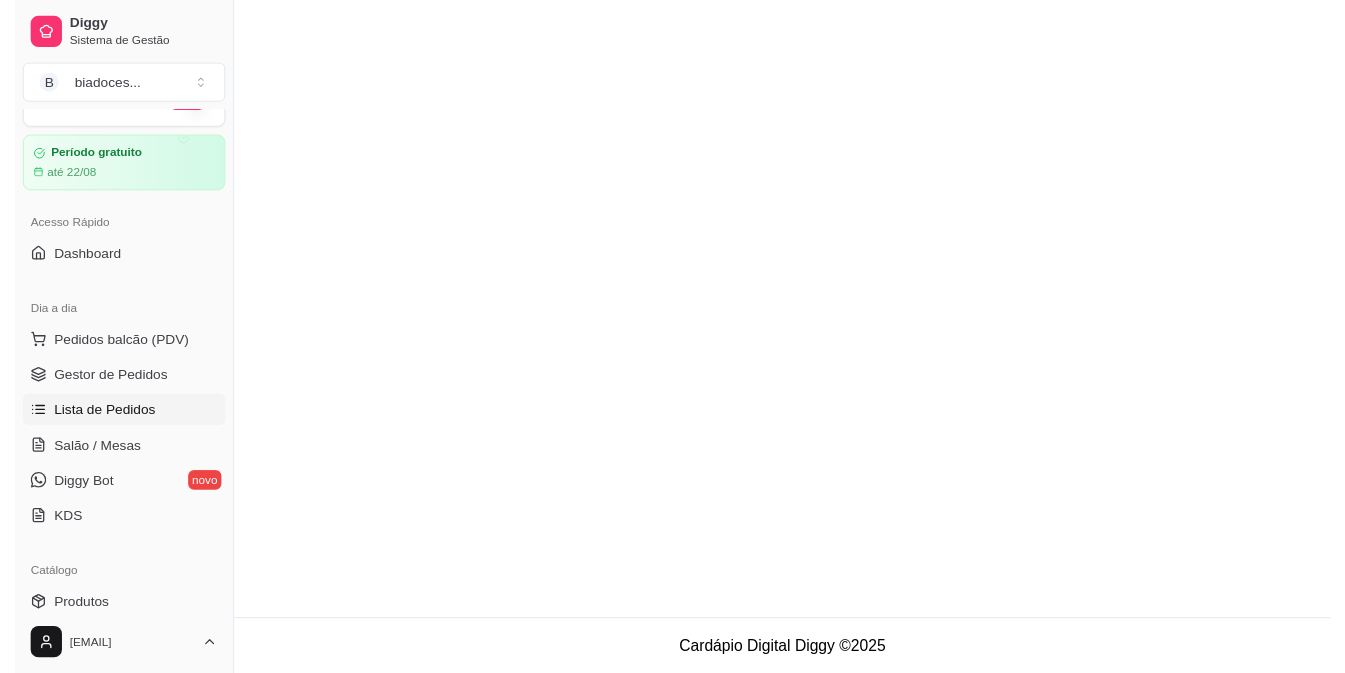 scroll, scrollTop: 0, scrollLeft: 0, axis: both 